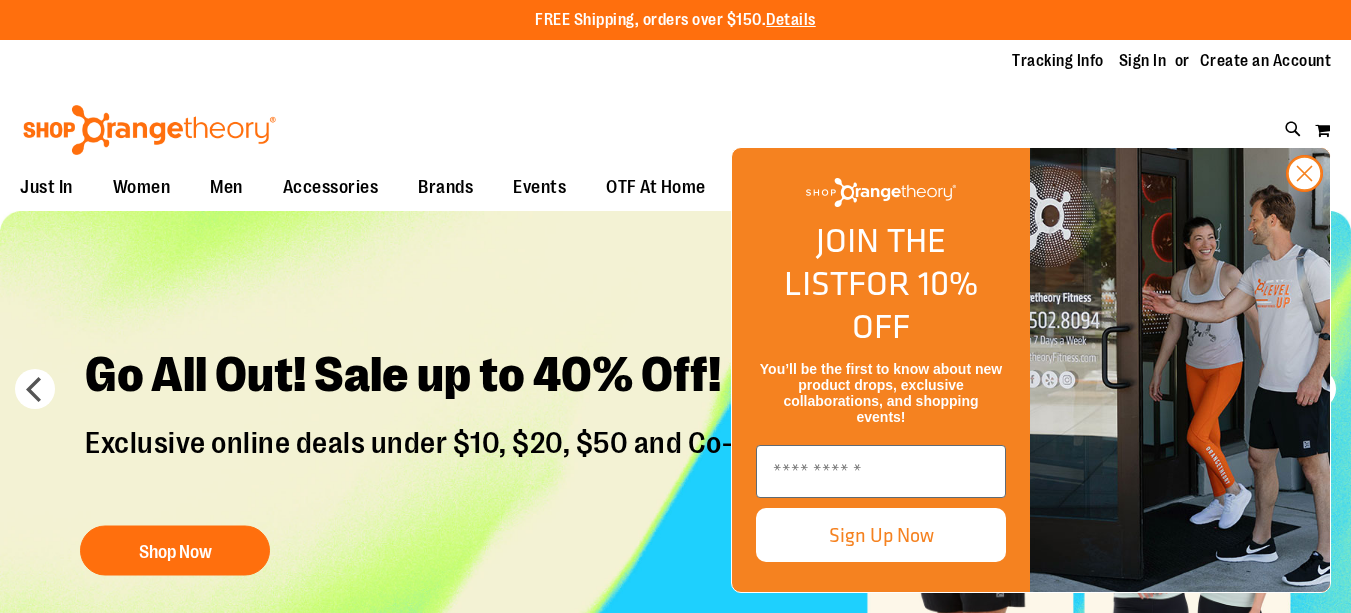 scroll, scrollTop: 0, scrollLeft: 0, axis: both 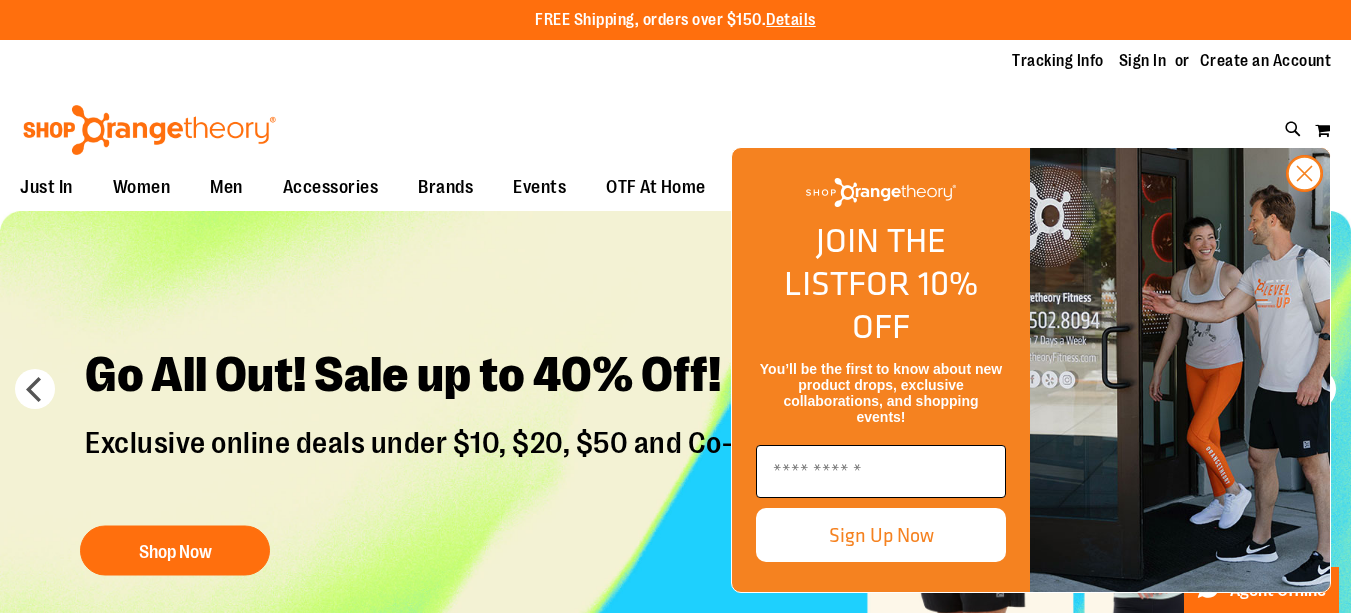 click at bounding box center [881, 471] 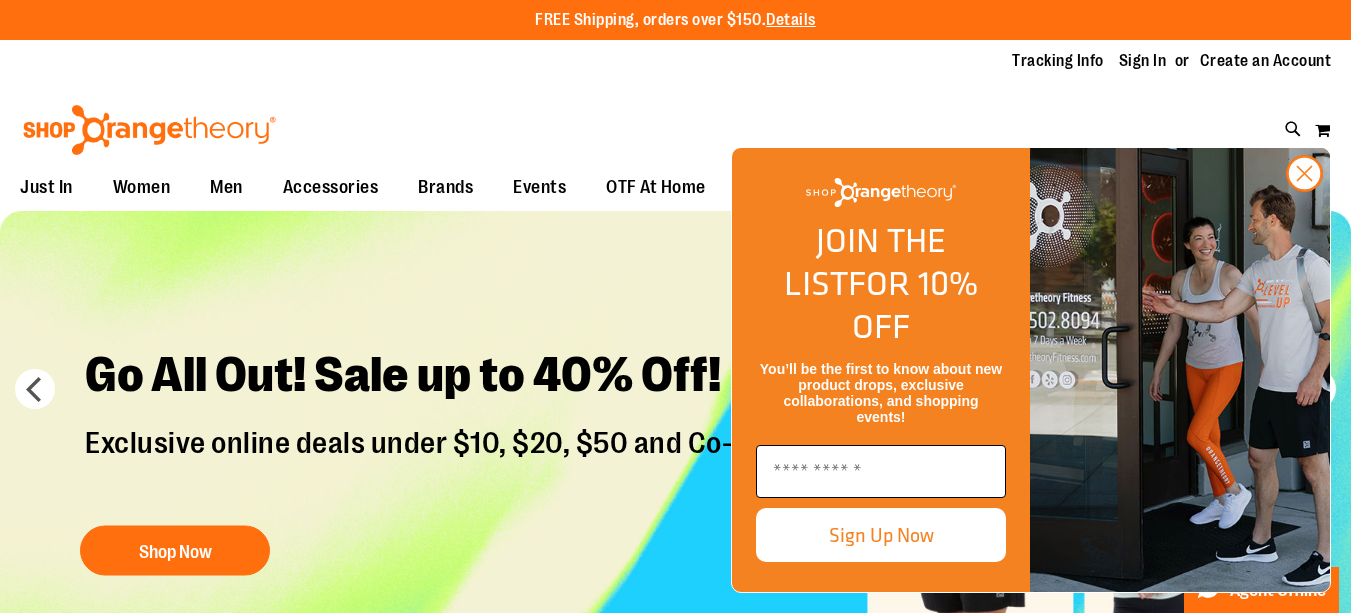 type on "**********" 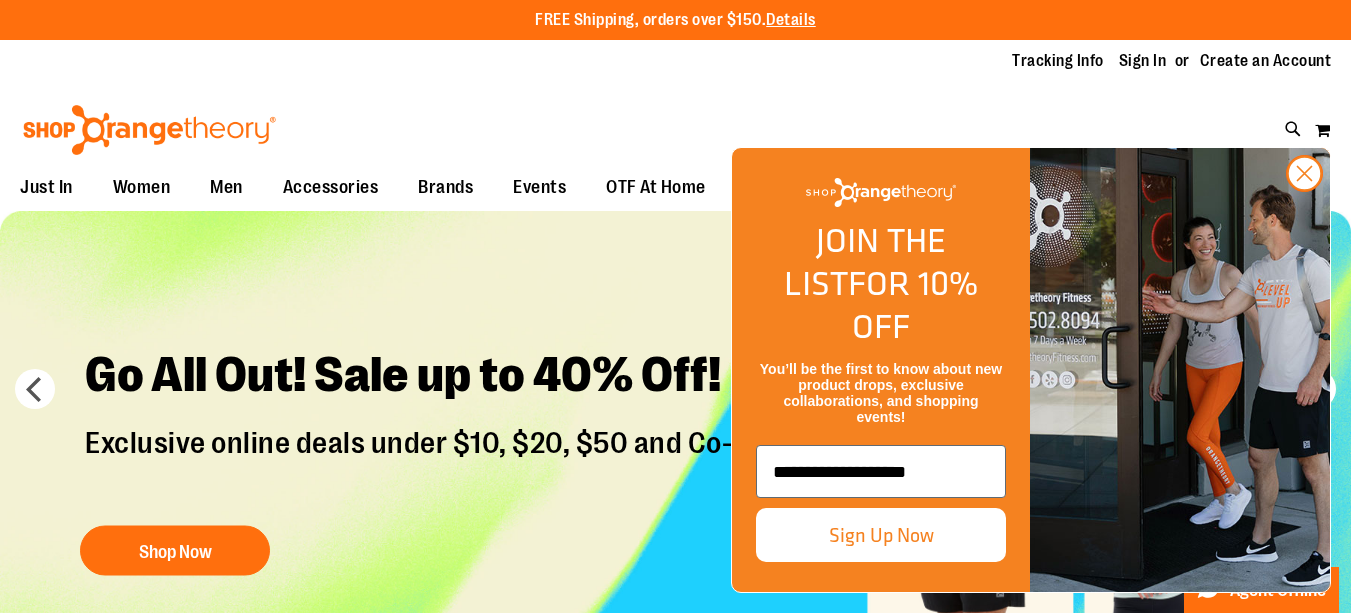 scroll, scrollTop: 0, scrollLeft: 0, axis: both 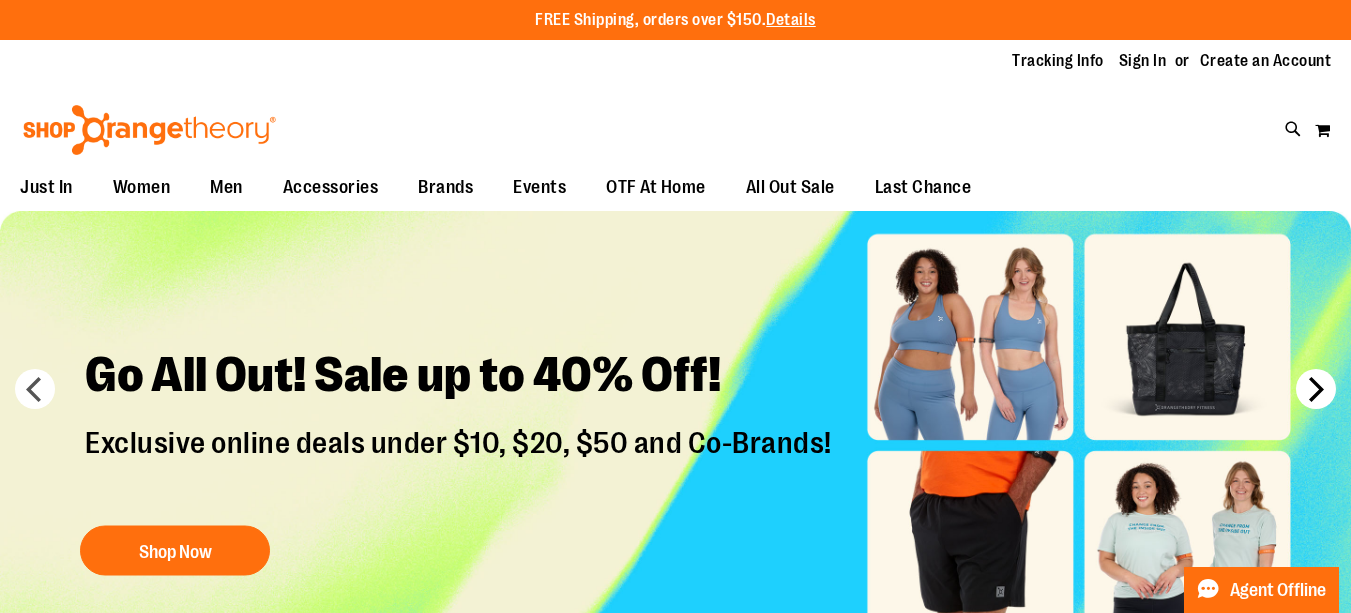 click on "next" at bounding box center (1316, 389) 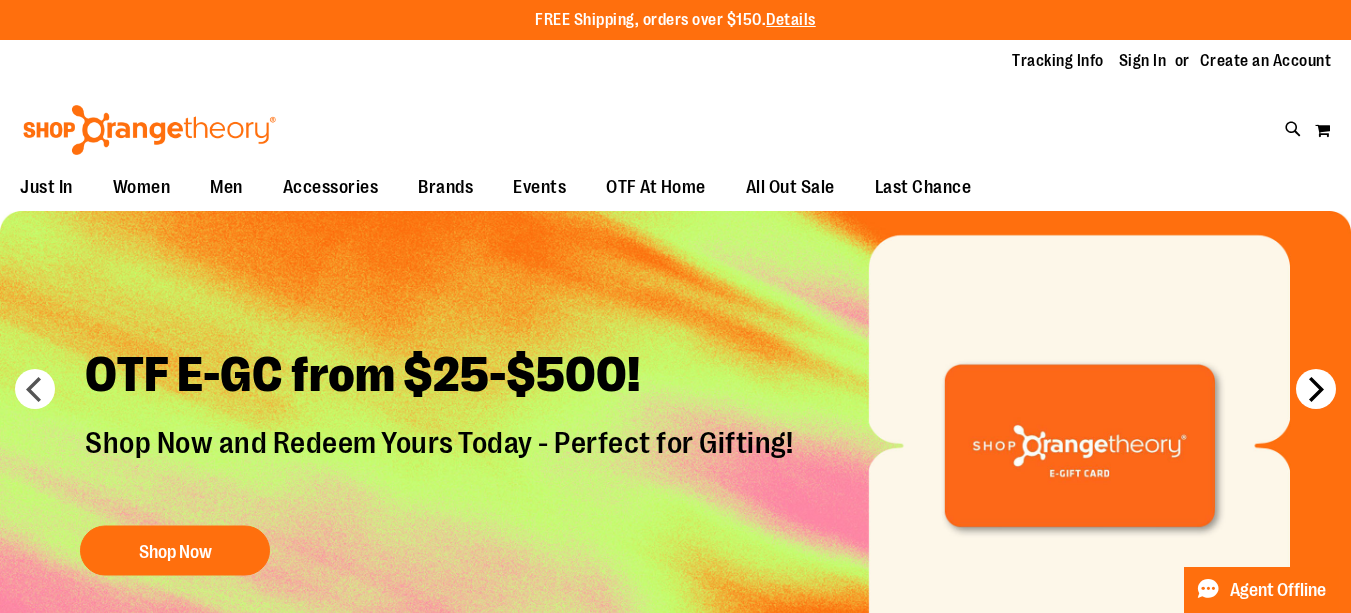 click on "next" at bounding box center [1316, 389] 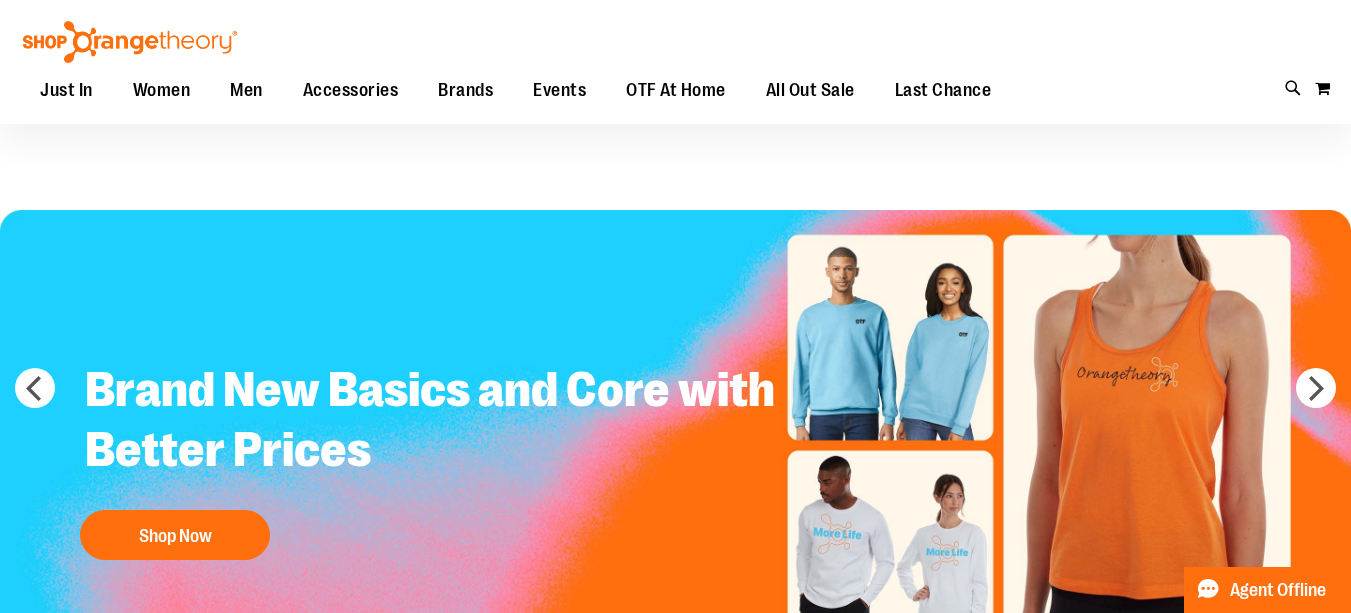scroll, scrollTop: 77, scrollLeft: 0, axis: vertical 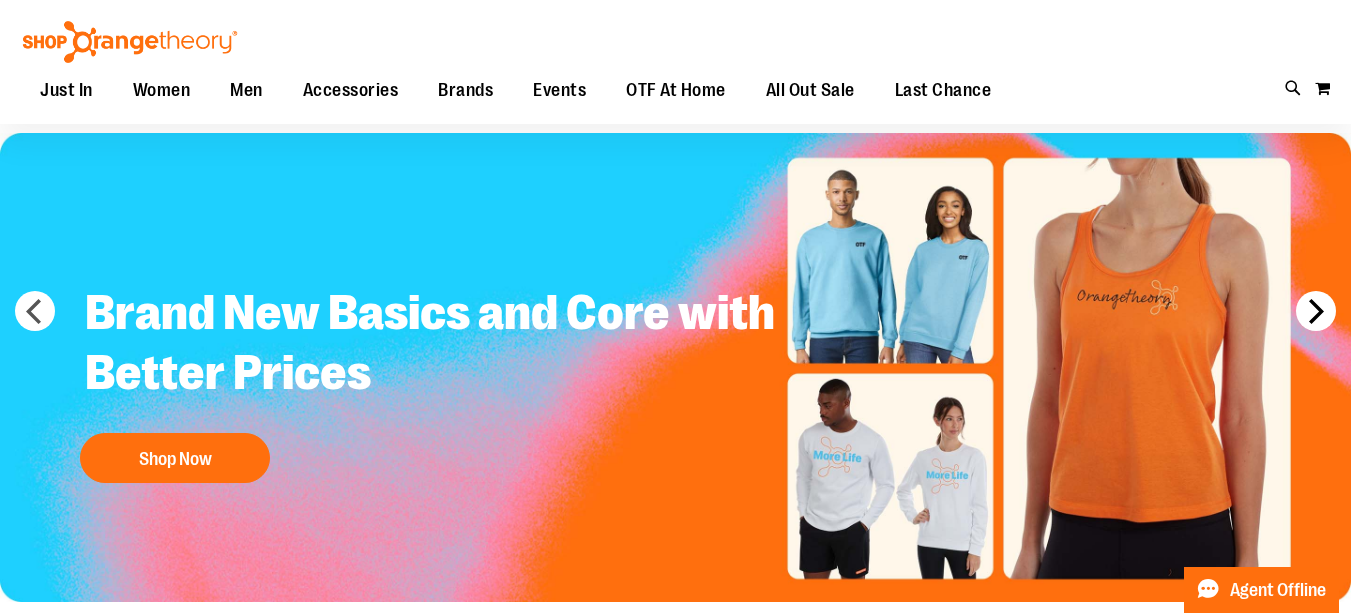 click on "next" at bounding box center [1316, 311] 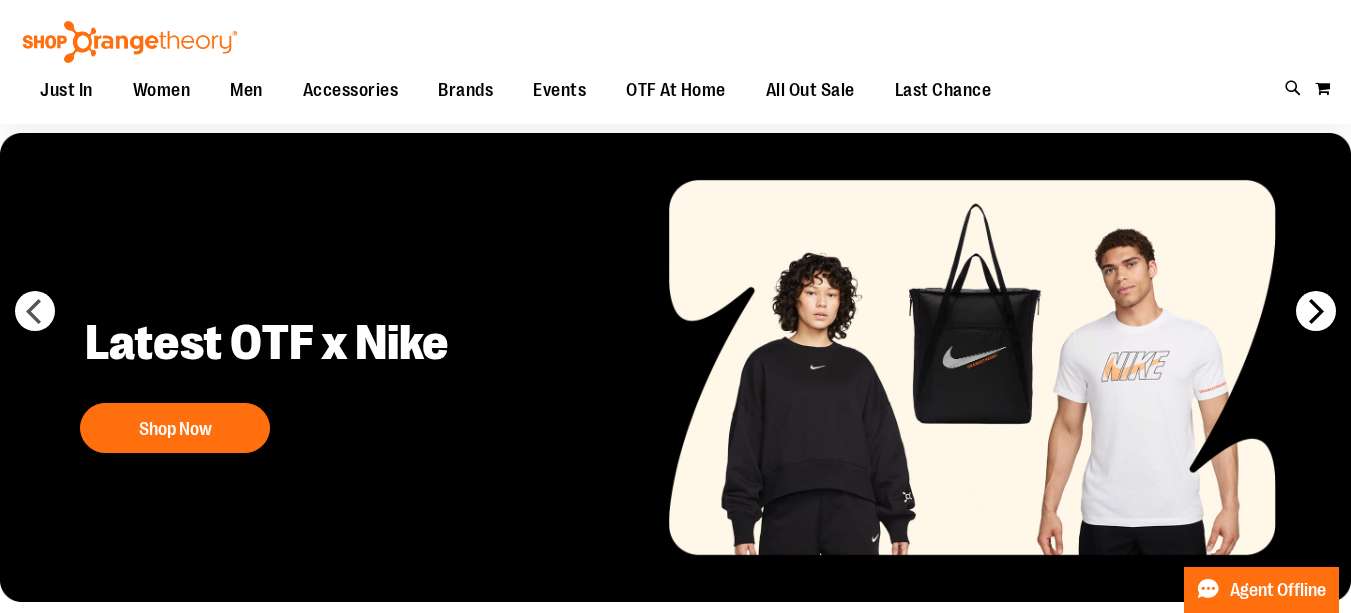 click on "next" at bounding box center (1316, 311) 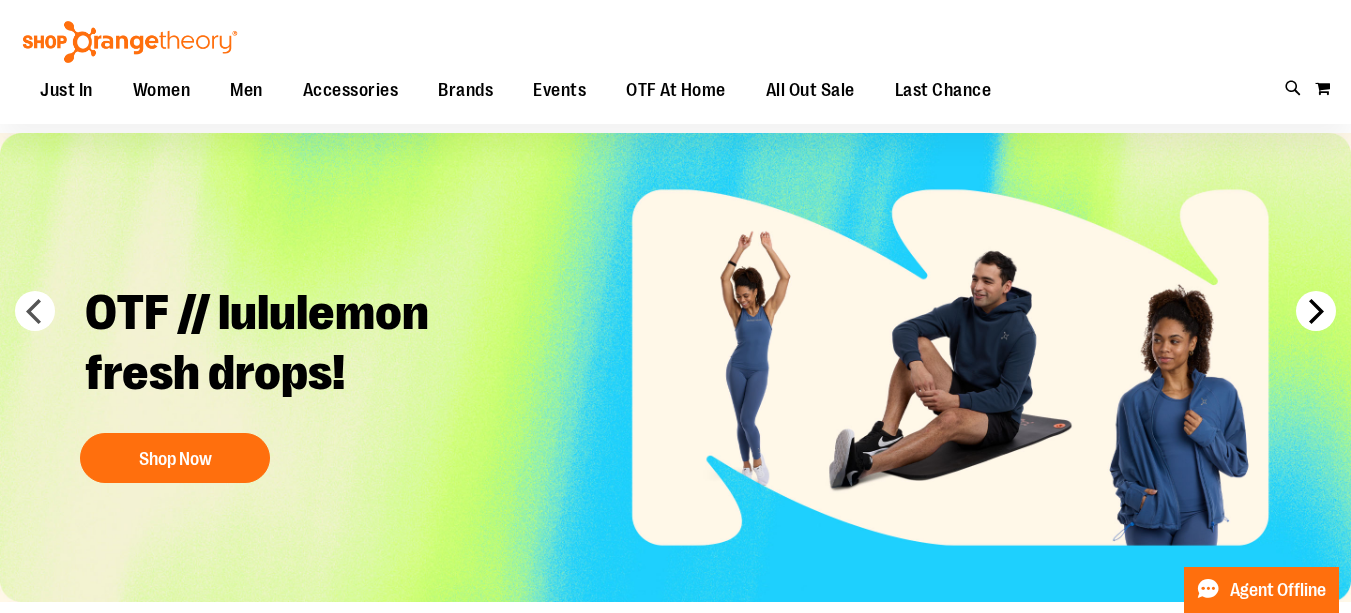 click on "next" at bounding box center (1316, 311) 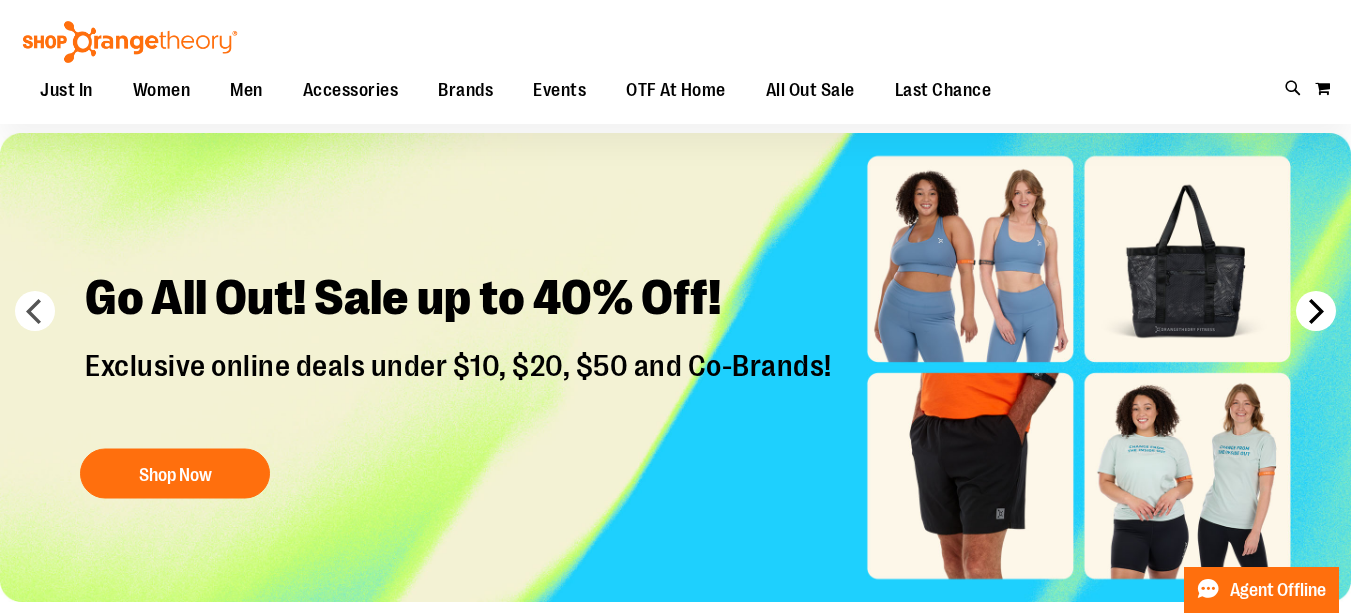 click on "next" at bounding box center (1316, 311) 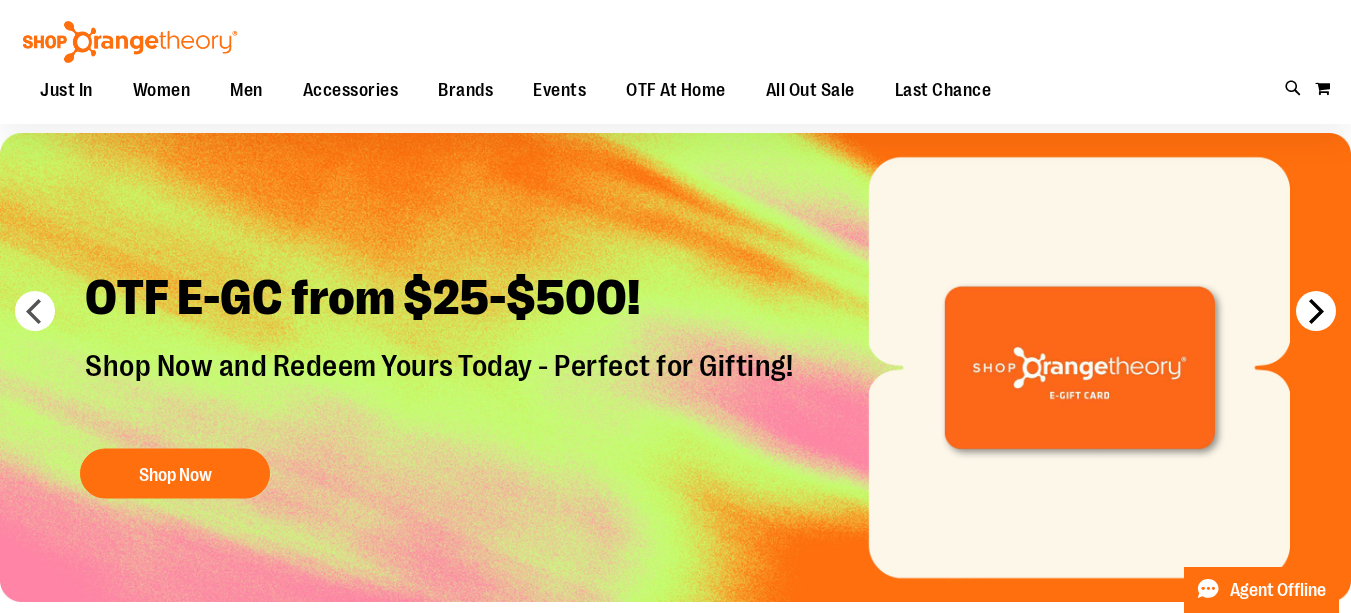 click on "next" at bounding box center [1316, 311] 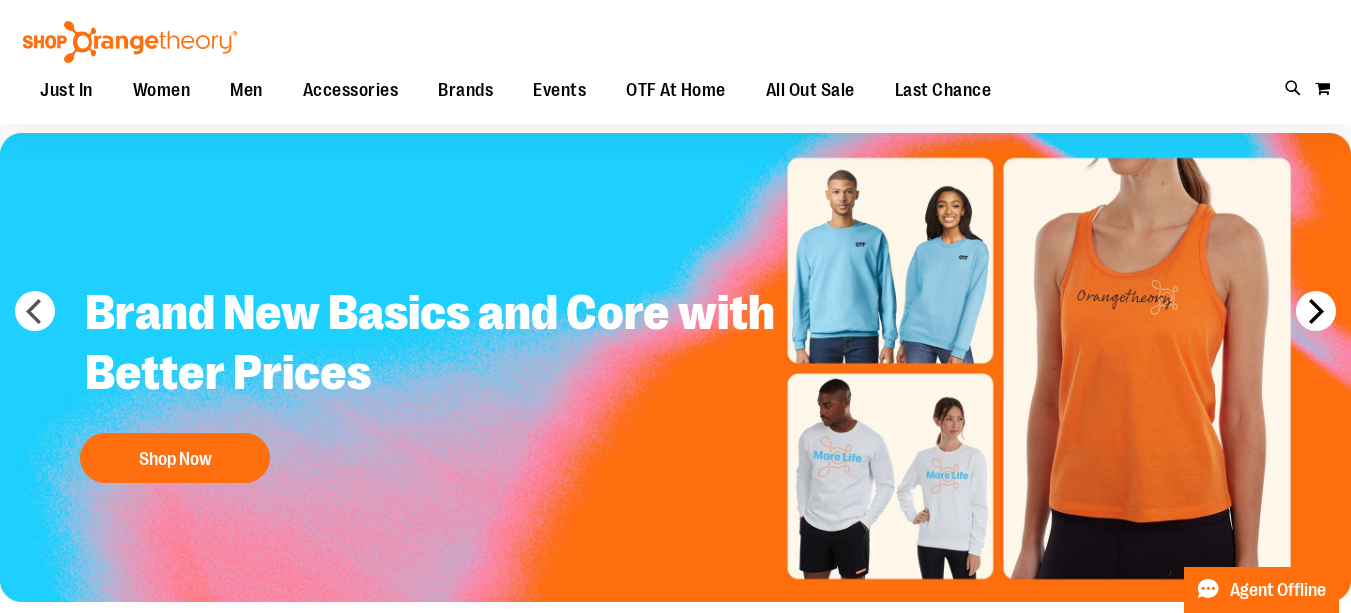 click on "next" at bounding box center [1316, 311] 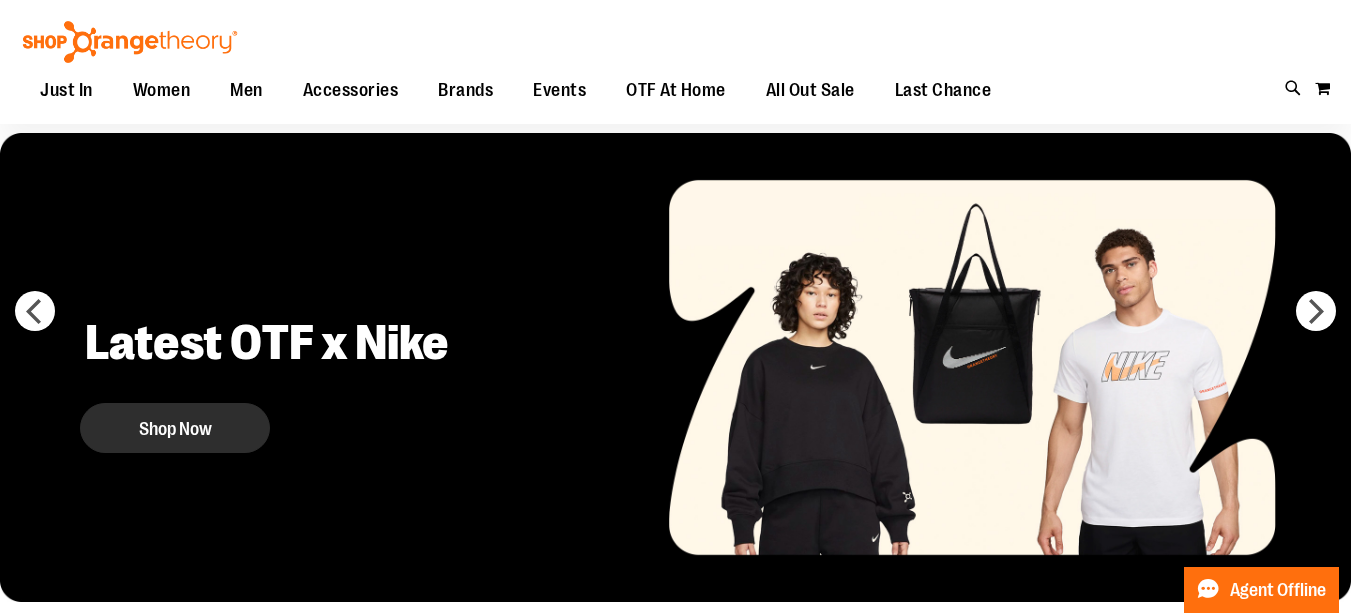 click on "Shop Now" at bounding box center [175, 428] 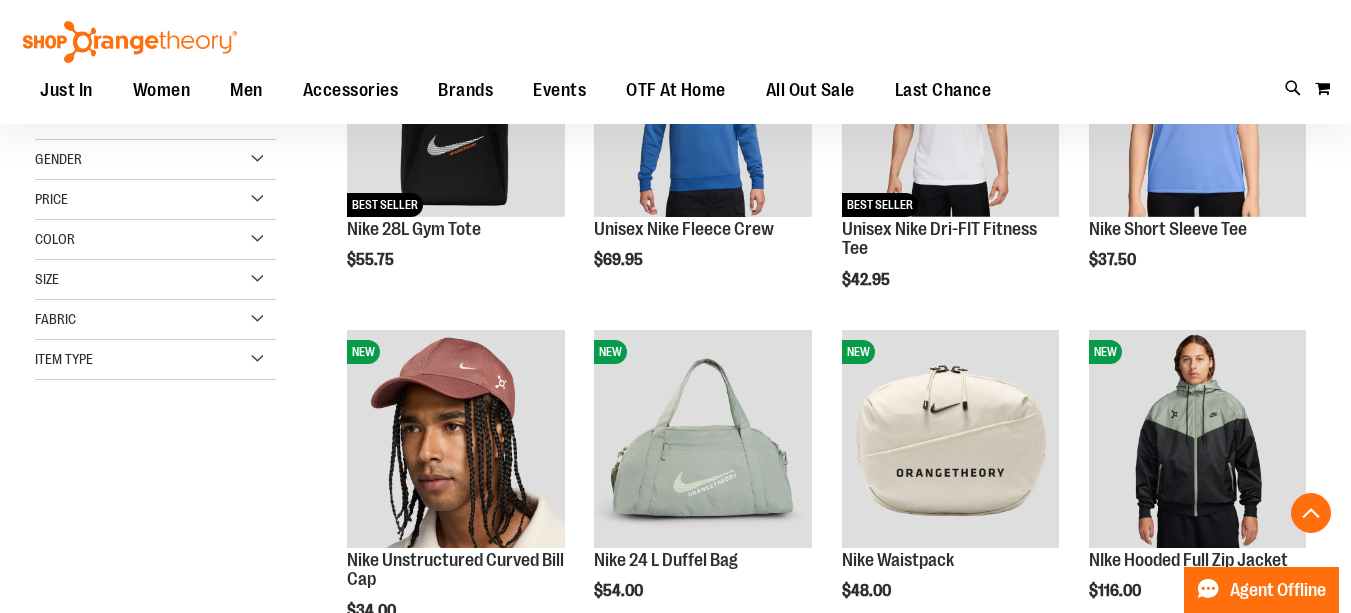 scroll, scrollTop: 399, scrollLeft: 0, axis: vertical 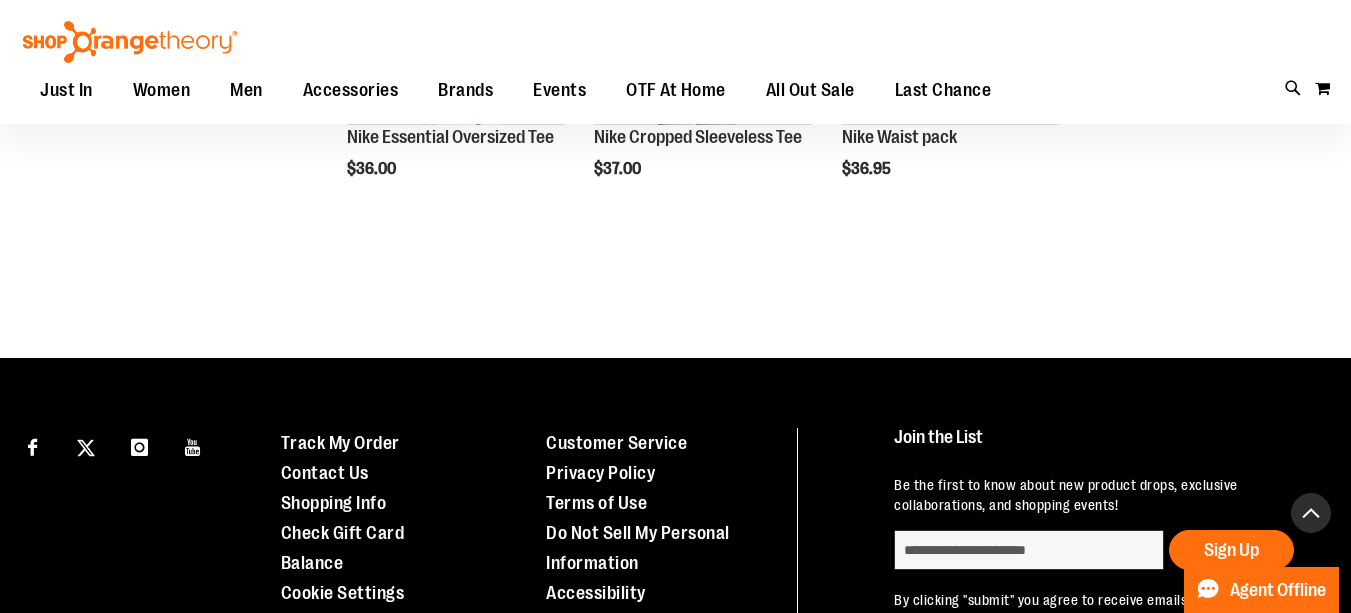 click at bounding box center [1311, 513] 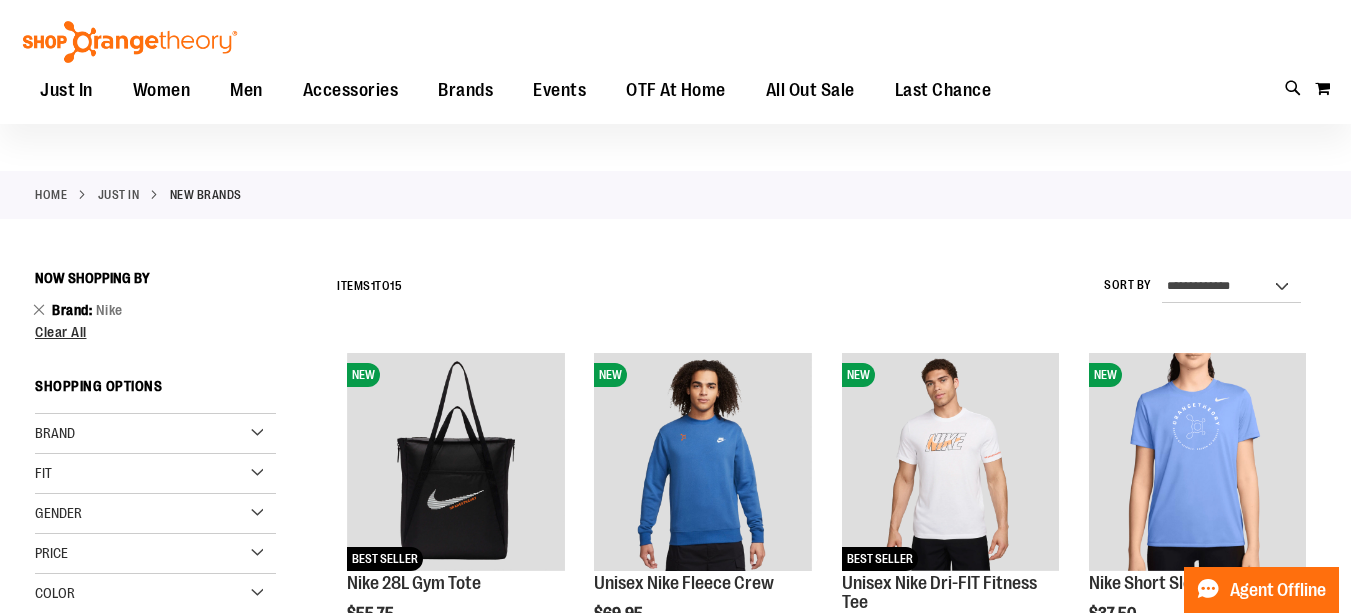 scroll, scrollTop: 0, scrollLeft: 0, axis: both 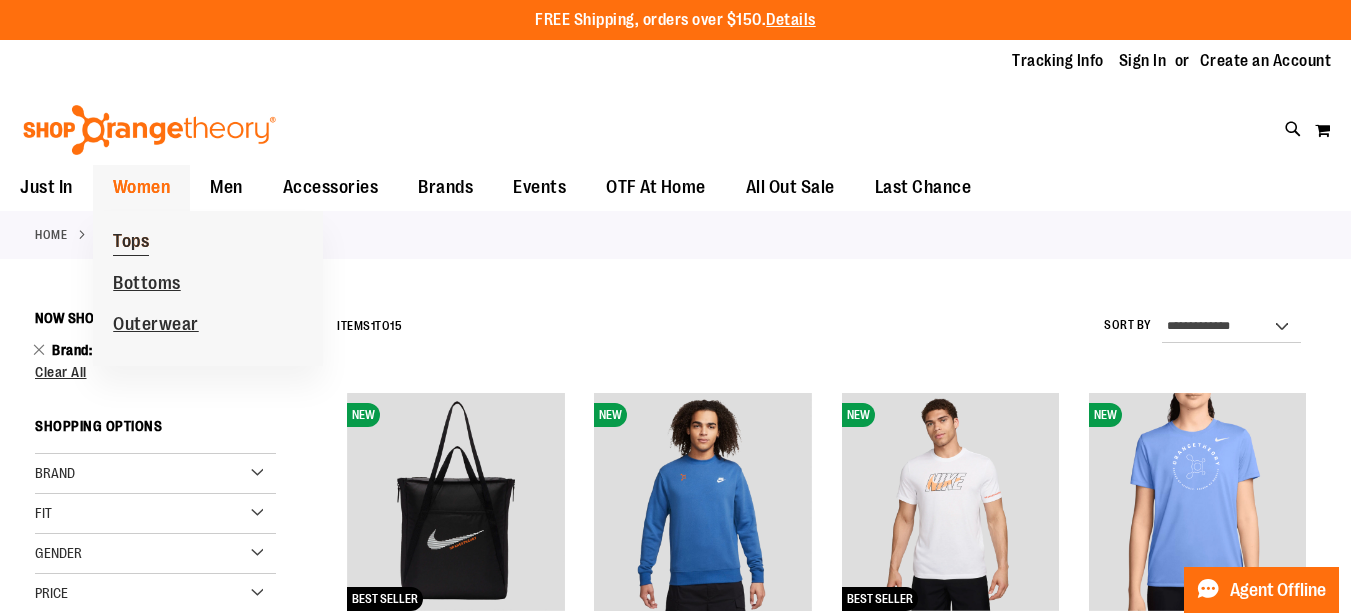 click on "Tops" at bounding box center [131, 243] 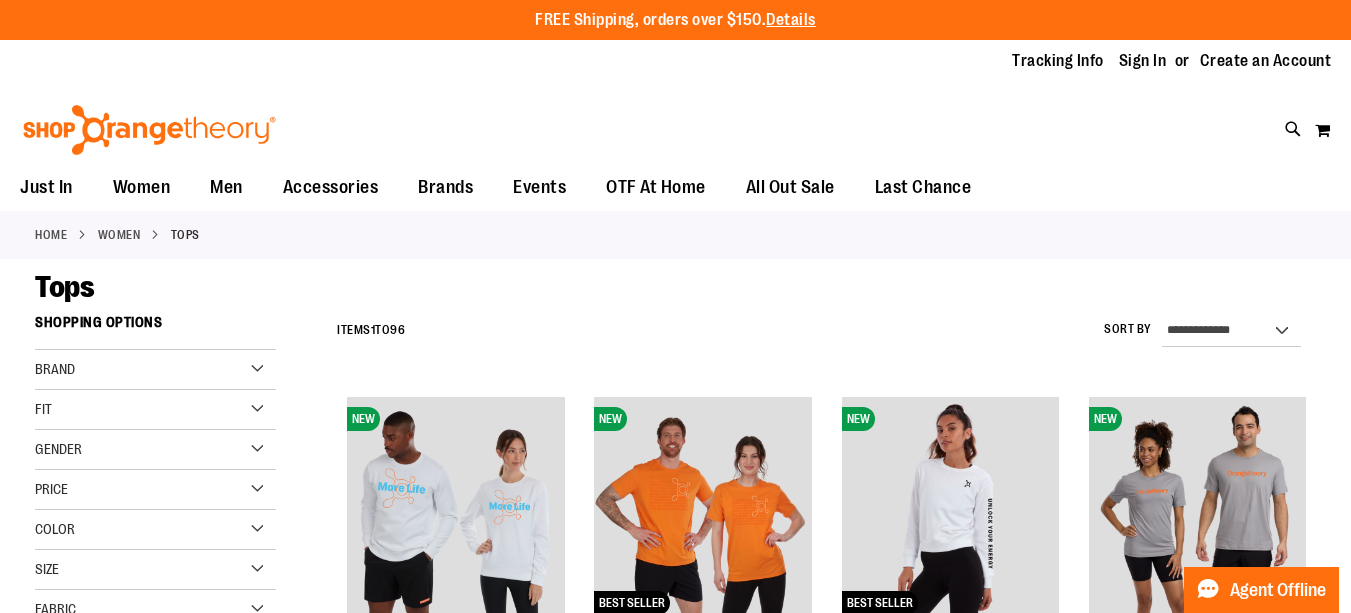 scroll, scrollTop: 0, scrollLeft: 0, axis: both 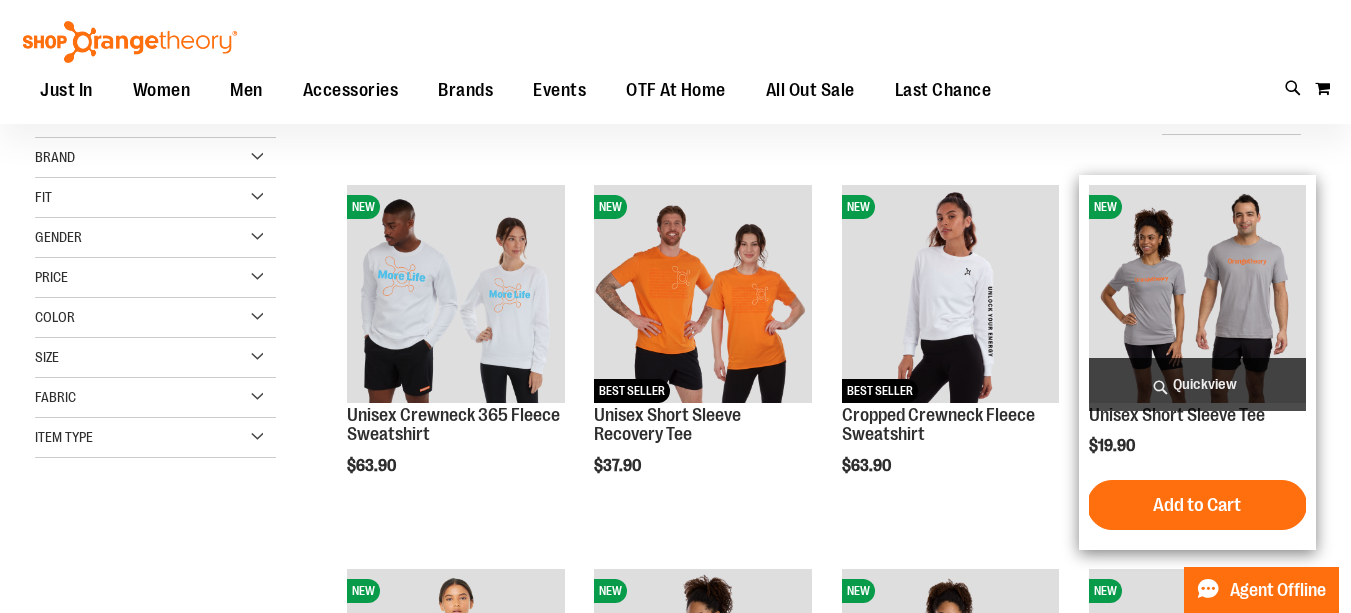 click at bounding box center (1197, 293) 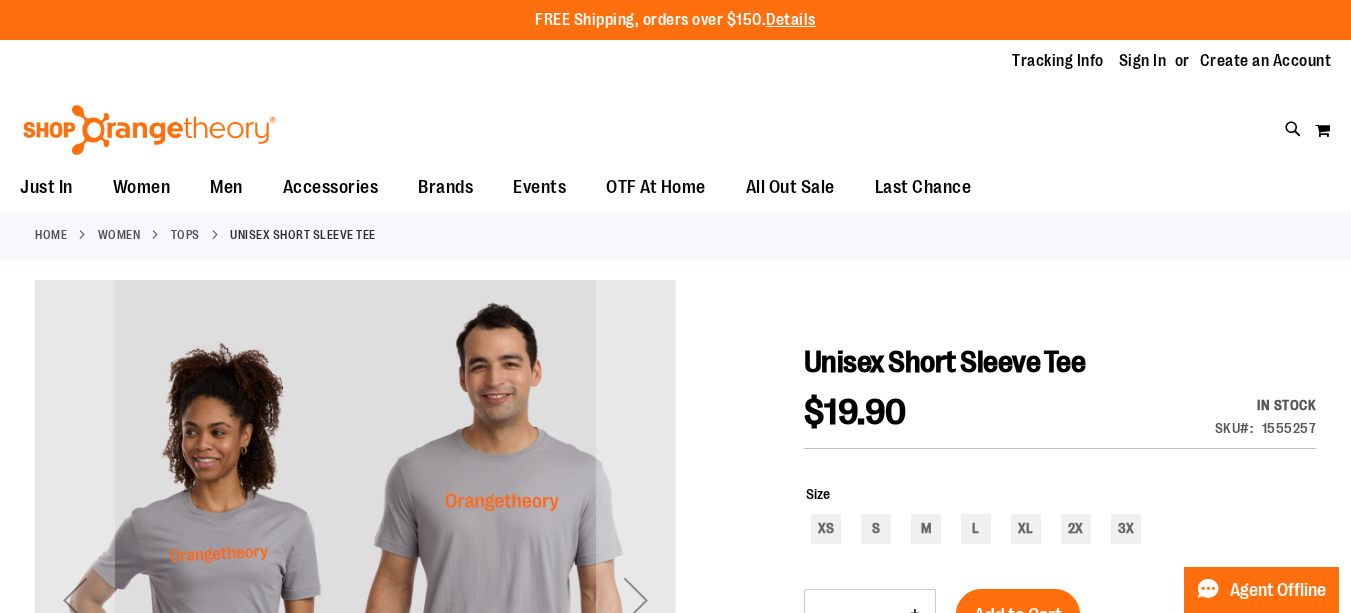 scroll, scrollTop: 0, scrollLeft: 0, axis: both 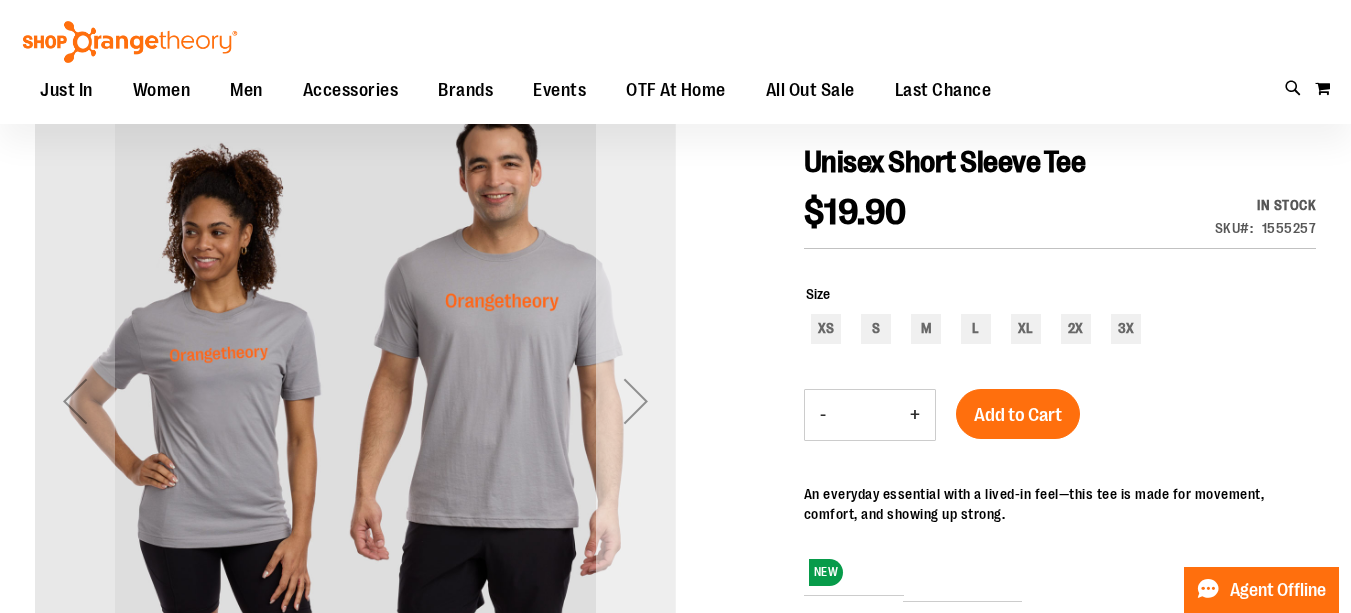 click at bounding box center [636, 401] 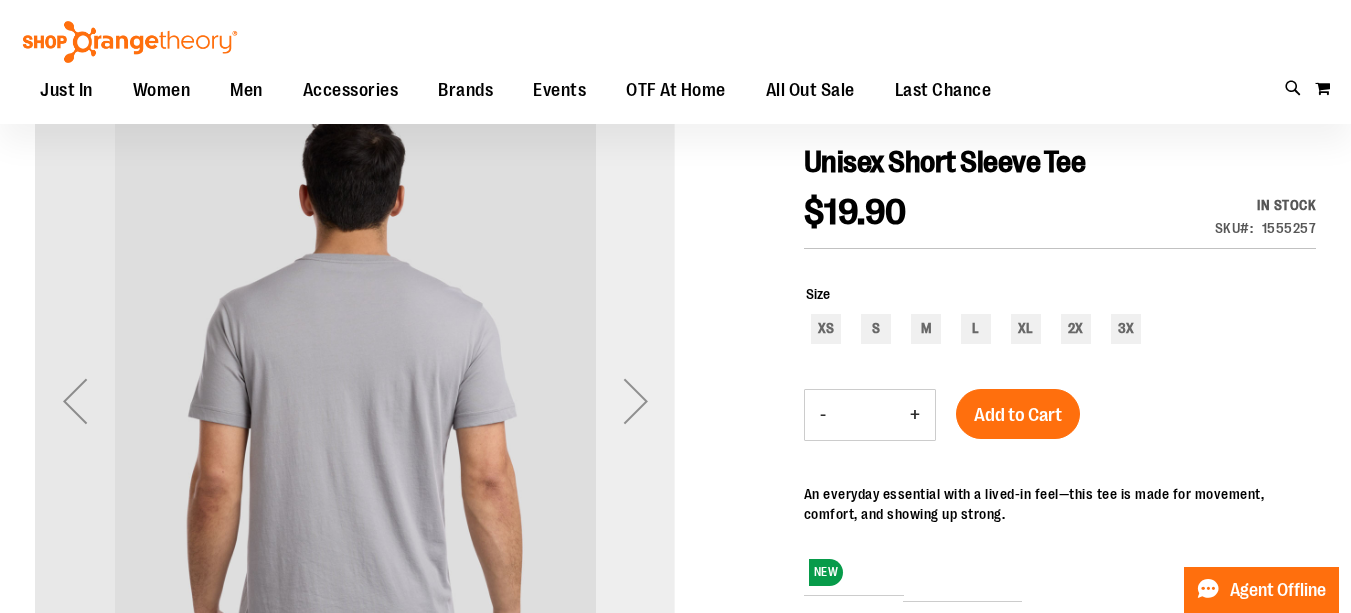 click at bounding box center [636, 401] 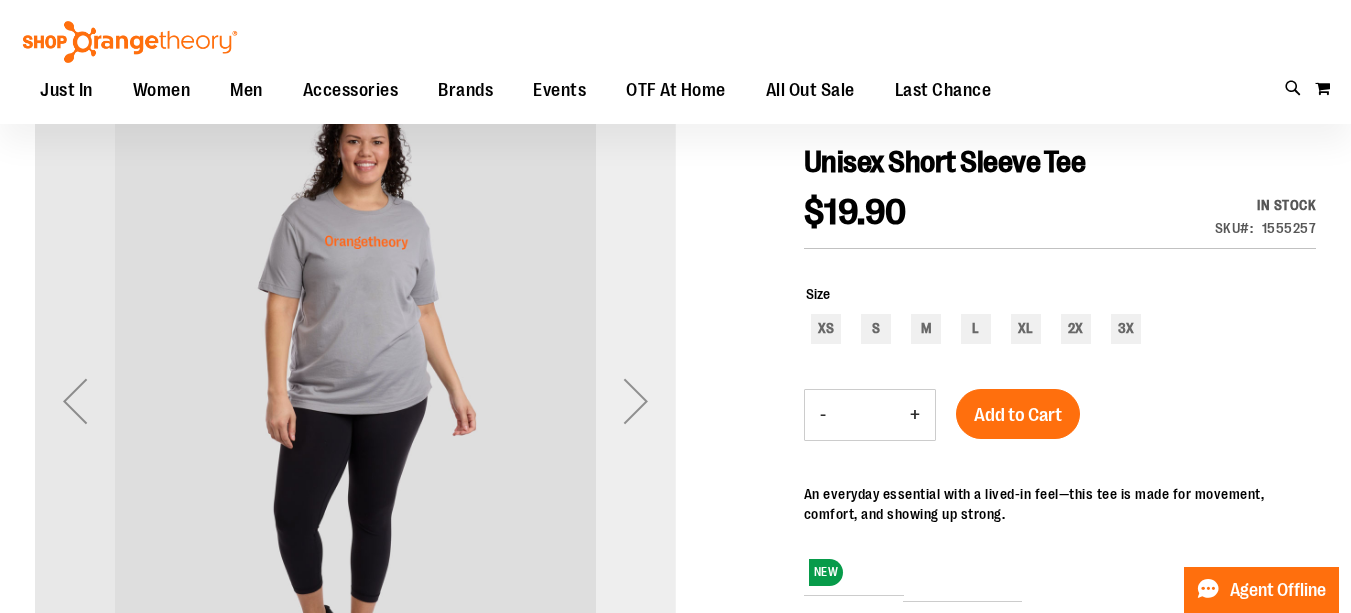 click at bounding box center (636, 401) 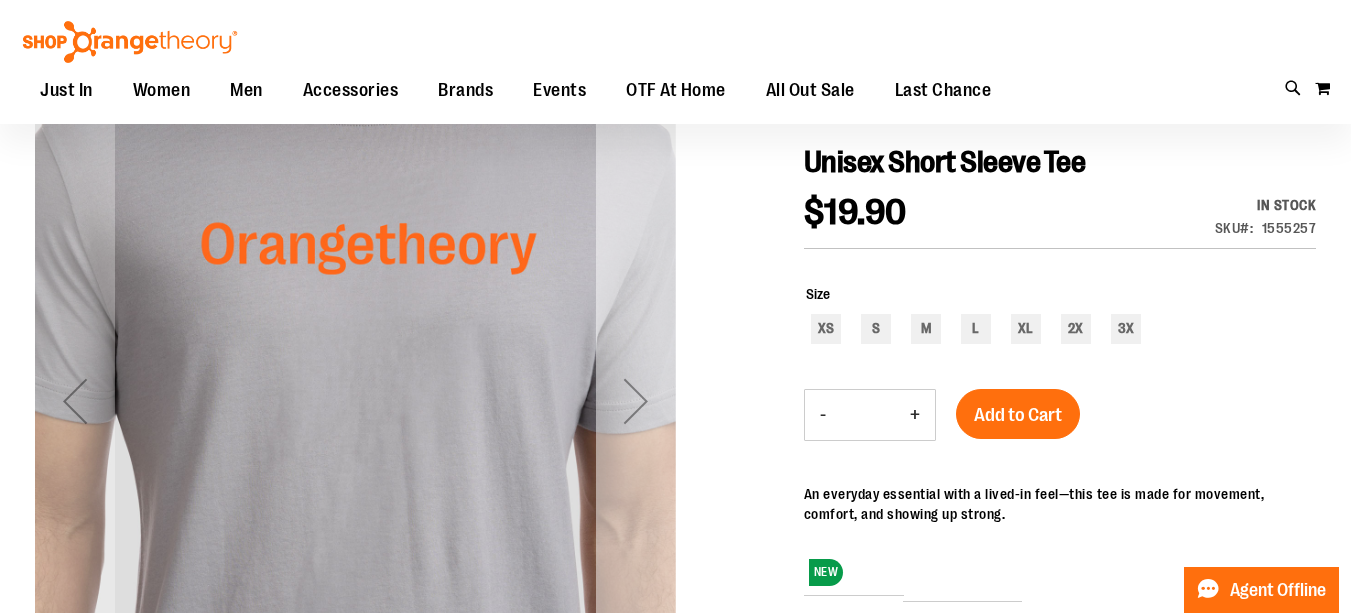 click at bounding box center (636, 401) 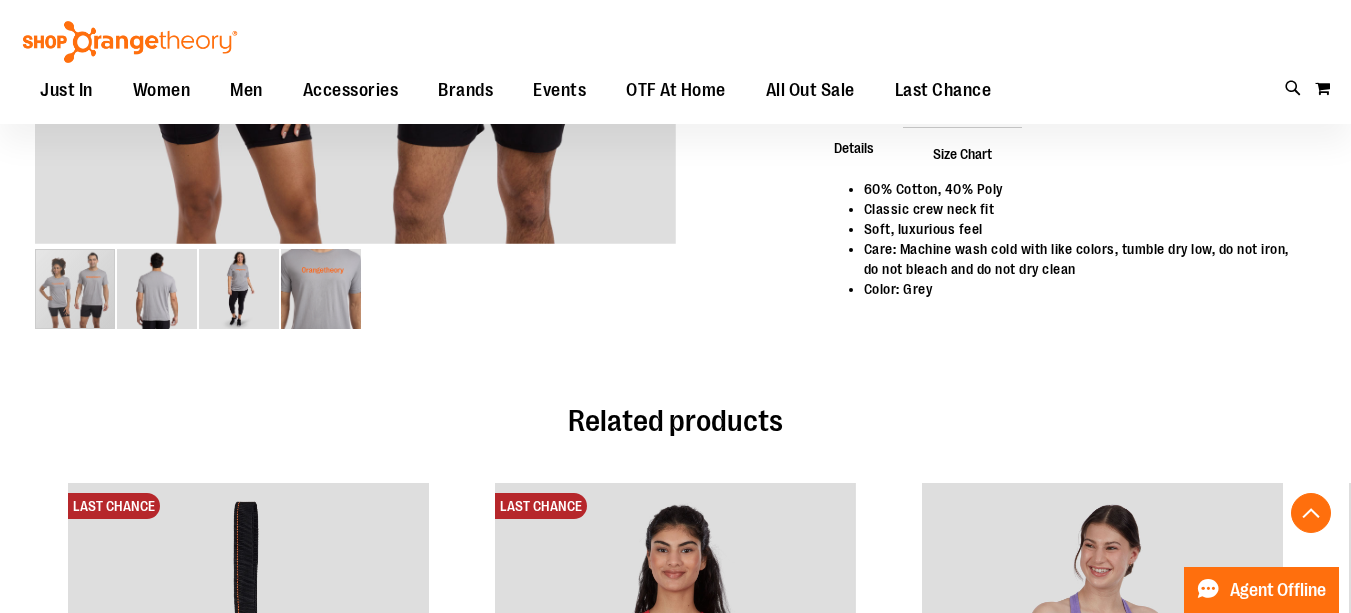 scroll, scrollTop: 699, scrollLeft: 0, axis: vertical 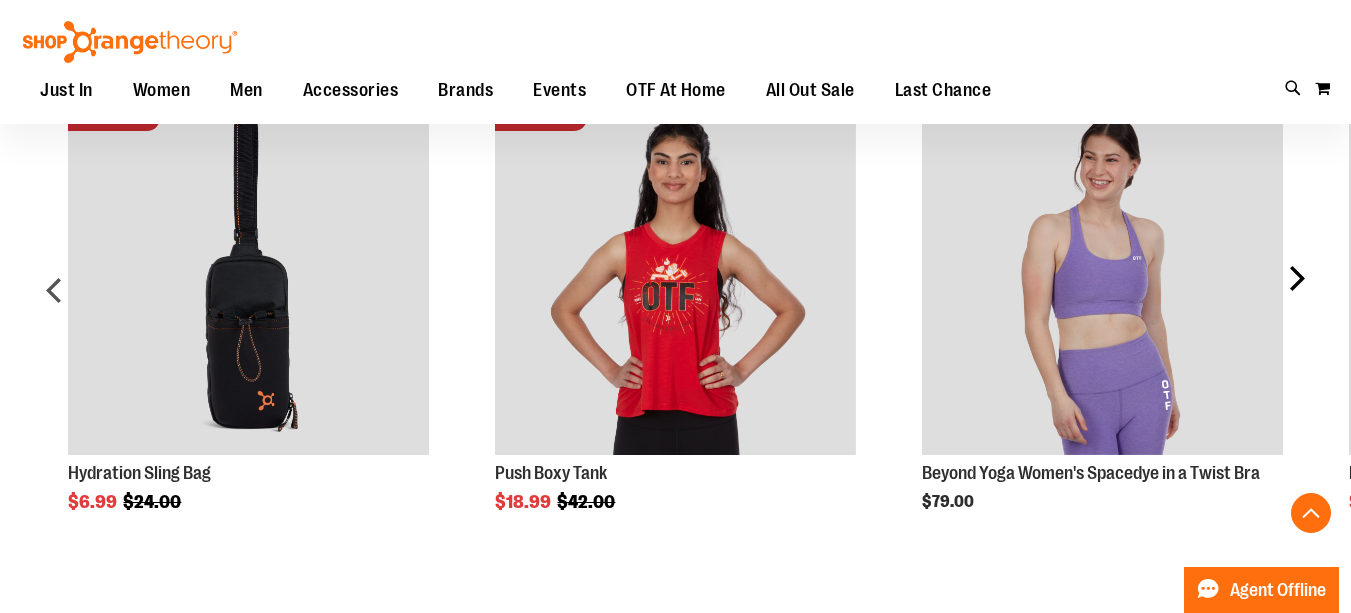 click on "next" at bounding box center (1296, 298) 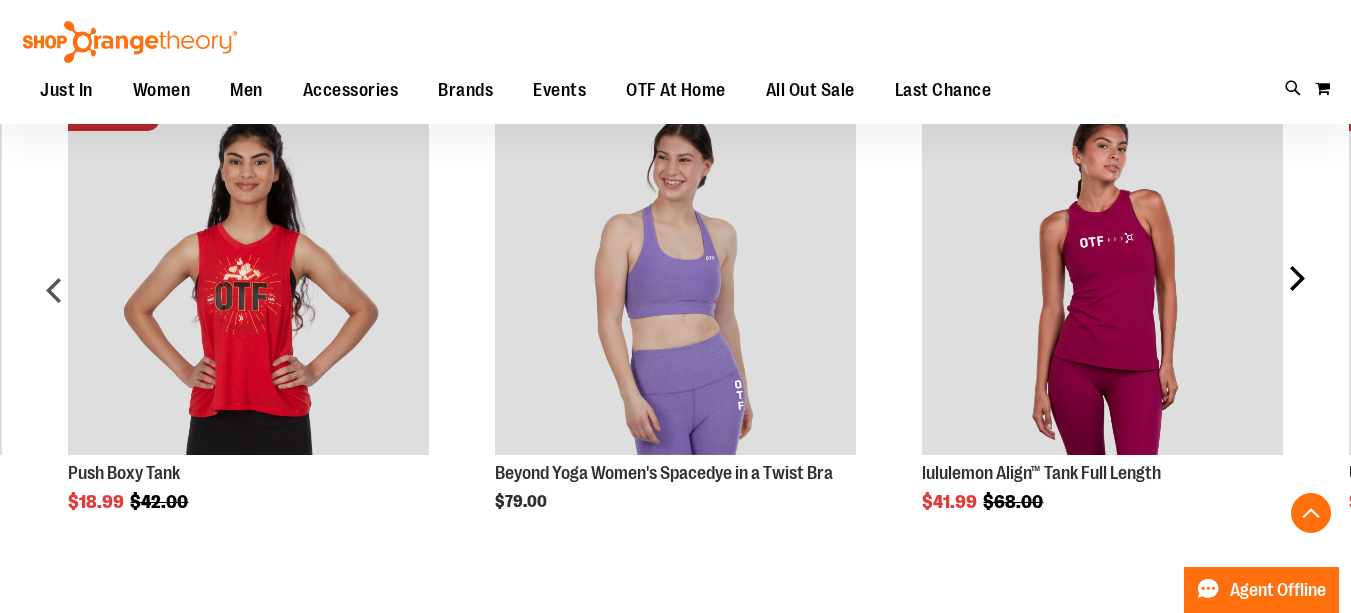 click on "next" at bounding box center (1296, 298) 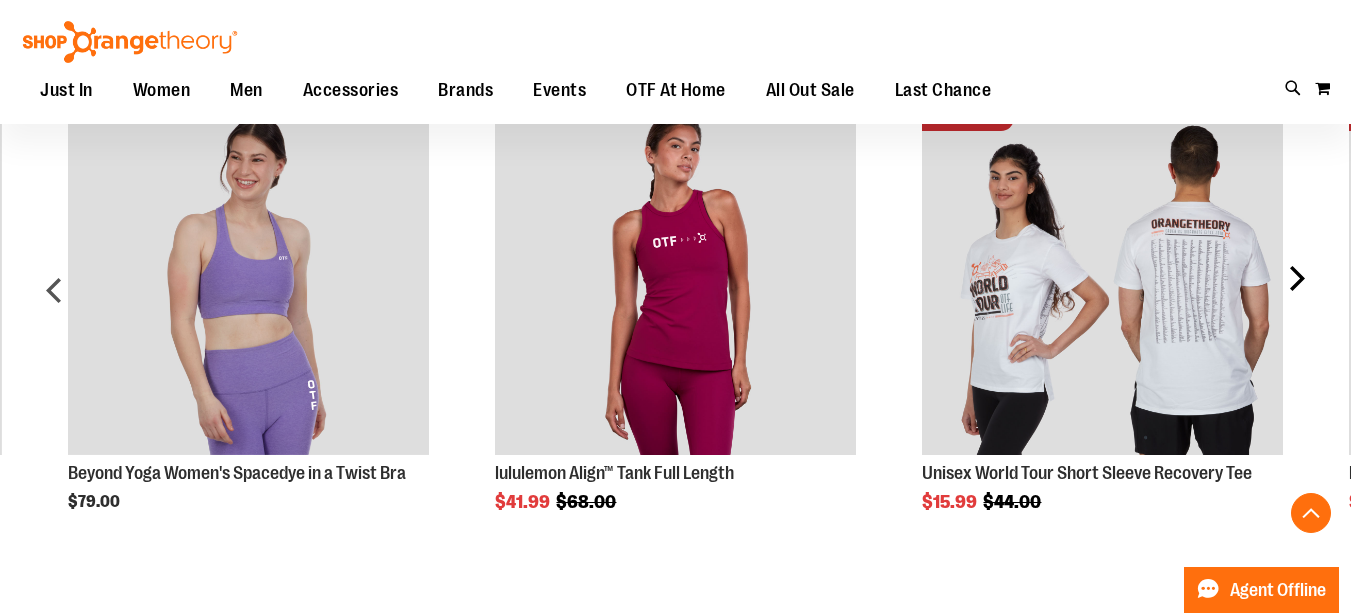 click on "next" at bounding box center [1296, 298] 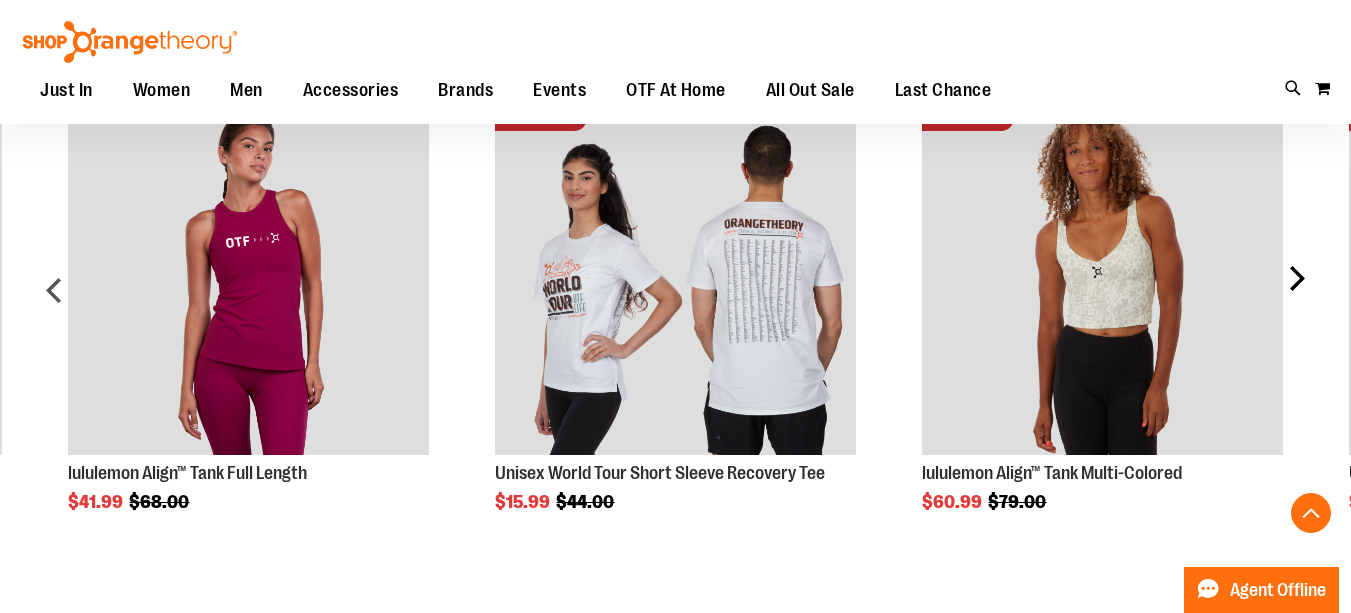 click on "next" at bounding box center (1296, 298) 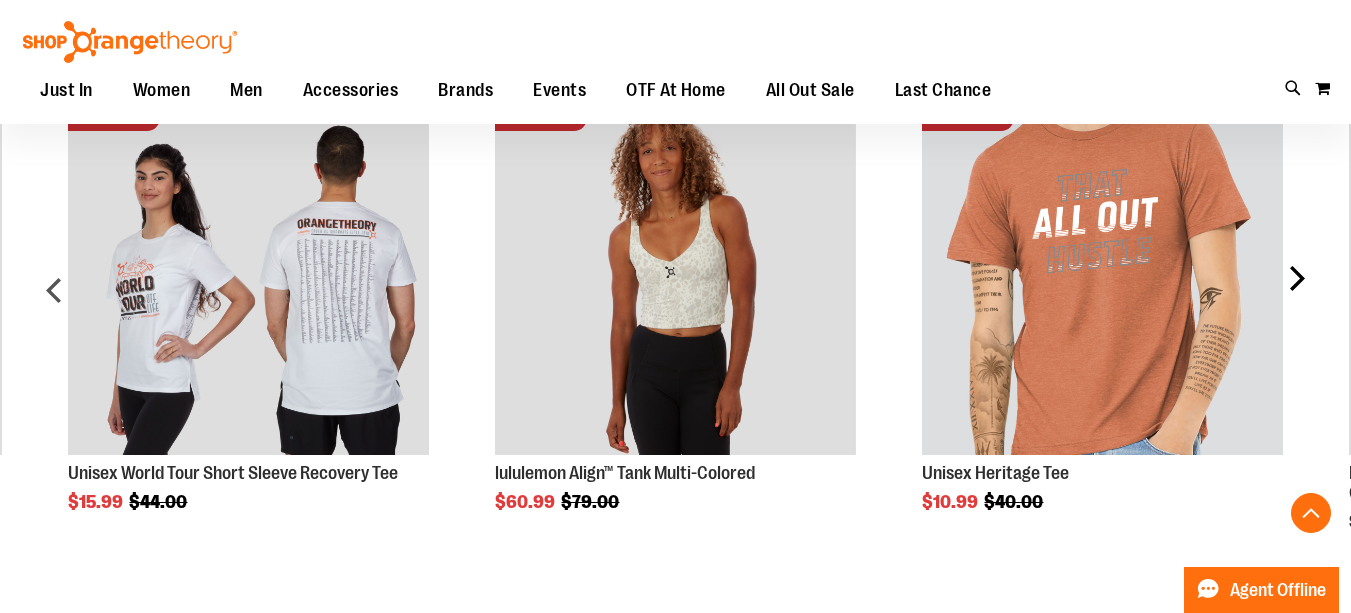 click on "next" at bounding box center (1296, 298) 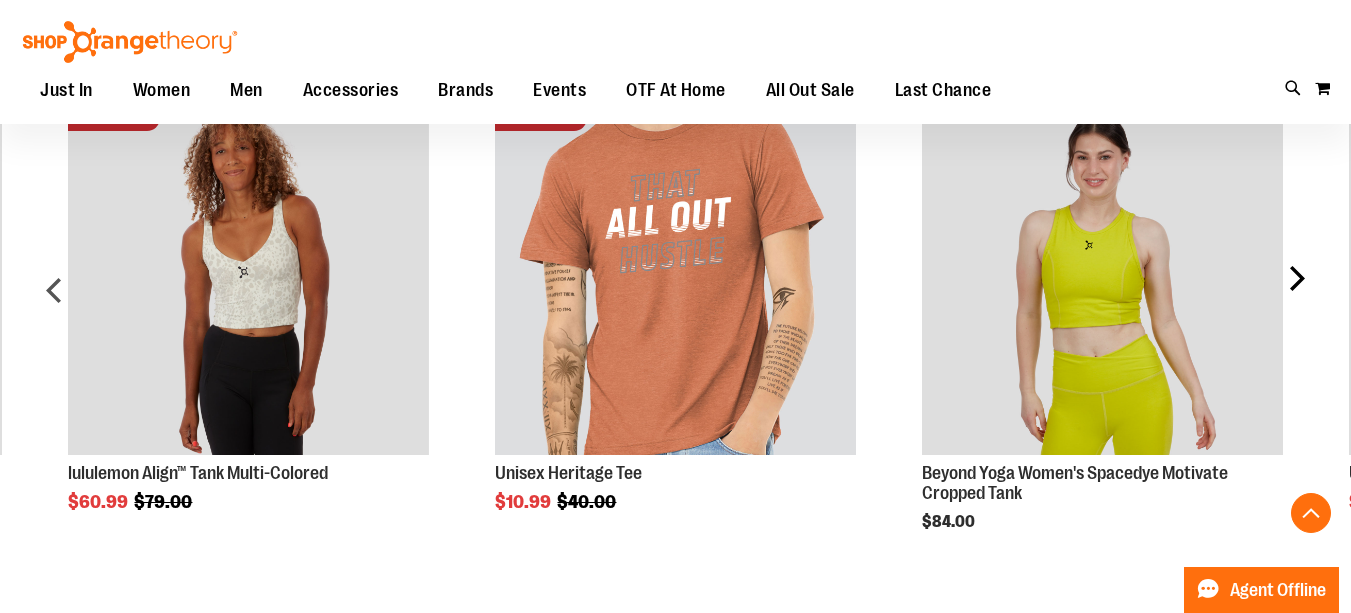click on "next" at bounding box center [1296, 298] 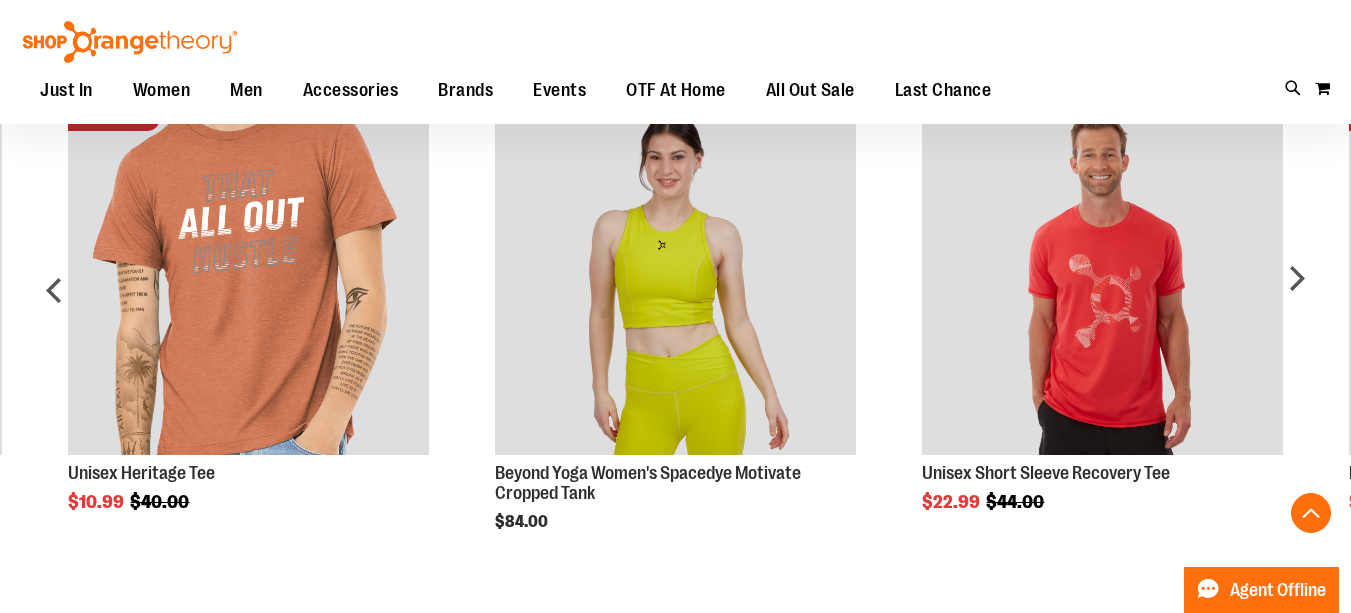 drag, startPoint x: 1299, startPoint y: 275, endPoint x: 1356, endPoint y: 320, distance: 72.62231 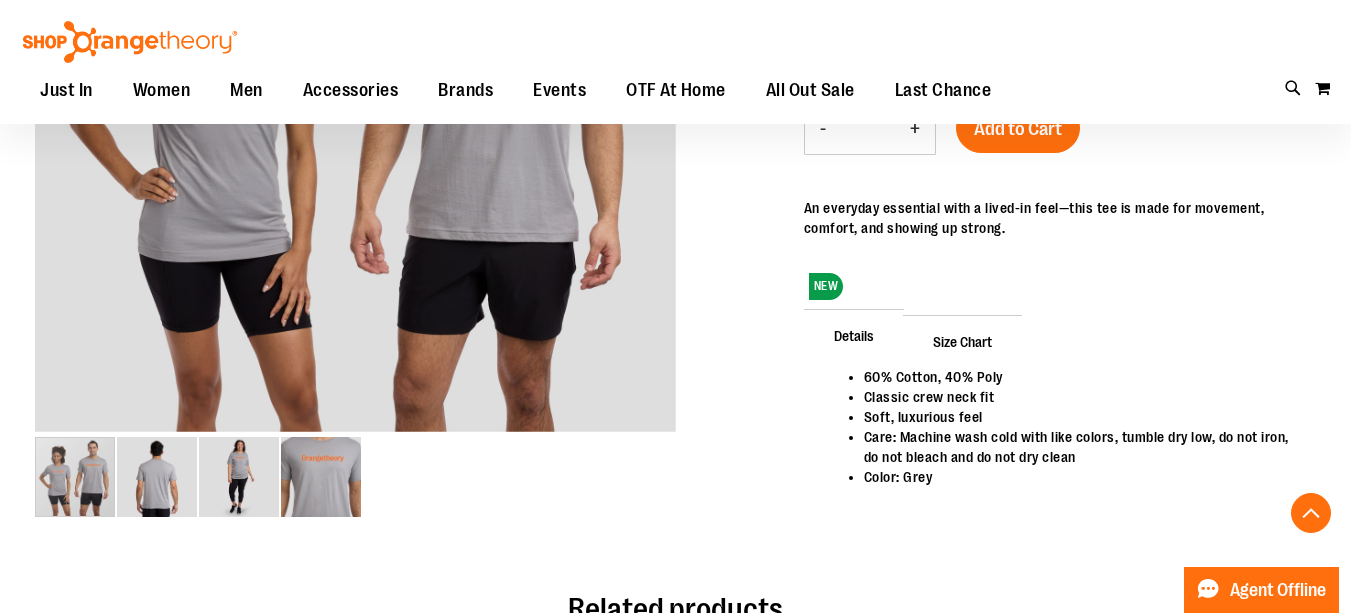 scroll, scrollTop: 232, scrollLeft: 0, axis: vertical 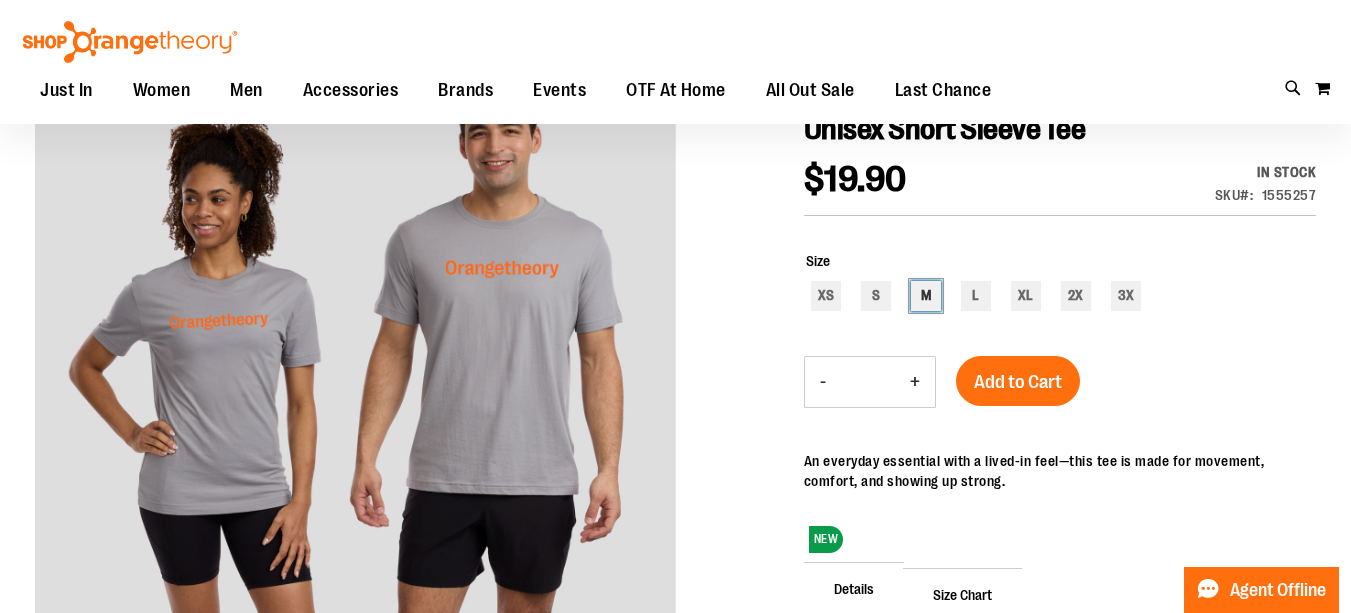 click on "M" at bounding box center [926, 296] 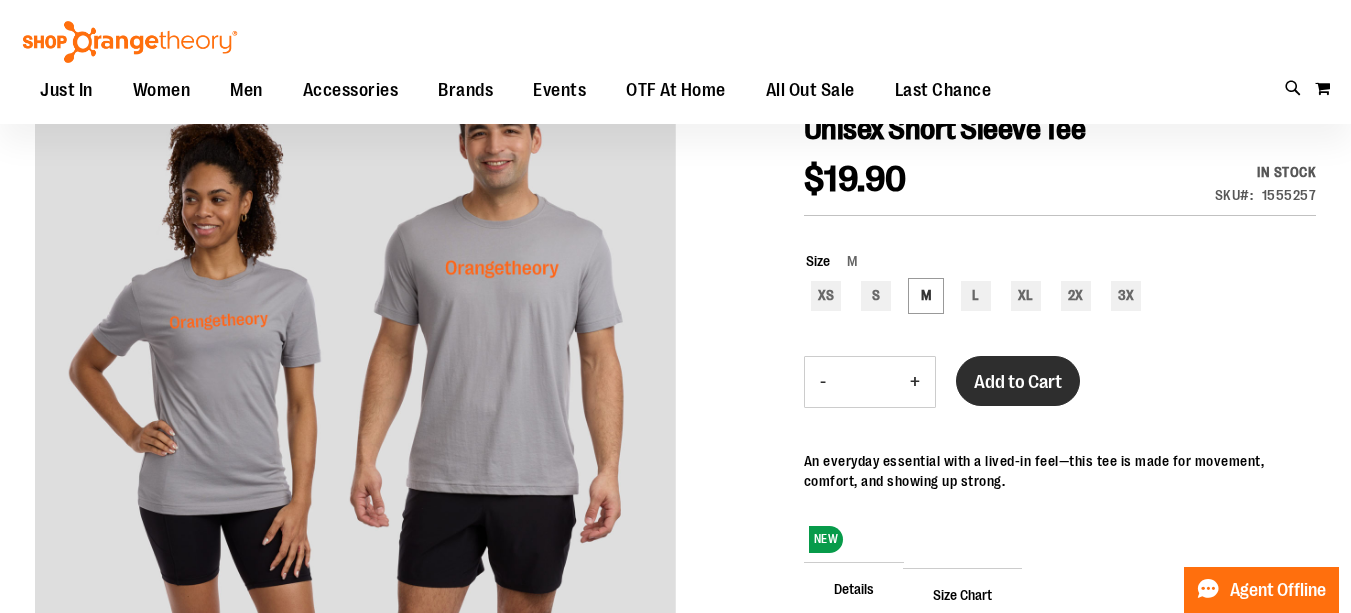 click on "Add to Cart" at bounding box center (1018, 382) 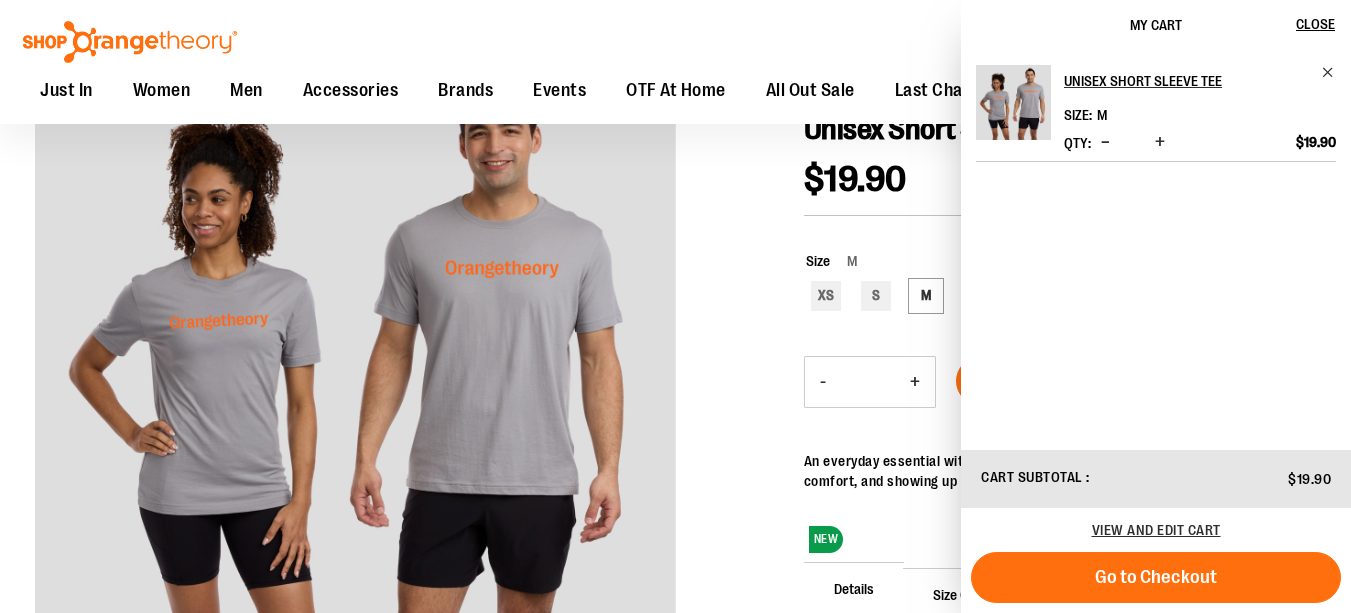 click at bounding box center (675, 434) 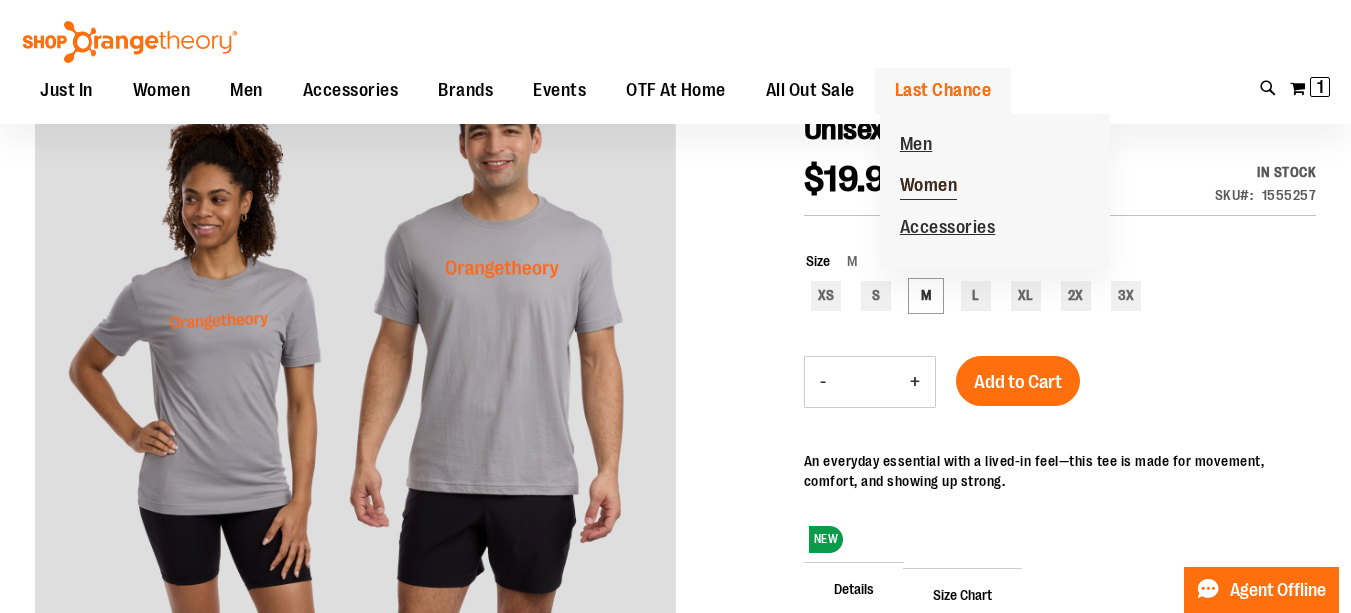 click on "Women" at bounding box center (929, 187) 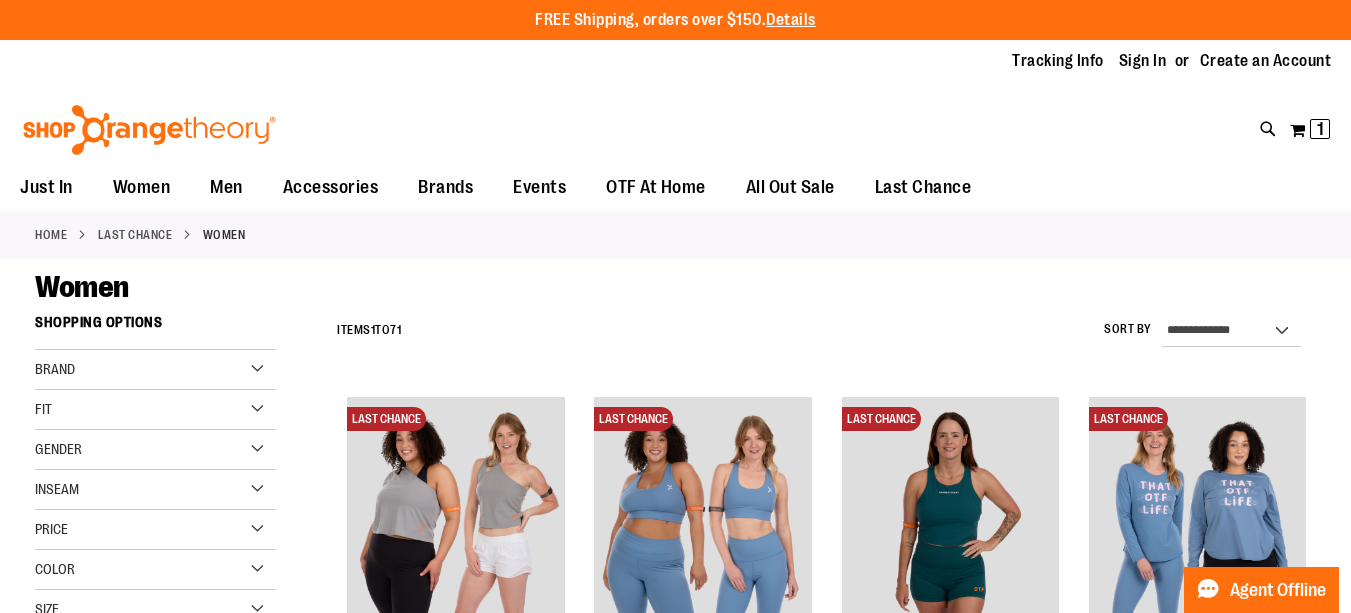 scroll, scrollTop: 0, scrollLeft: 0, axis: both 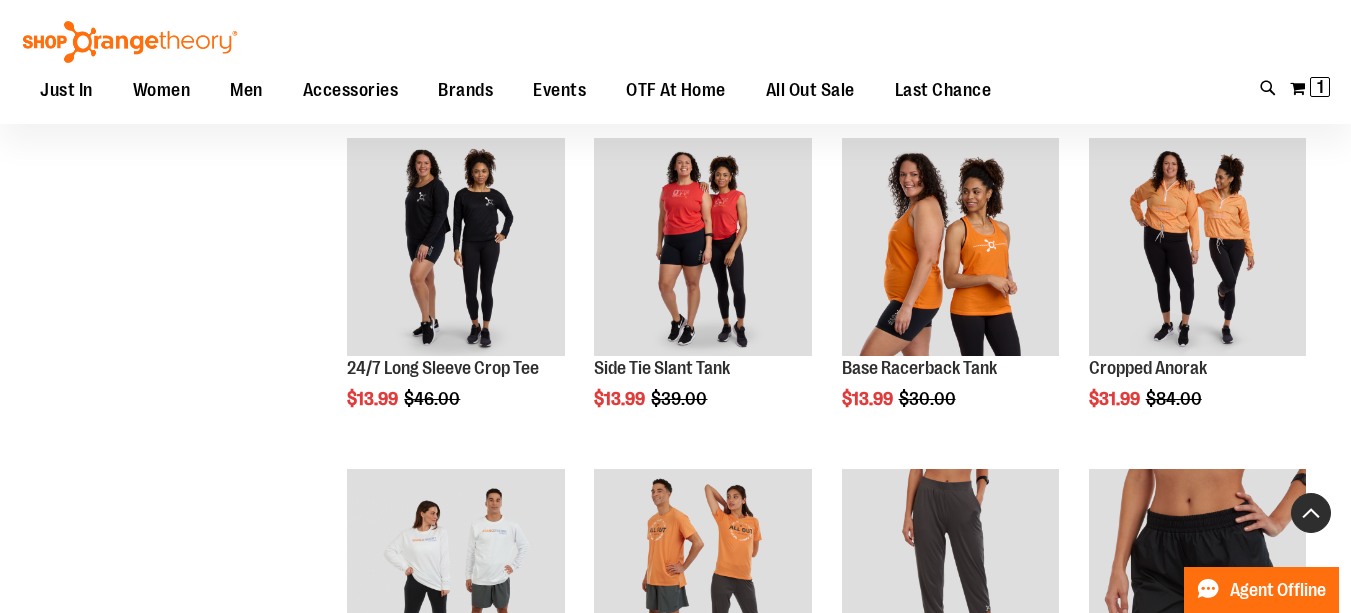 click at bounding box center (1311, 513) 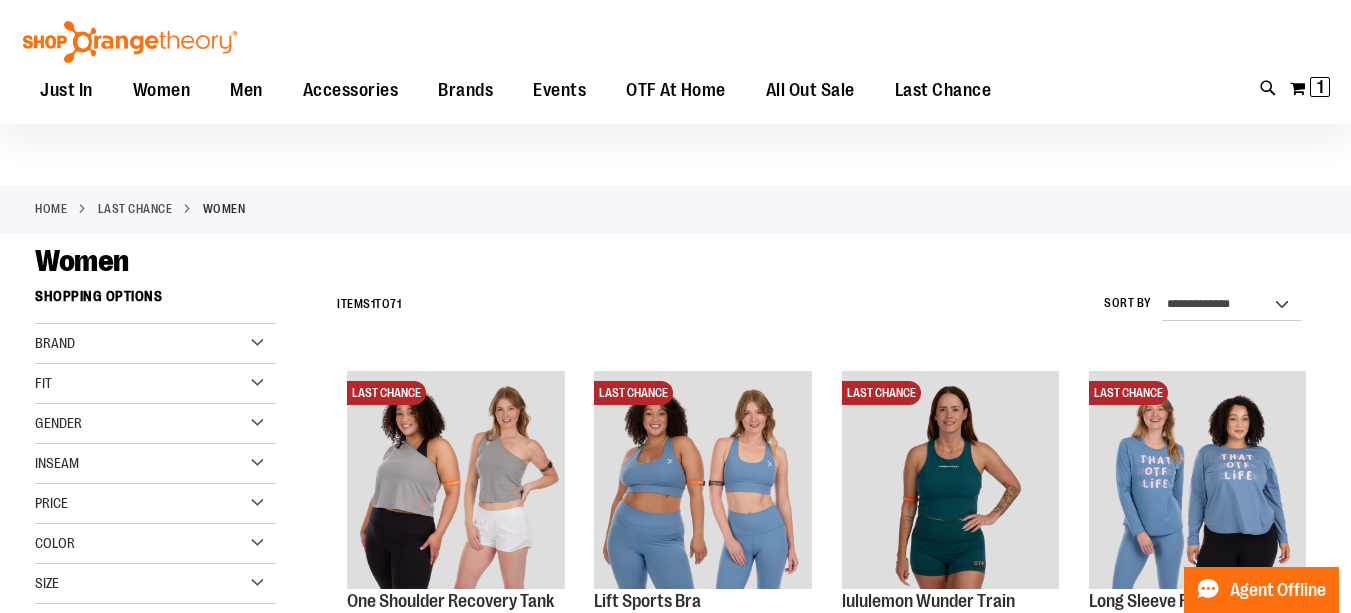 scroll, scrollTop: 0, scrollLeft: 0, axis: both 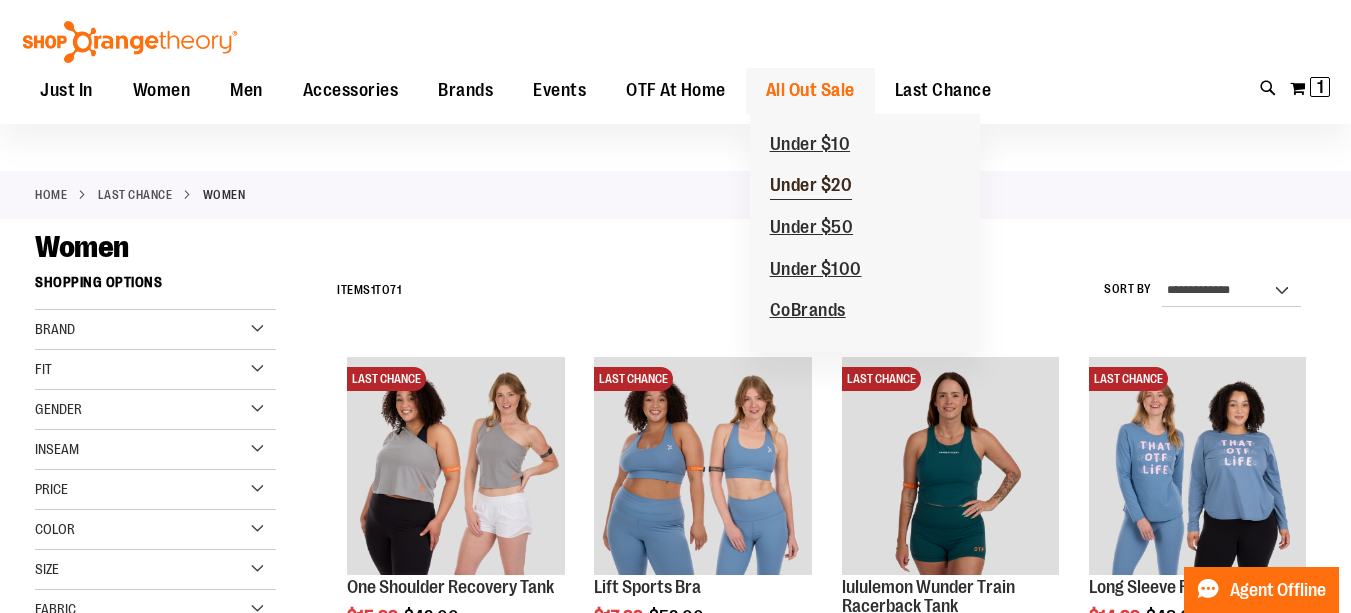 click on "Under $20" at bounding box center [811, 187] 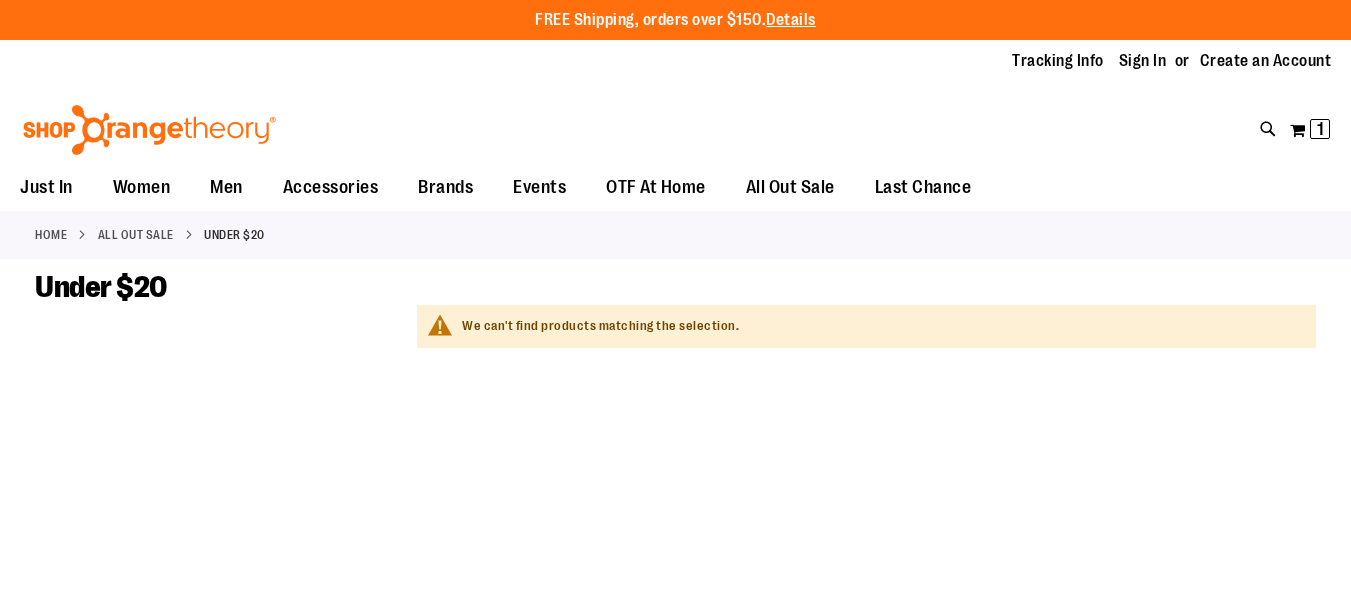 scroll, scrollTop: 0, scrollLeft: 0, axis: both 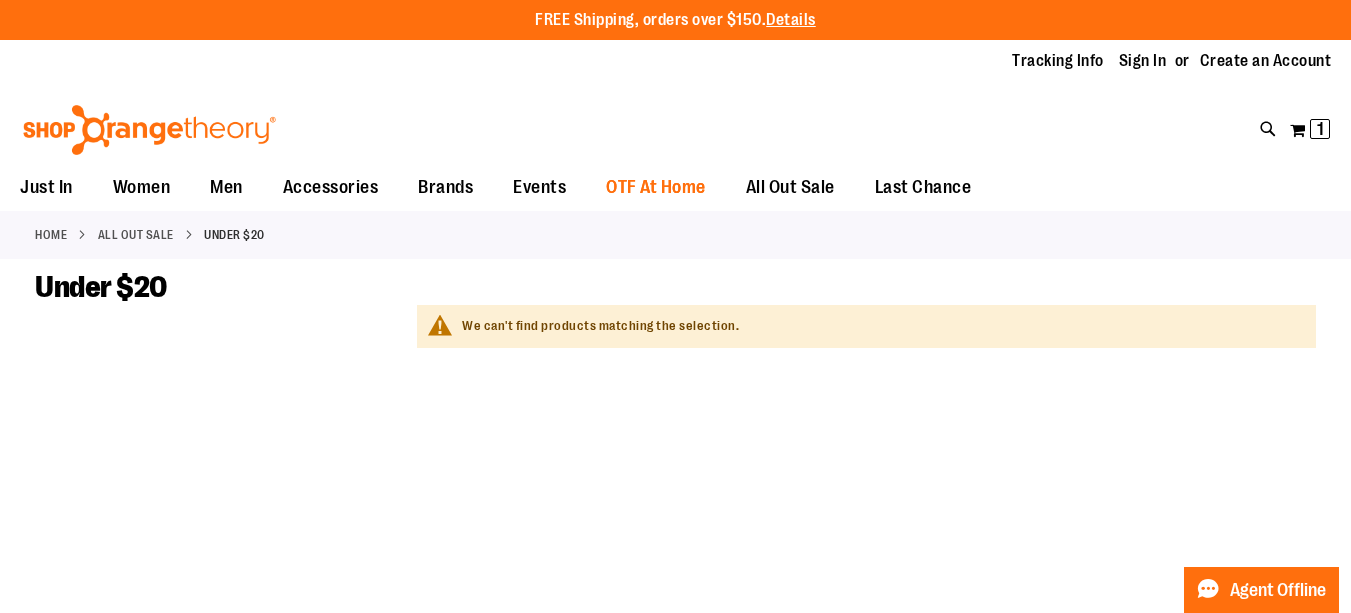 click on "OTF At Home" at bounding box center (656, 187) 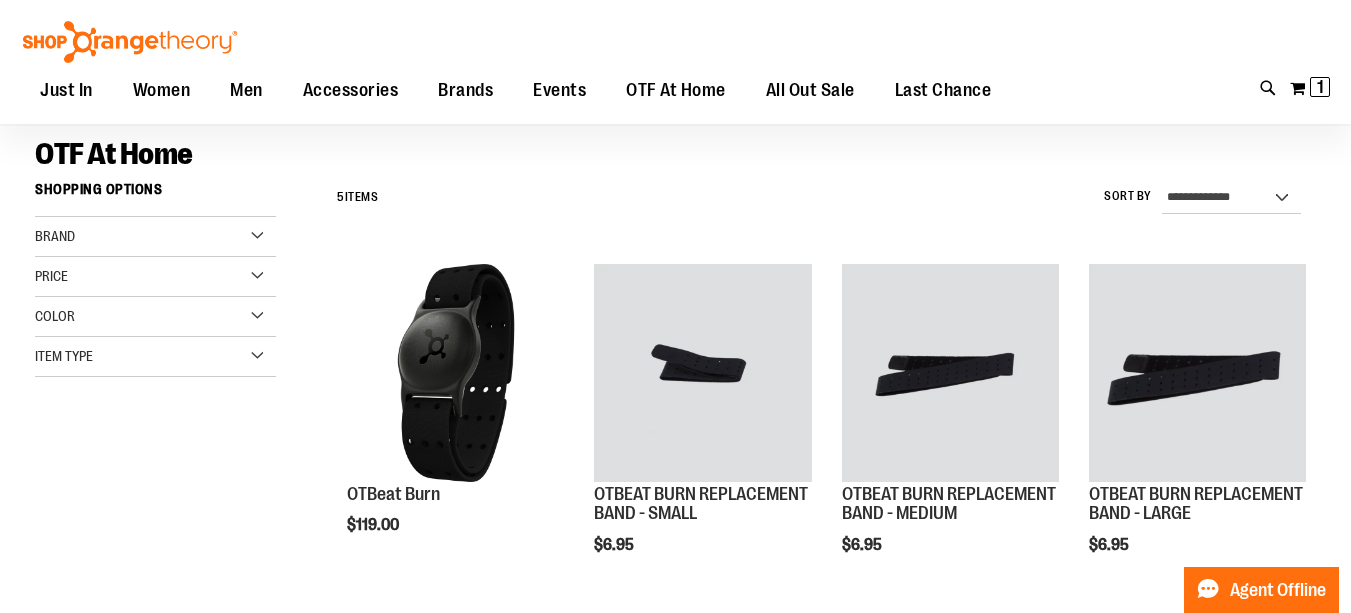 scroll, scrollTop: 132, scrollLeft: 0, axis: vertical 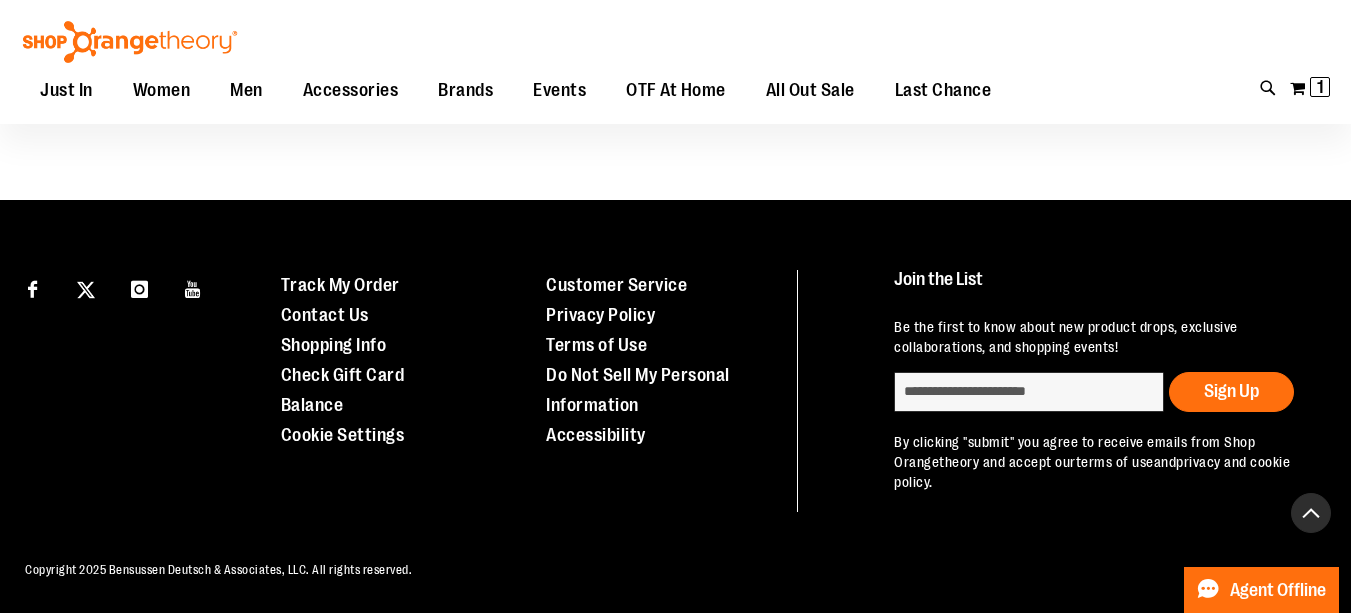 click at bounding box center [1311, 513] 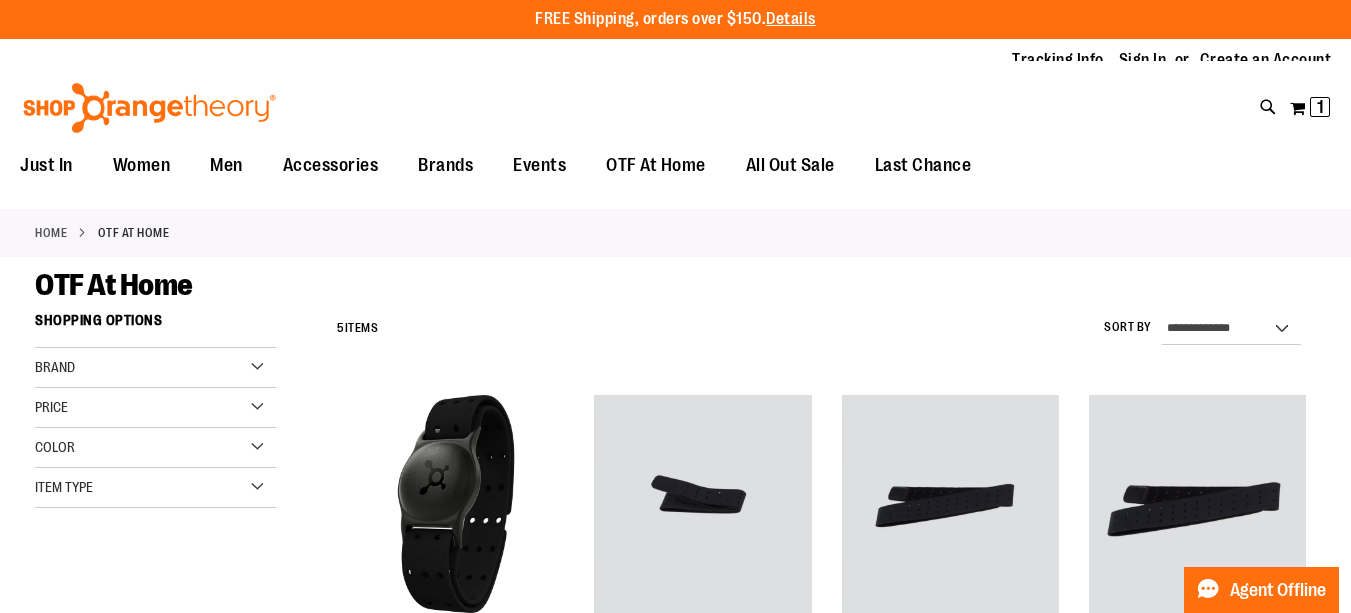 scroll, scrollTop: 0, scrollLeft: 0, axis: both 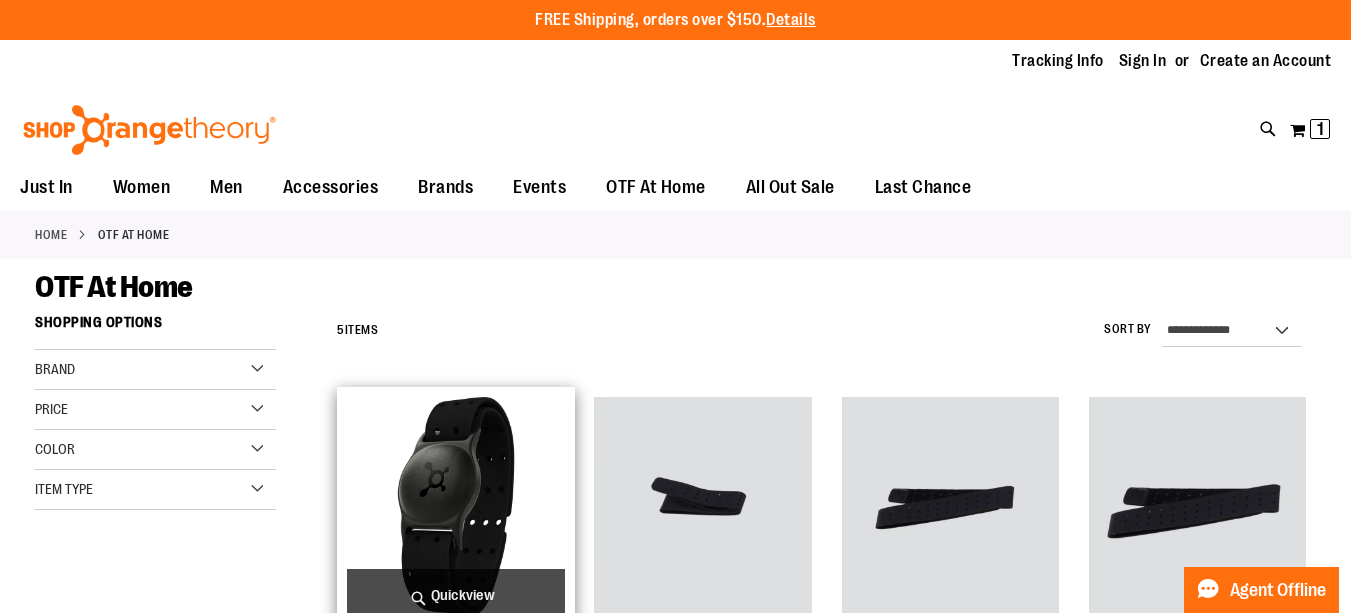 click at bounding box center (455, 505) 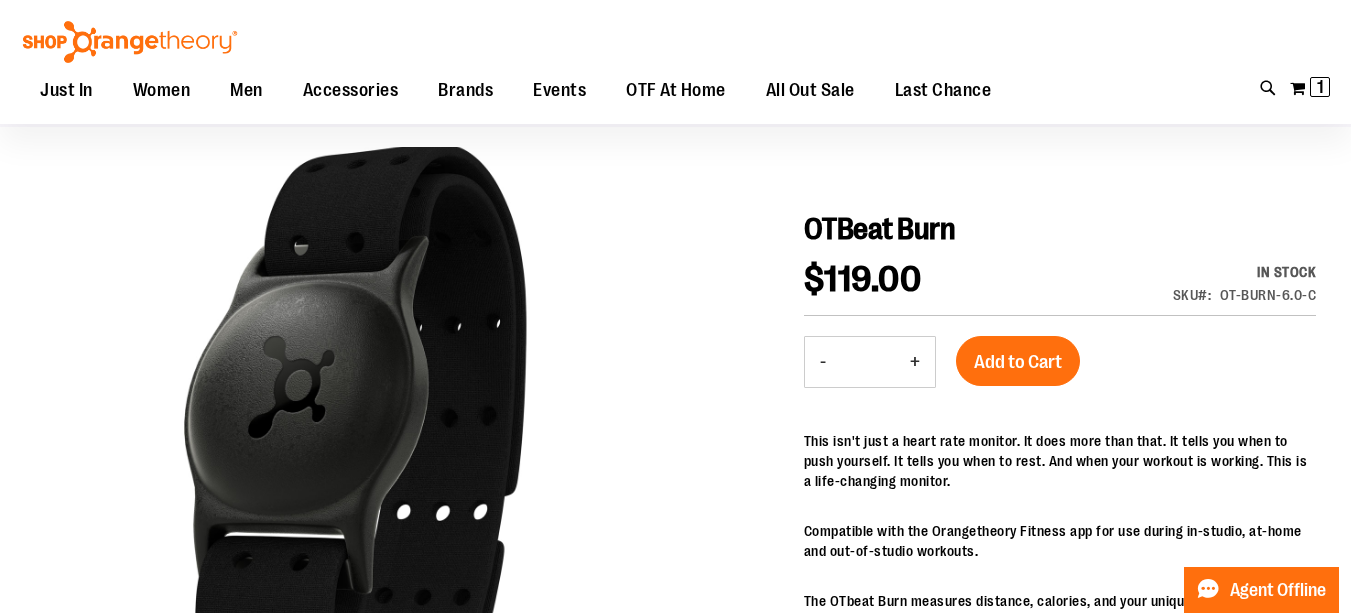 scroll, scrollTop: 132, scrollLeft: 0, axis: vertical 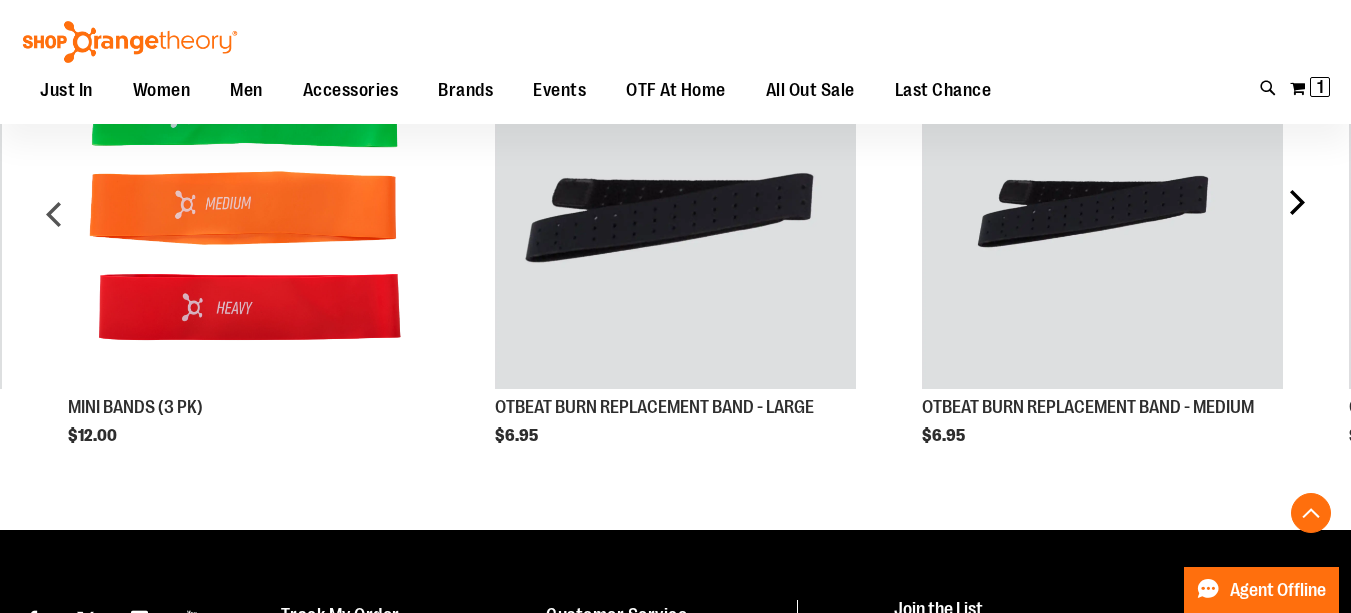 click on "next" at bounding box center (1296, 222) 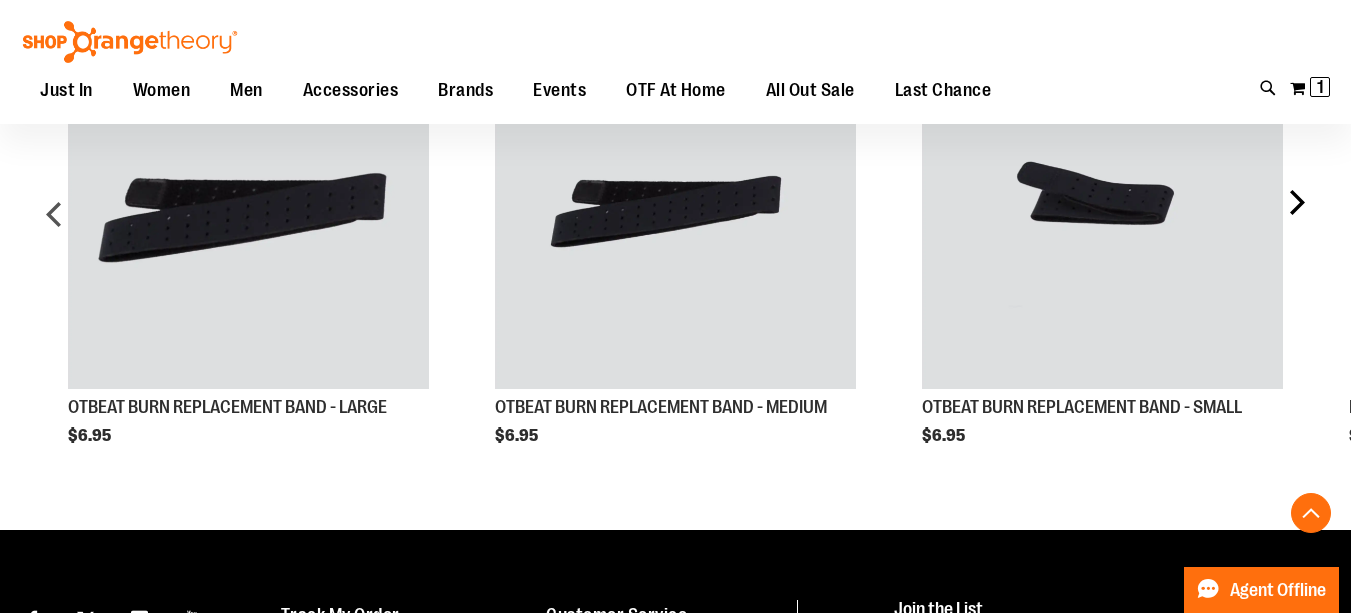 click on "next" at bounding box center [1296, 222] 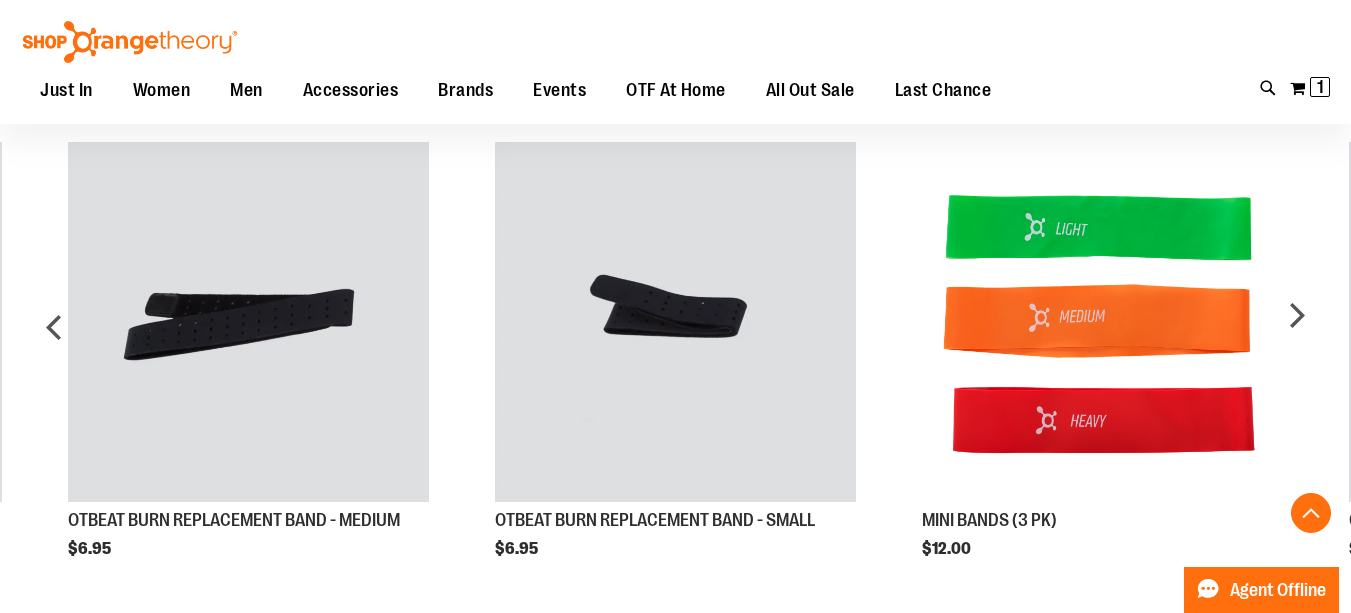 scroll, scrollTop: 1243, scrollLeft: 0, axis: vertical 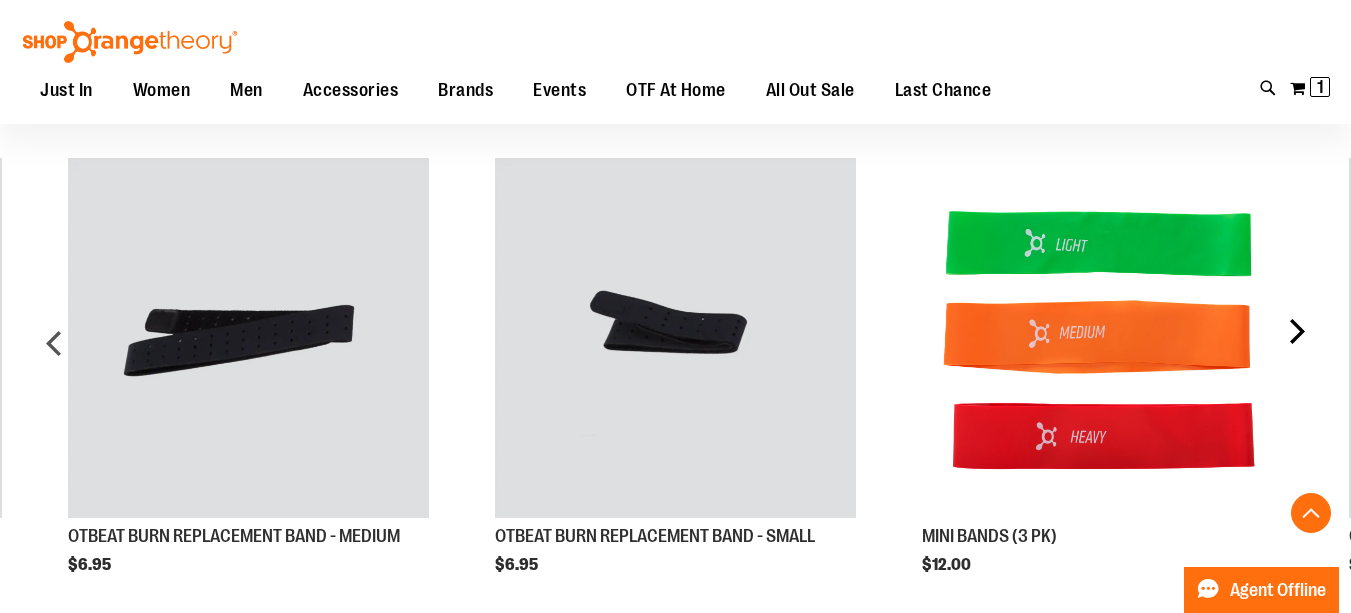 click on "next" at bounding box center [1296, 351] 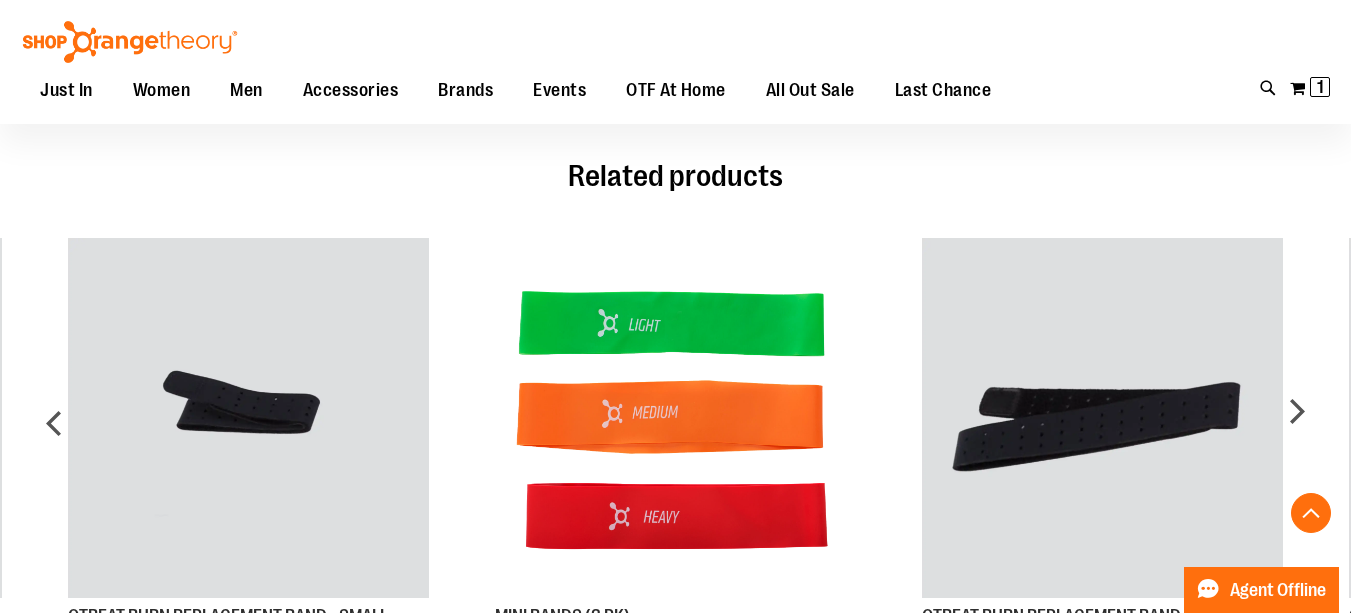scroll, scrollTop: 1171, scrollLeft: 0, axis: vertical 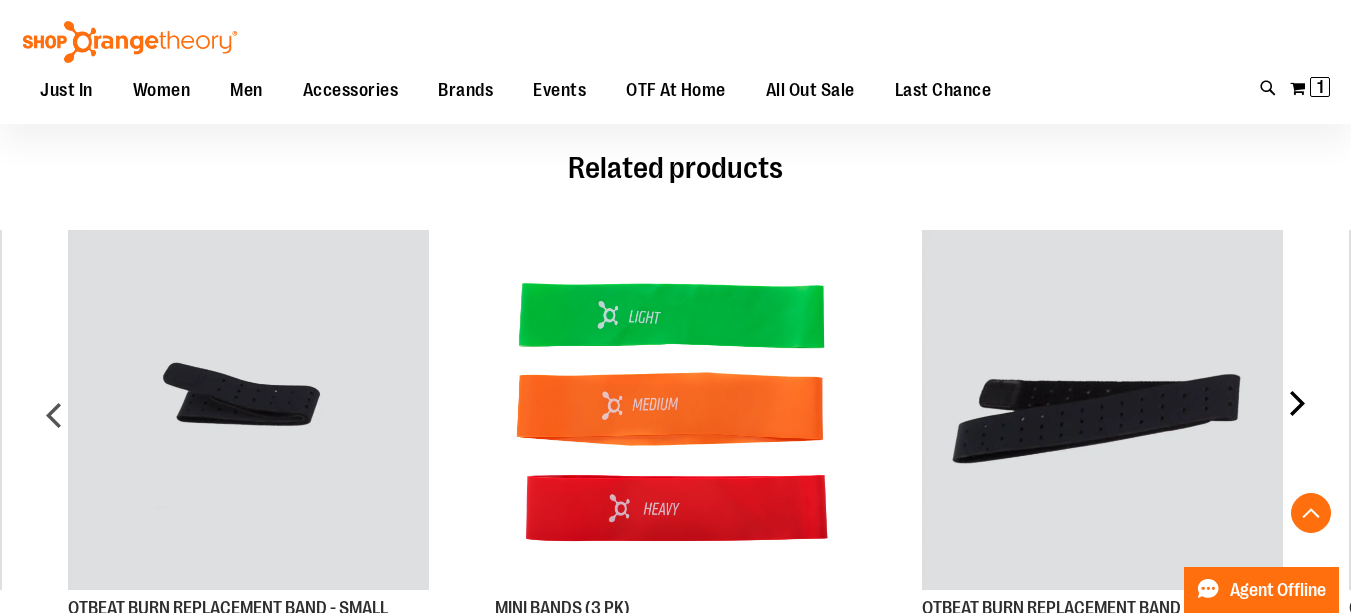 click on "next" at bounding box center (1296, 423) 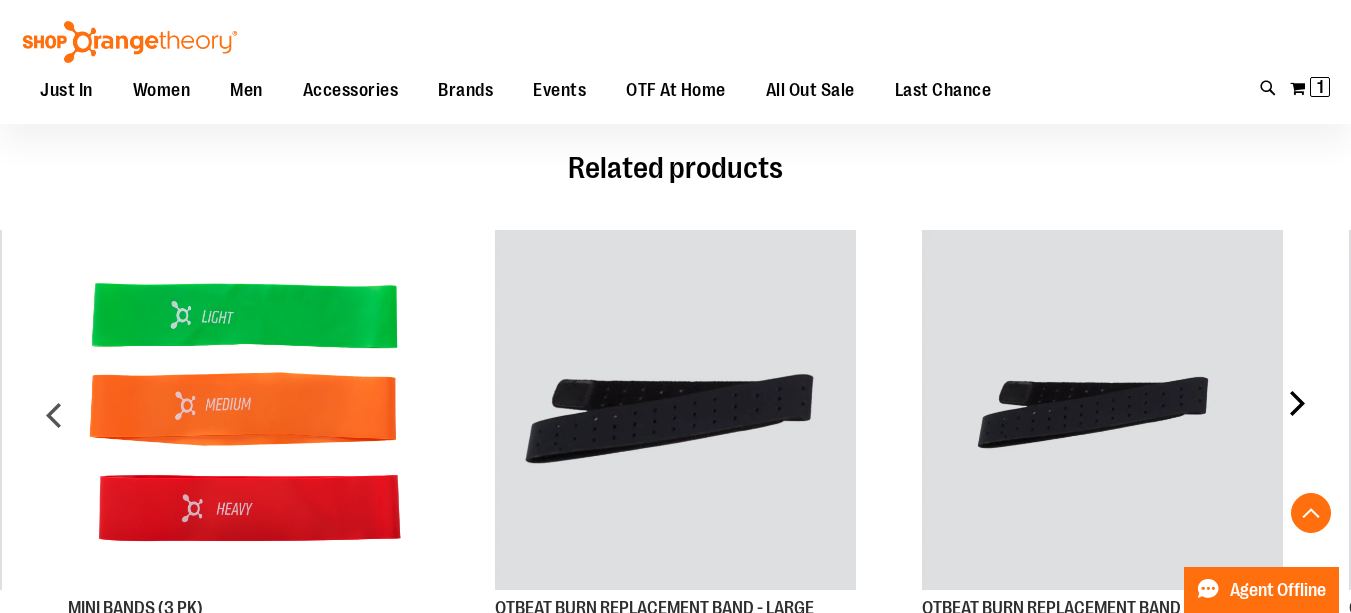 click on "next" at bounding box center [1296, 423] 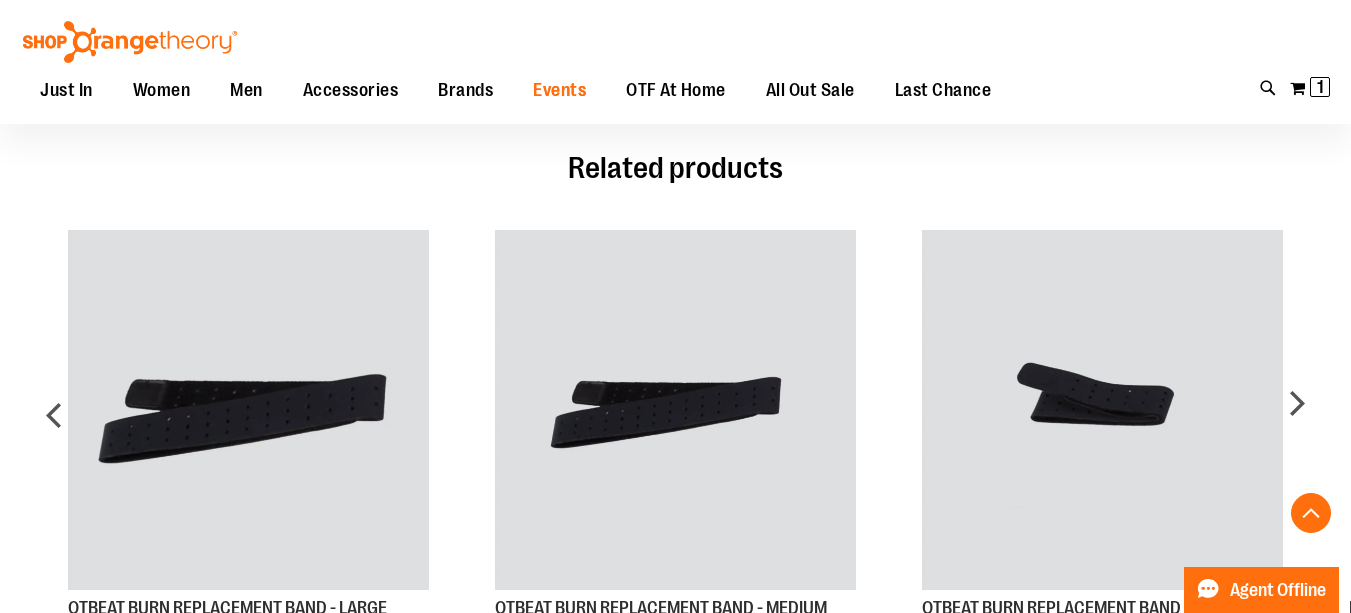 click on "Events" at bounding box center (559, 90) 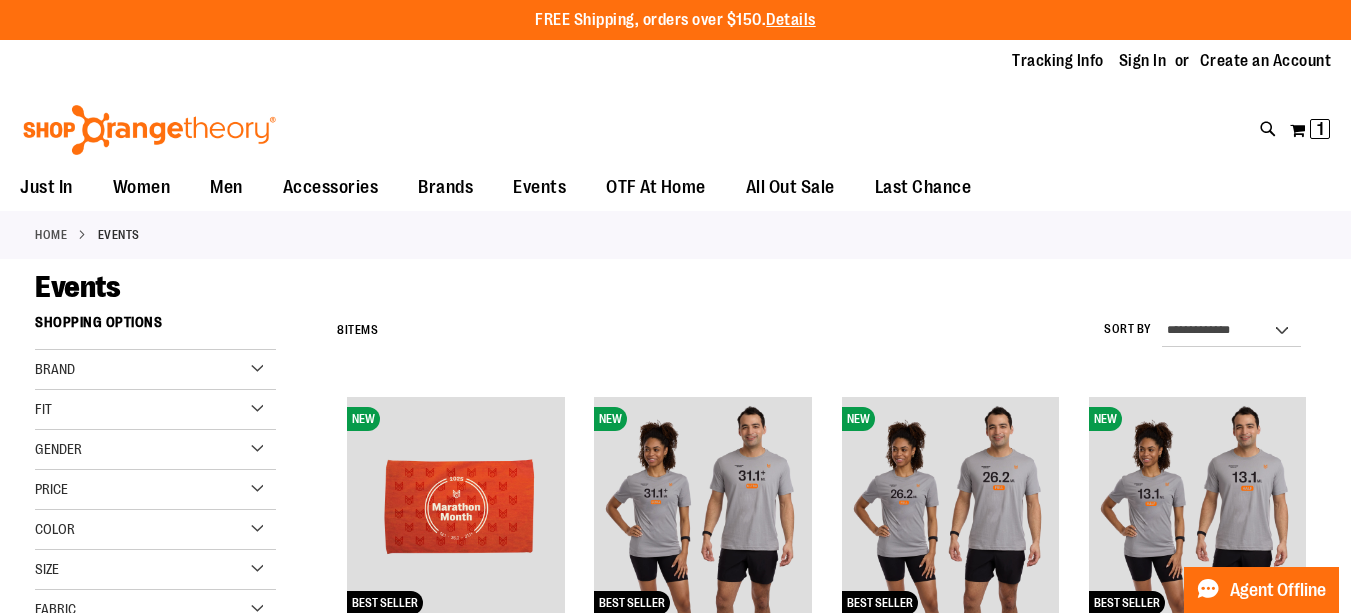 scroll, scrollTop: 0, scrollLeft: 0, axis: both 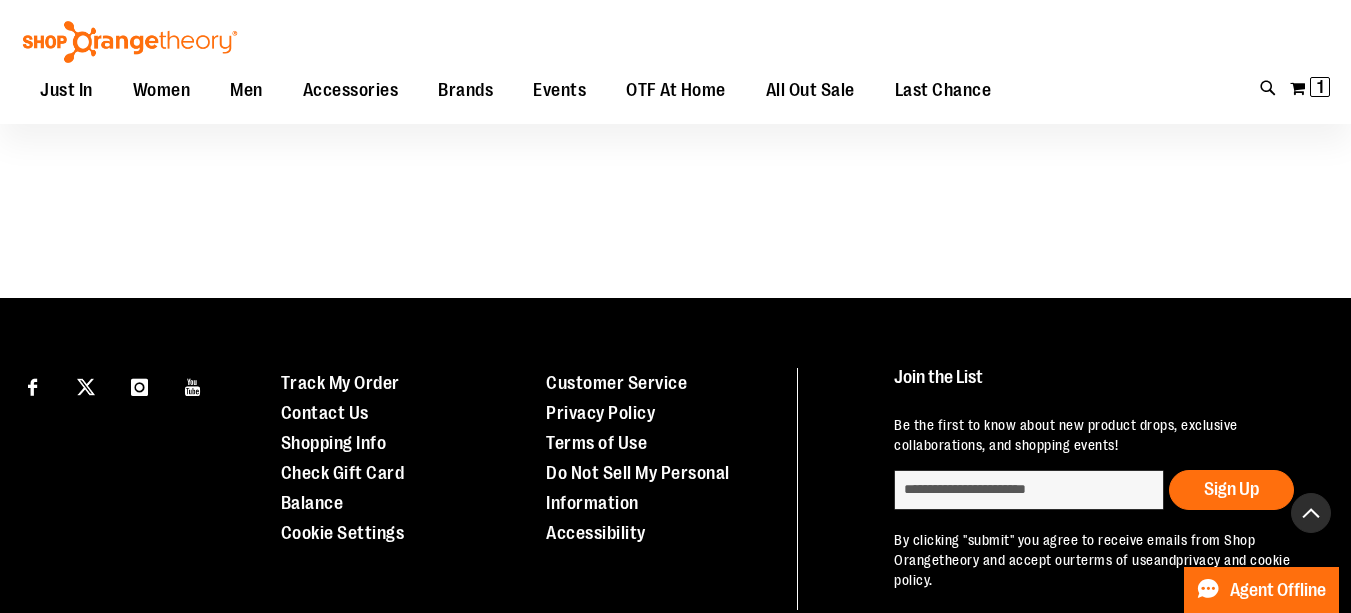 click at bounding box center [1311, 513] 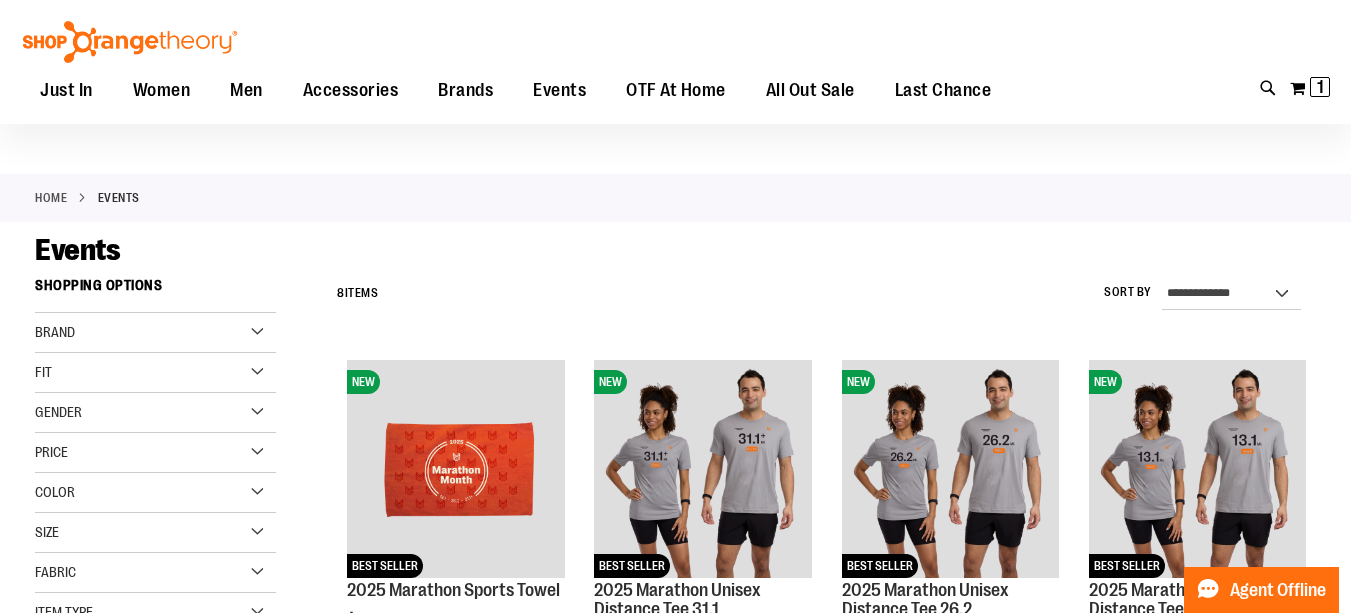 scroll, scrollTop: 0, scrollLeft: 0, axis: both 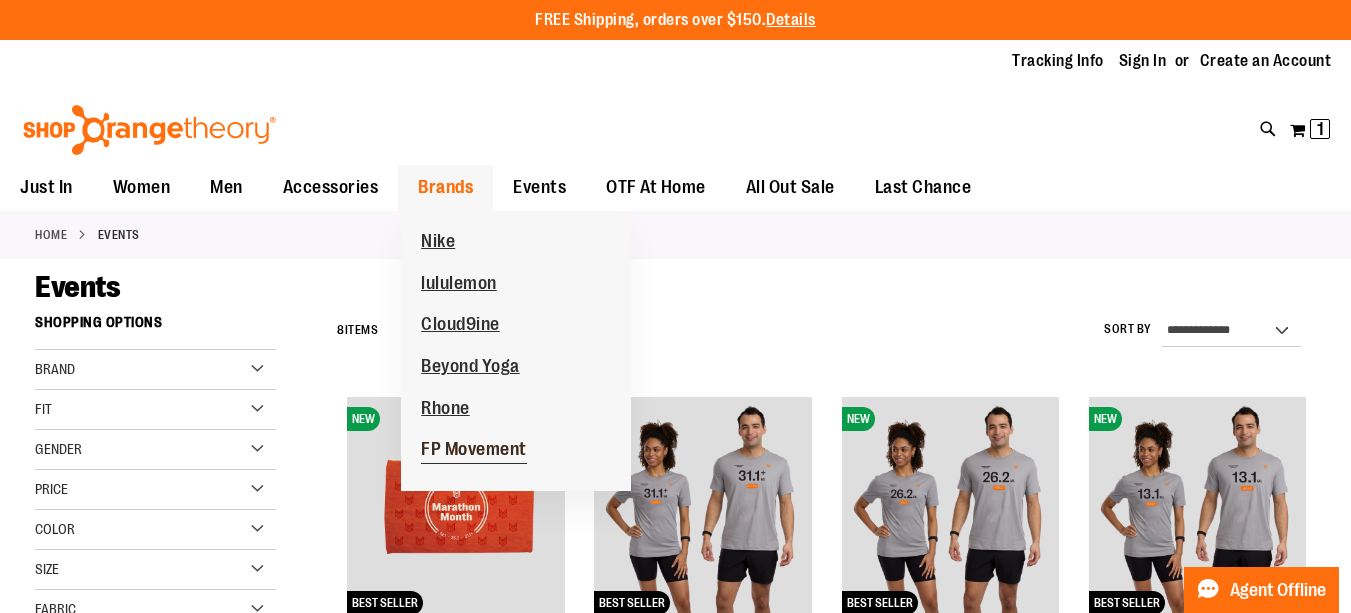 click on "FP Movement" at bounding box center [474, 451] 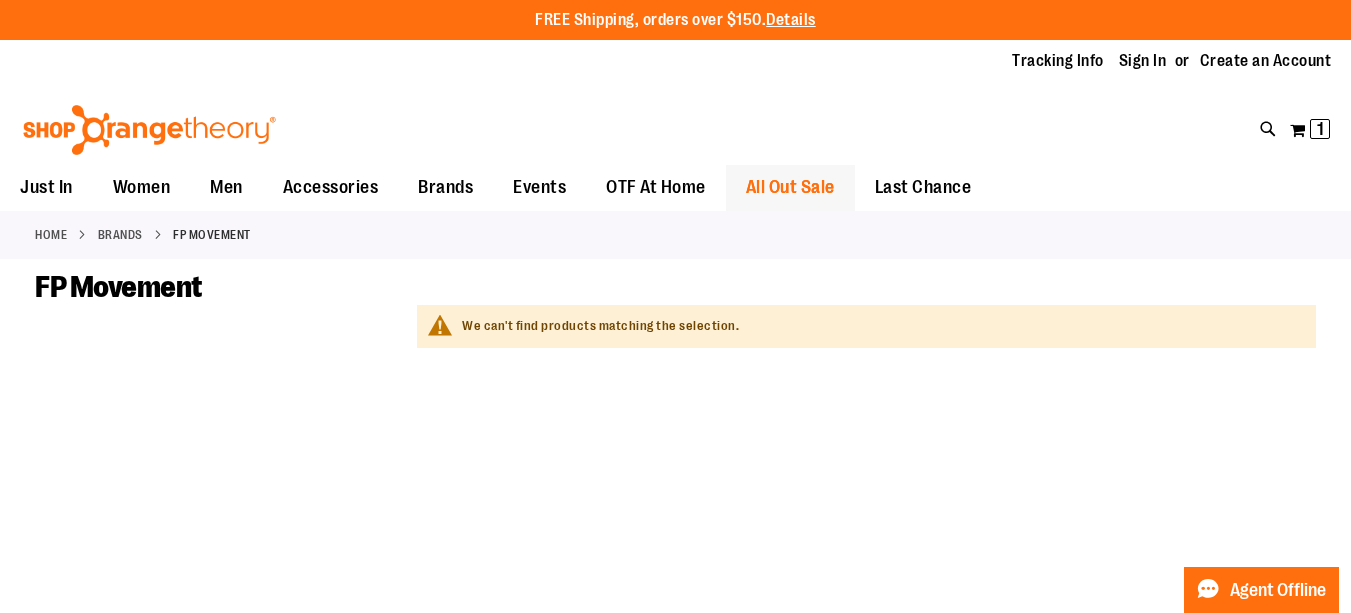 scroll, scrollTop: 0, scrollLeft: 0, axis: both 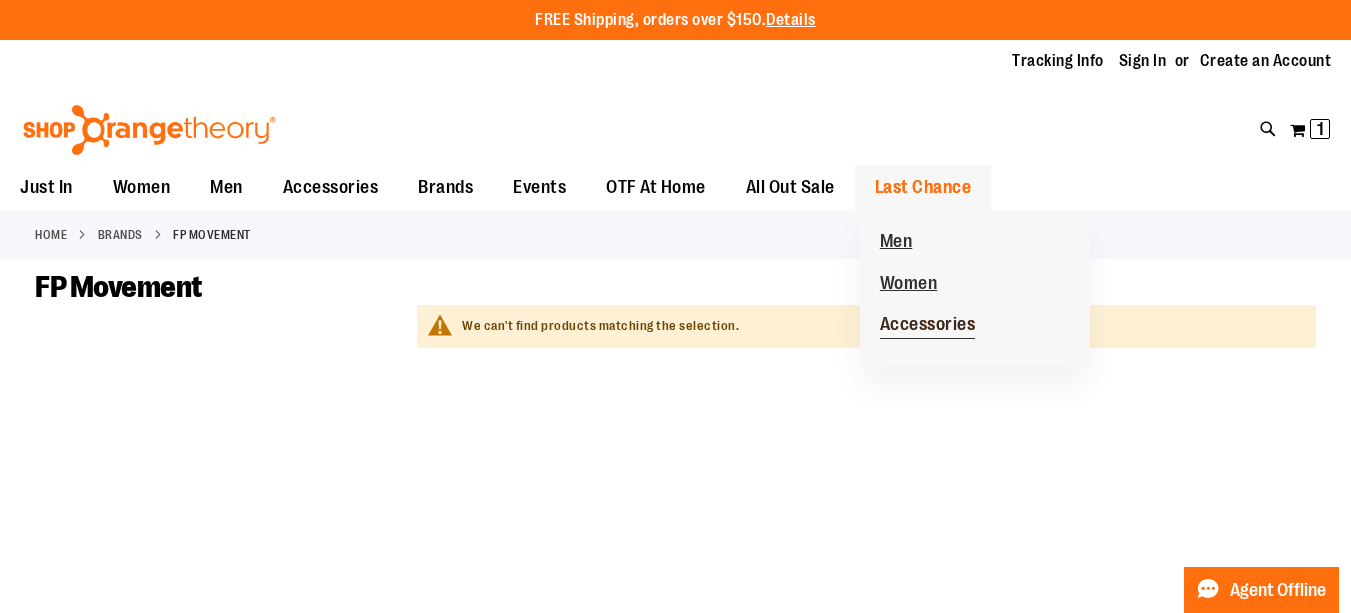 click on "Accessories" at bounding box center [928, 326] 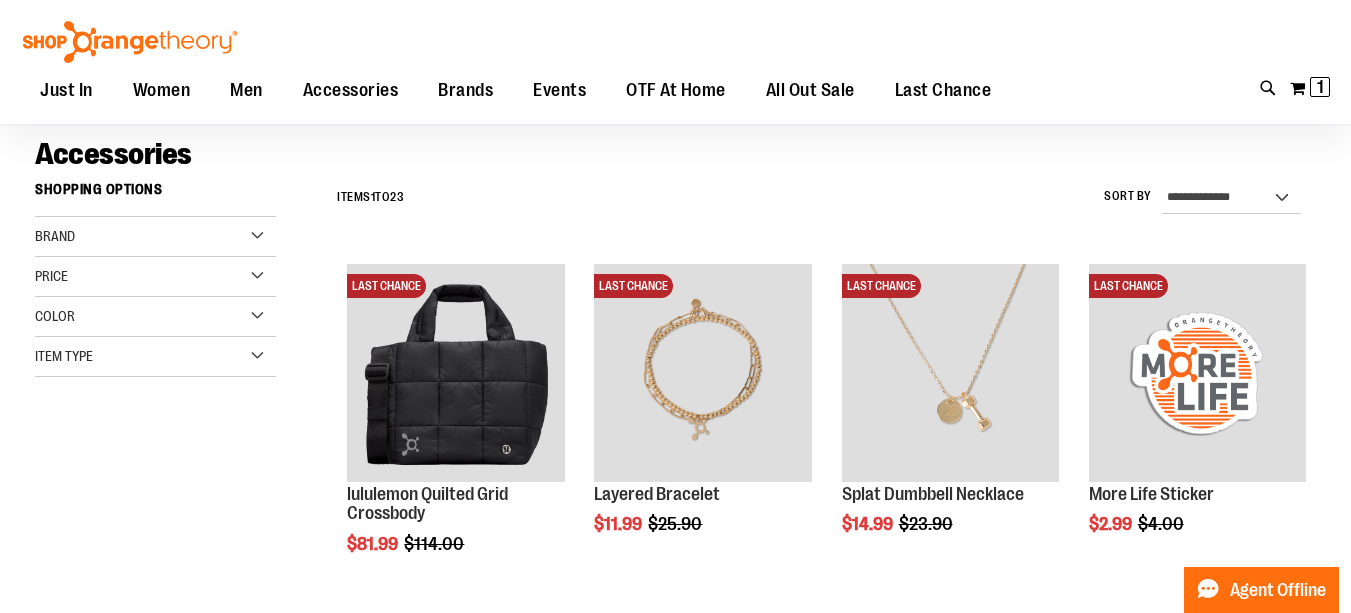 scroll, scrollTop: 132, scrollLeft: 0, axis: vertical 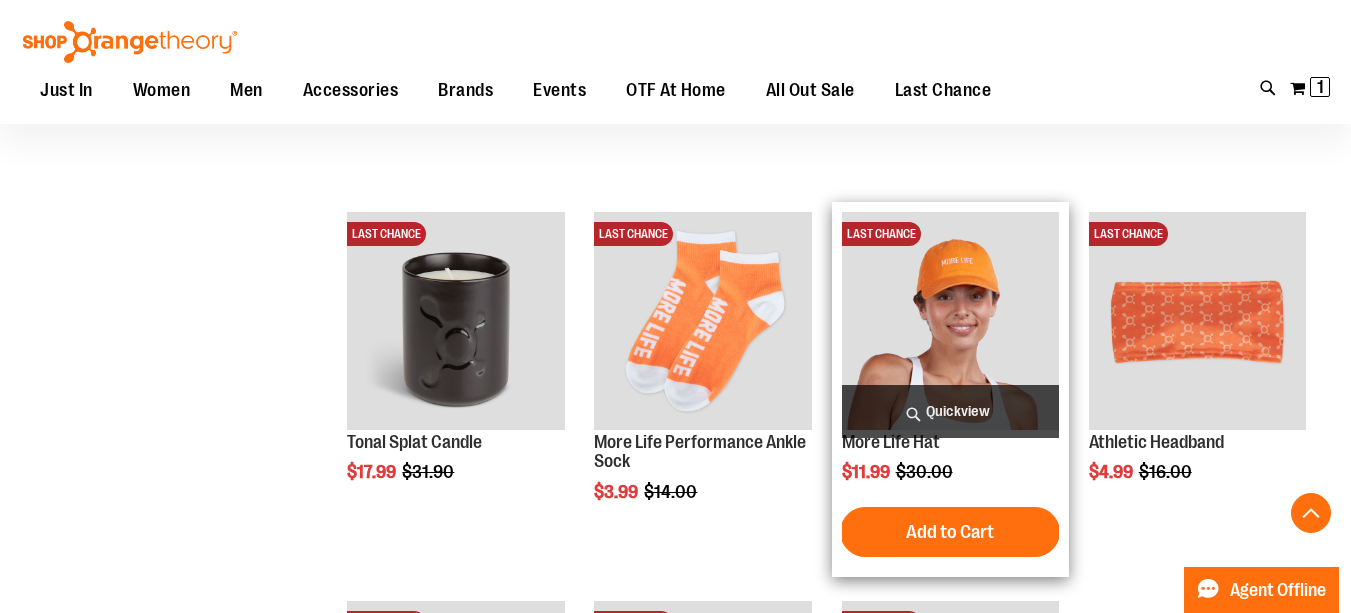 click at bounding box center (950, 320) 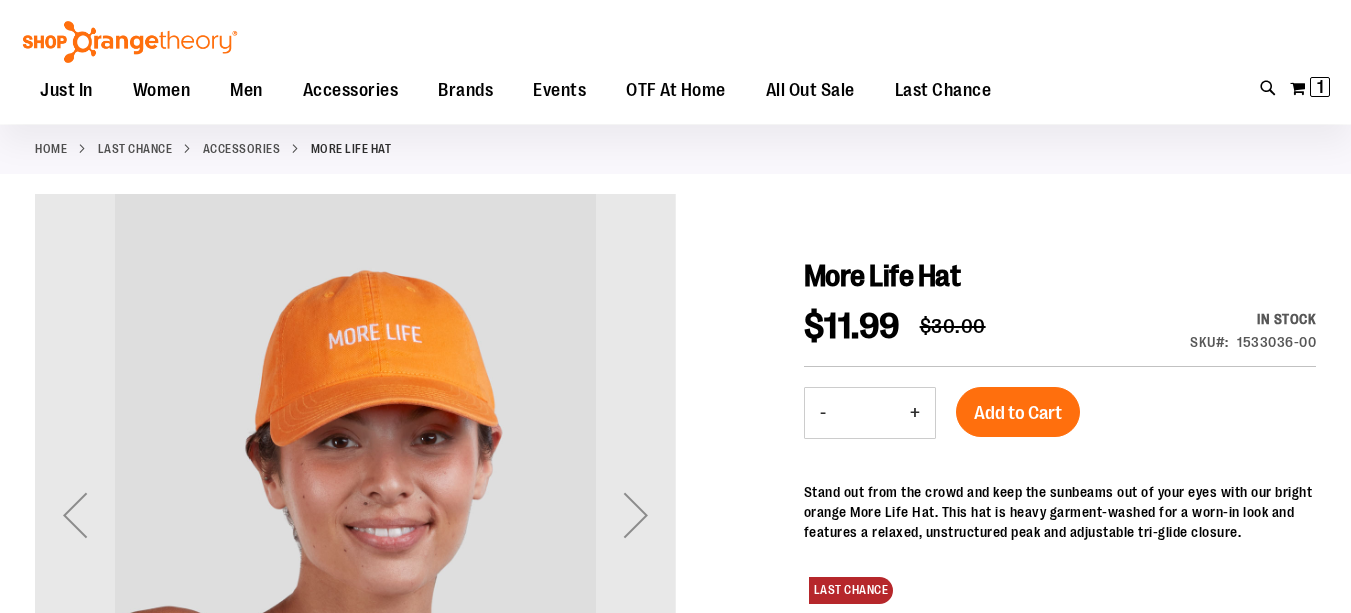 scroll, scrollTop: 119, scrollLeft: 0, axis: vertical 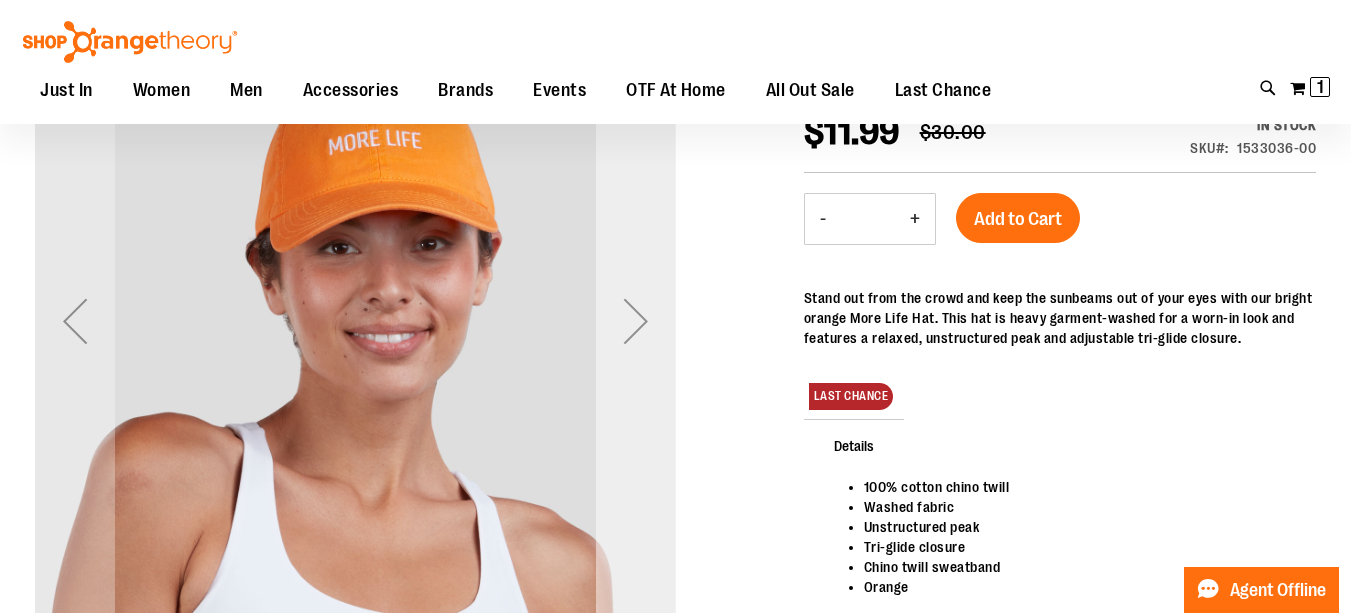 click at bounding box center [636, 321] 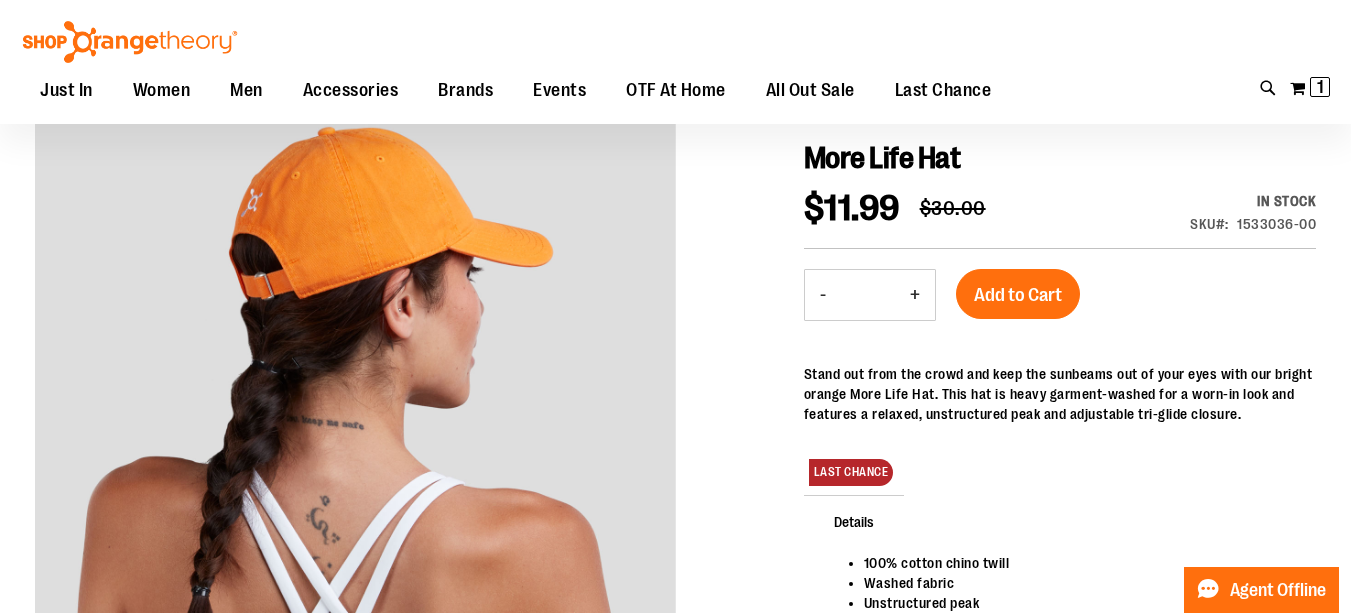 scroll, scrollTop: 199, scrollLeft: 0, axis: vertical 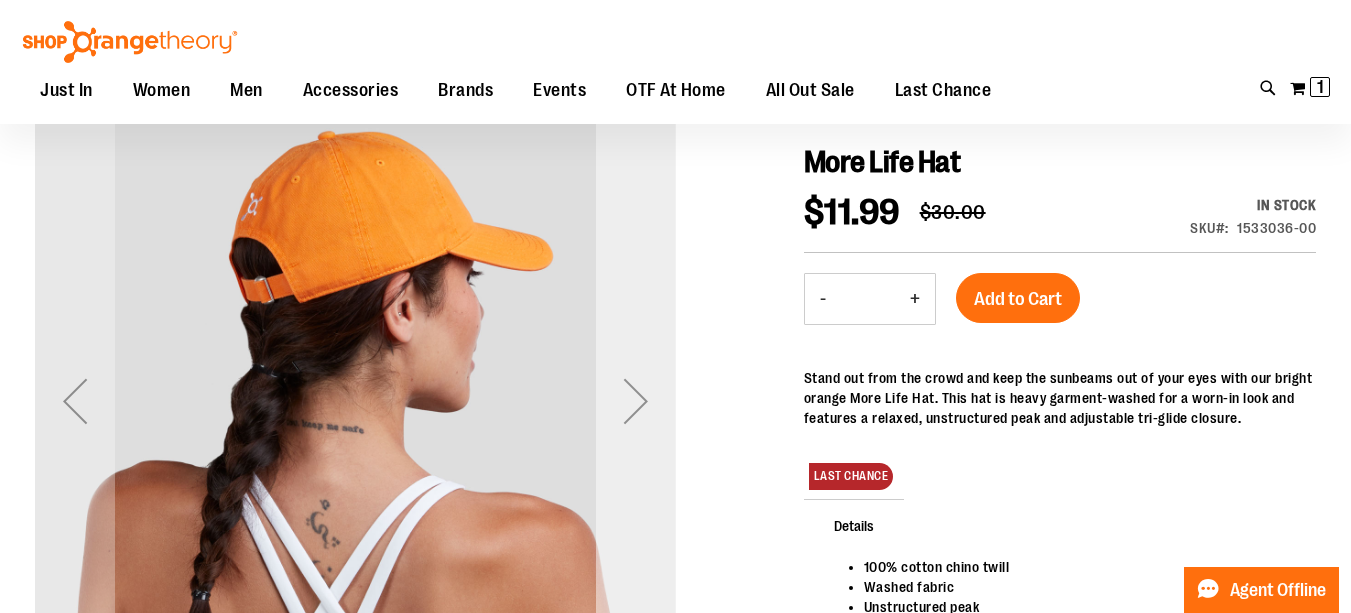 click at bounding box center (636, 401) 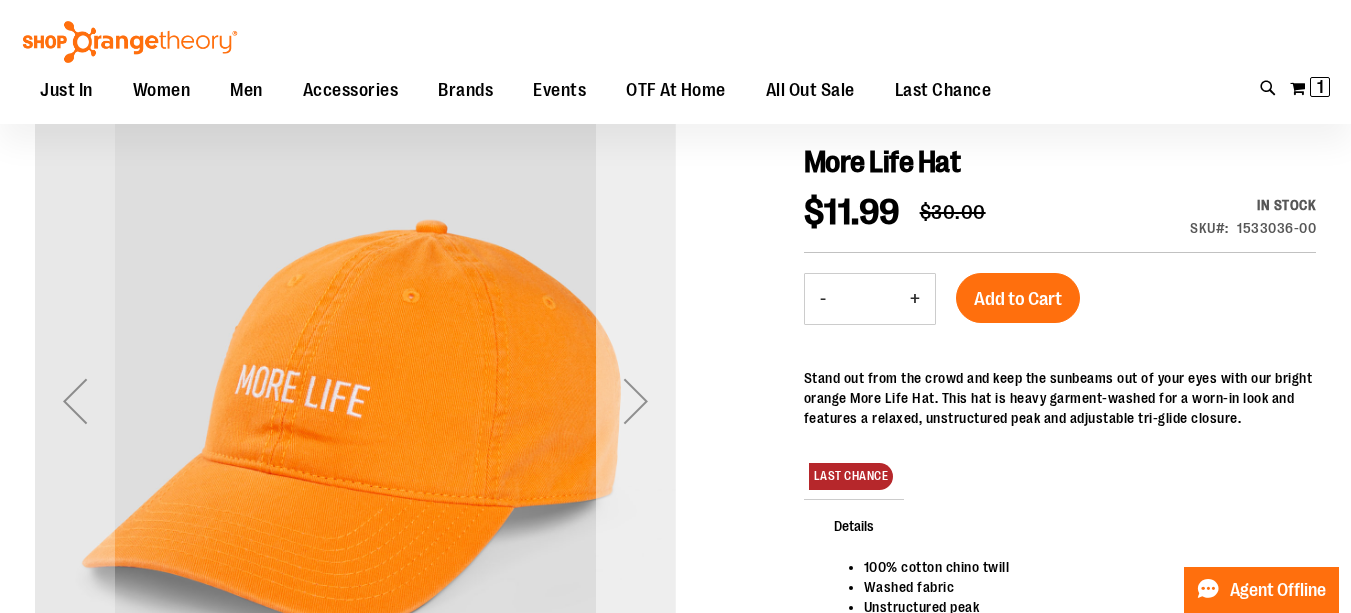 click at bounding box center (636, 401) 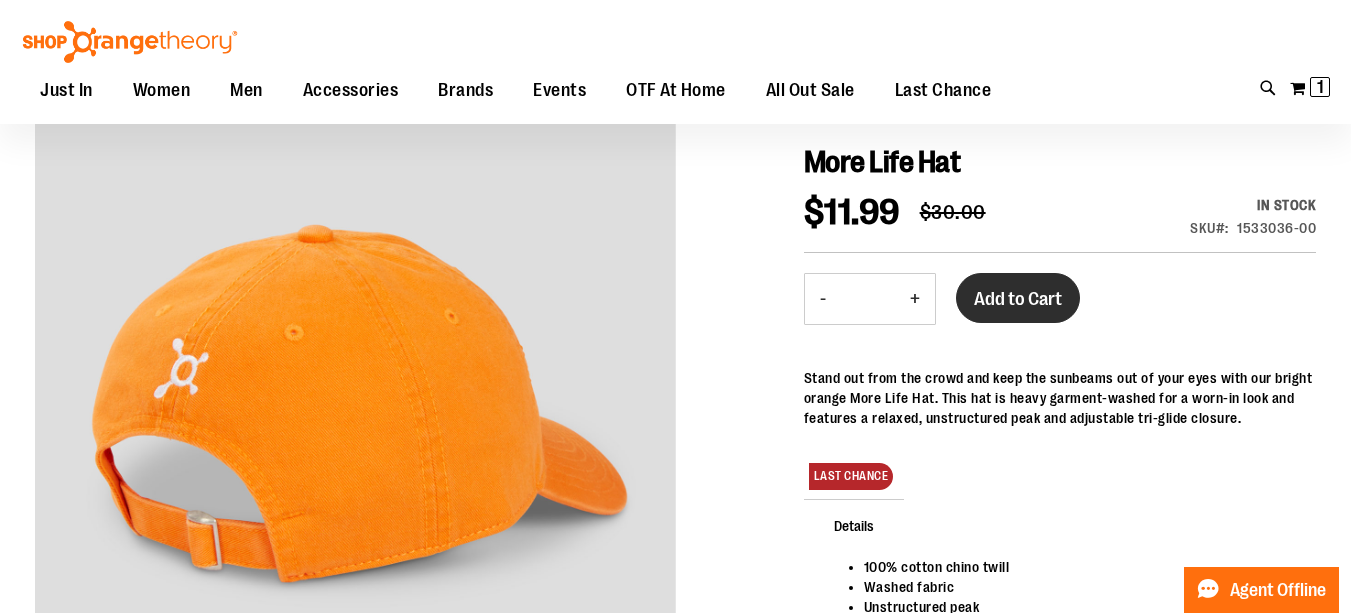 click on "Add to Cart" at bounding box center [1018, 299] 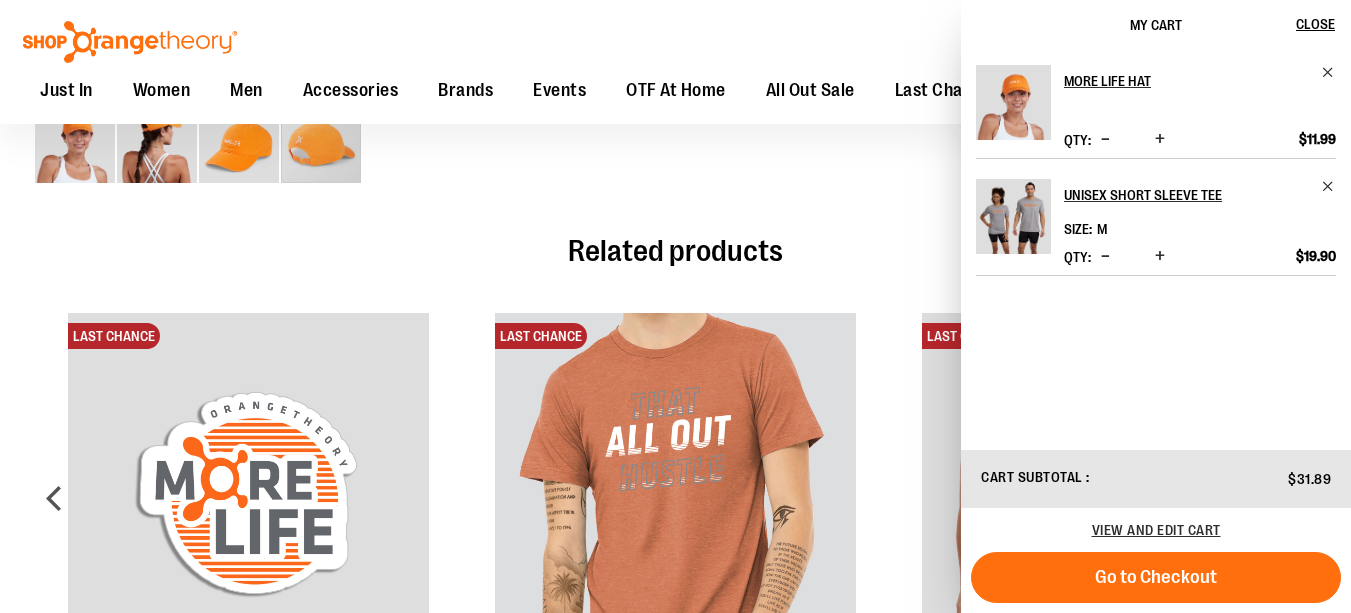 scroll, scrollTop: 826, scrollLeft: 0, axis: vertical 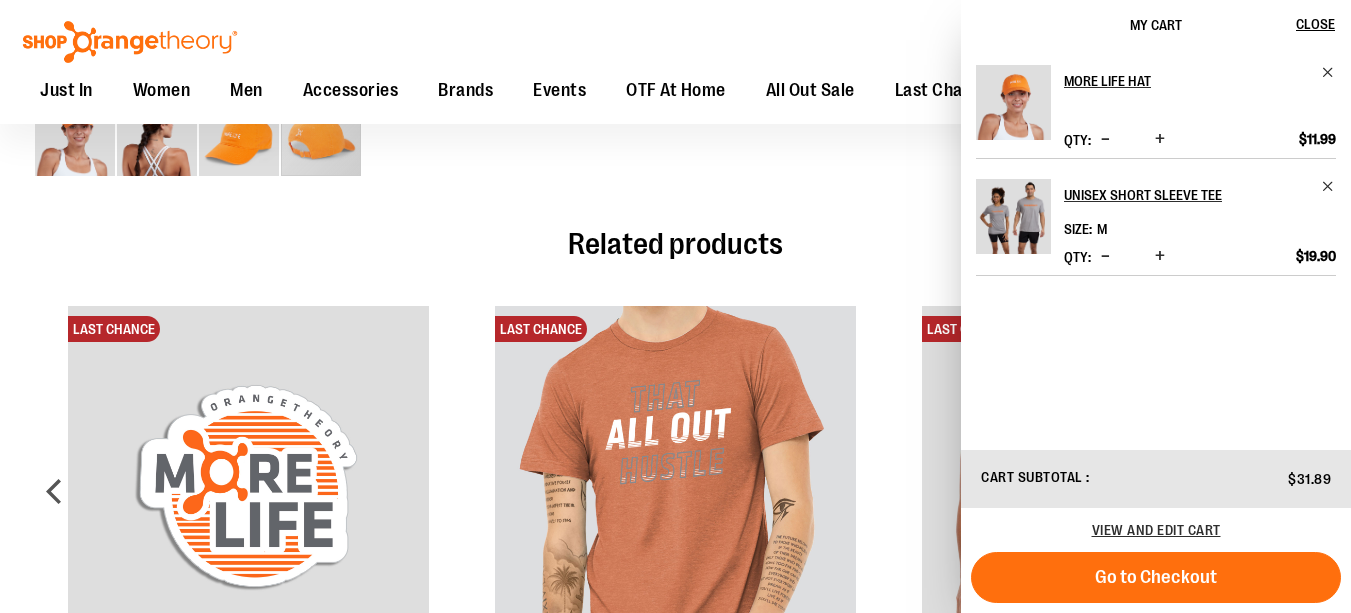 click on "LAST CHANCE
Unisex Heritage Tee
$10.99
Regular Price
$40.00" at bounding box center [675, 526] 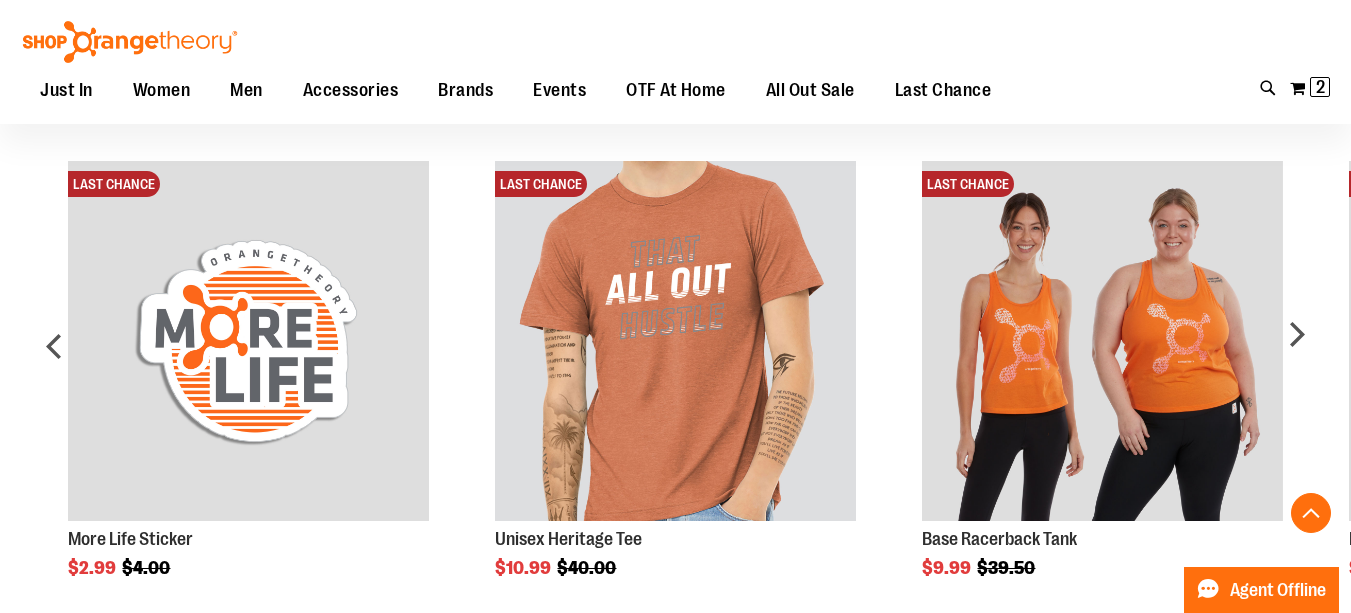 scroll, scrollTop: 986, scrollLeft: 0, axis: vertical 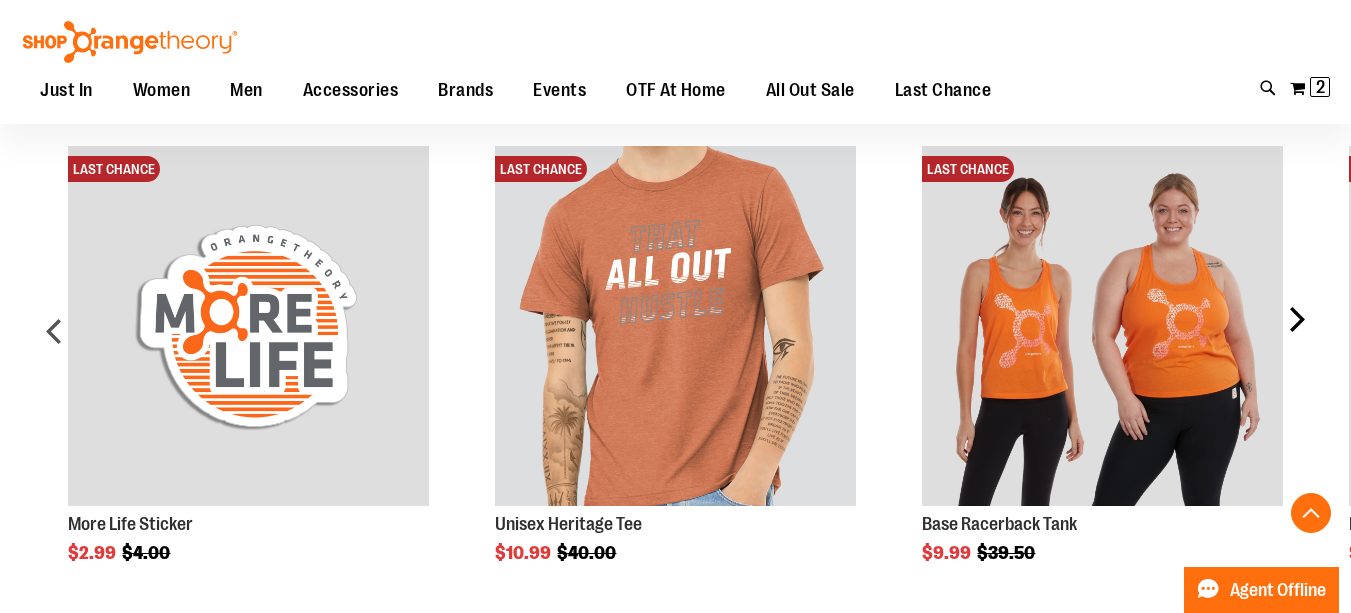 click on "next" at bounding box center [1296, 339] 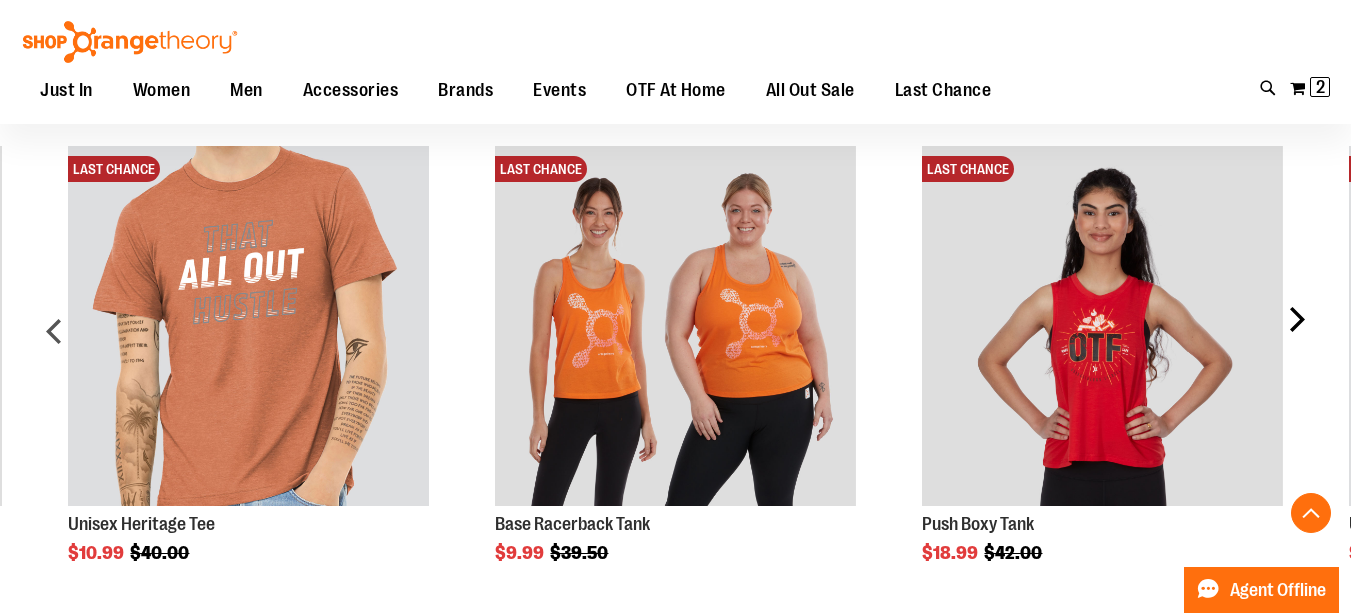 click on "next" at bounding box center [1296, 339] 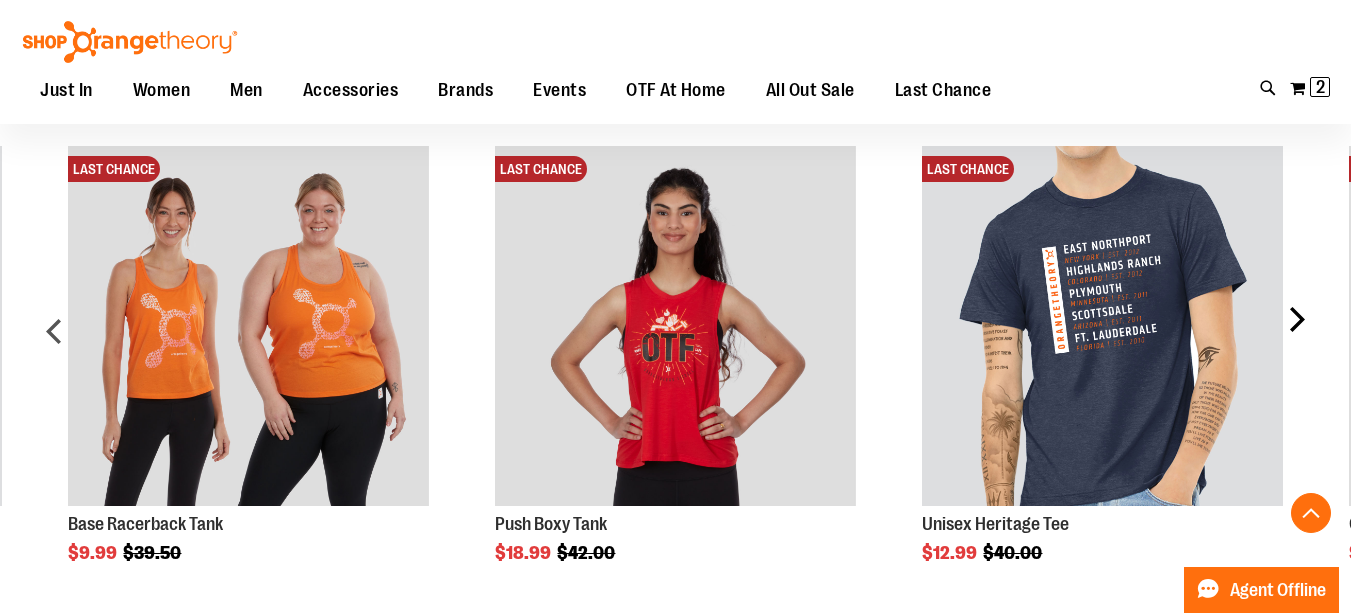 click on "next" at bounding box center (1296, 339) 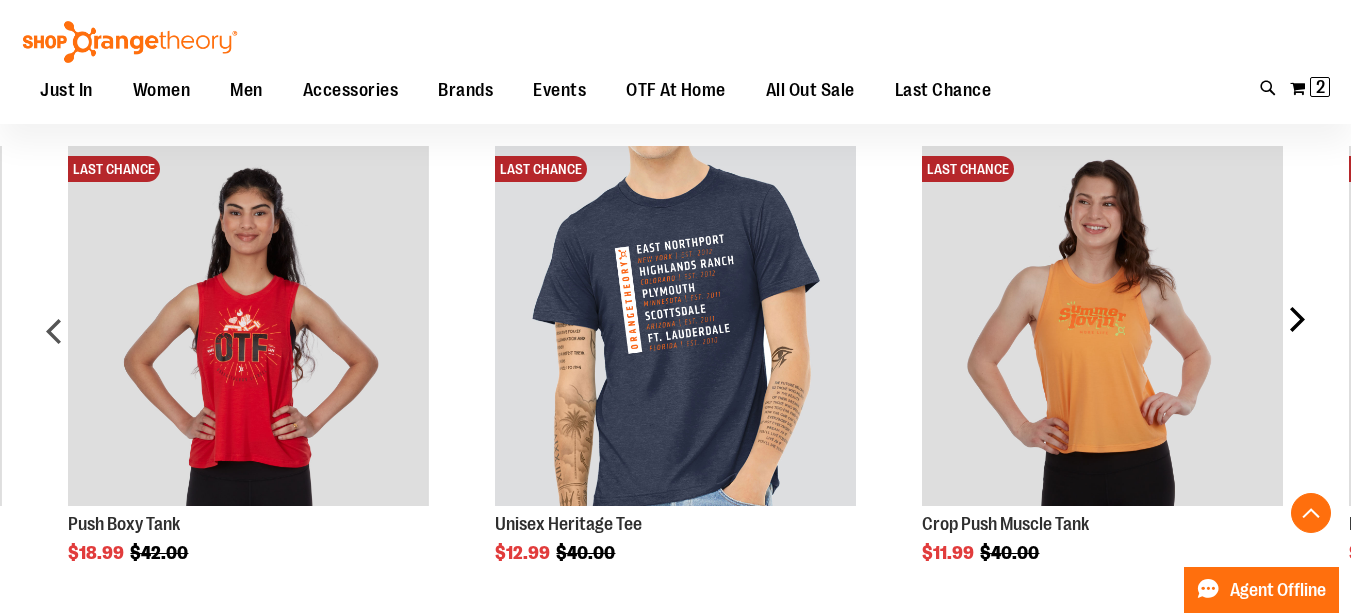 click on "next" at bounding box center (1296, 339) 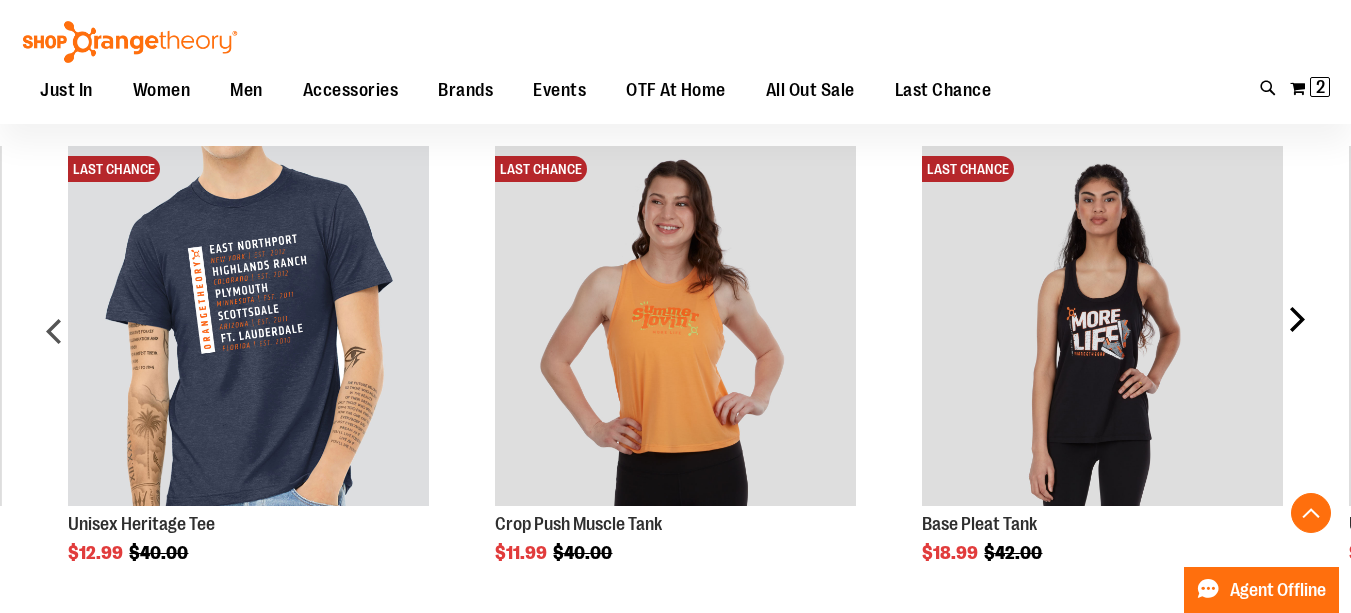 click on "next" at bounding box center (1296, 339) 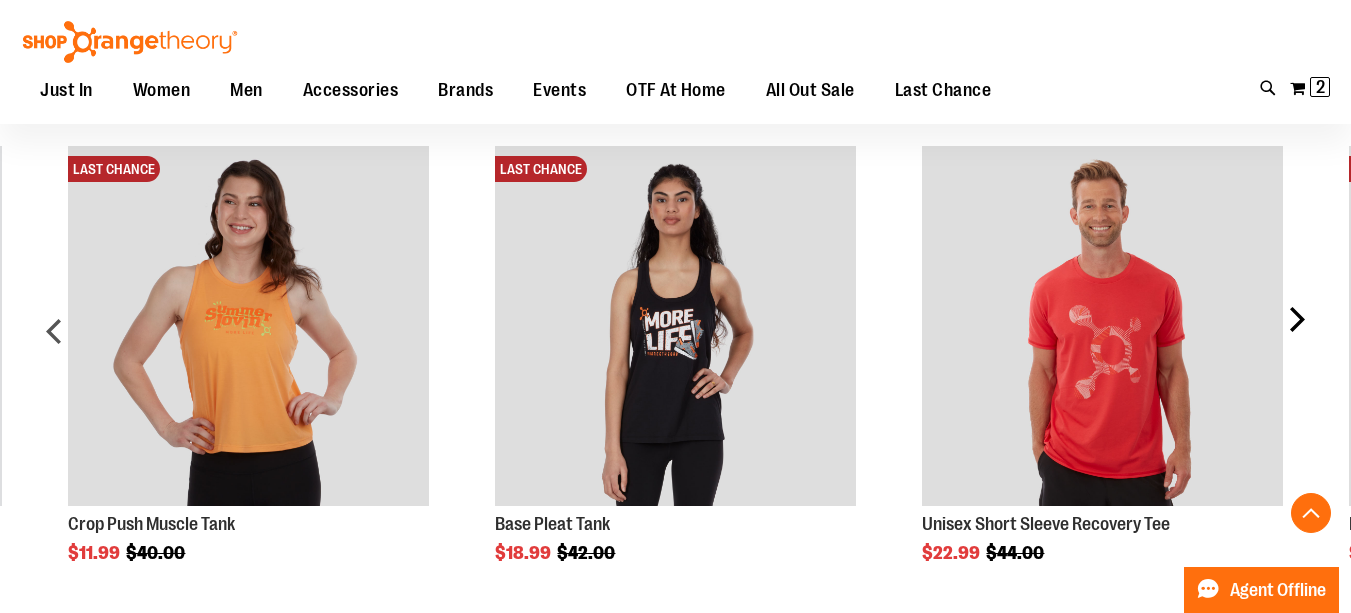 click on "next" at bounding box center [1296, 339] 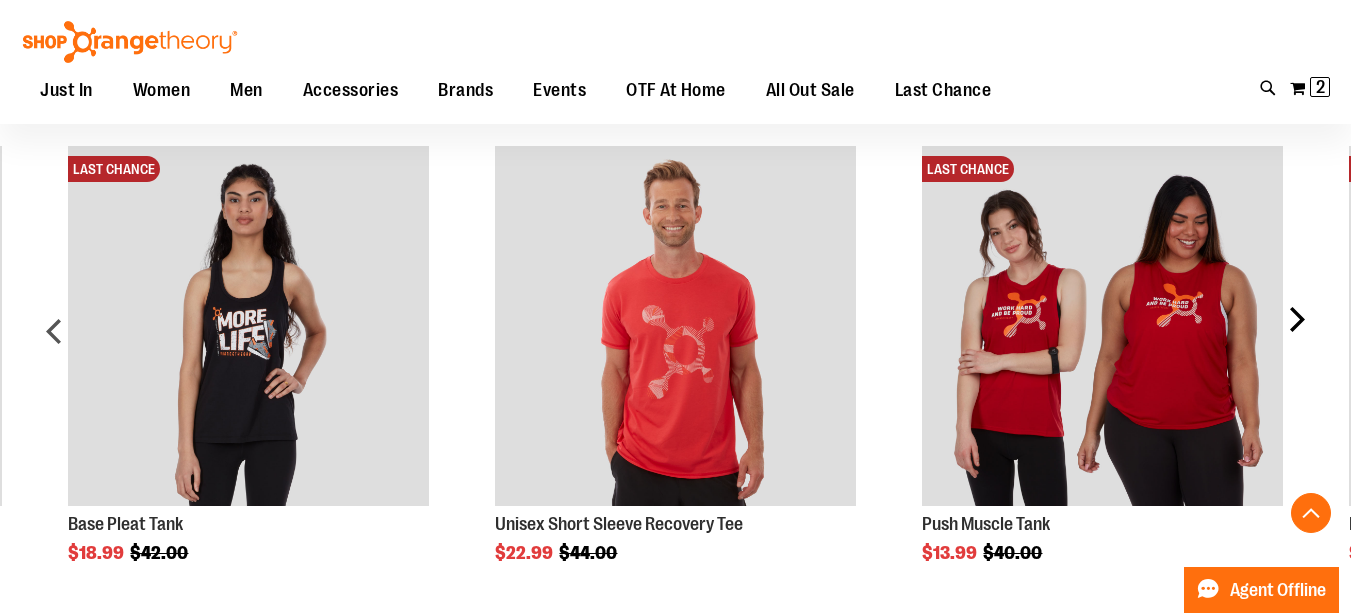 click on "next" at bounding box center [1296, 339] 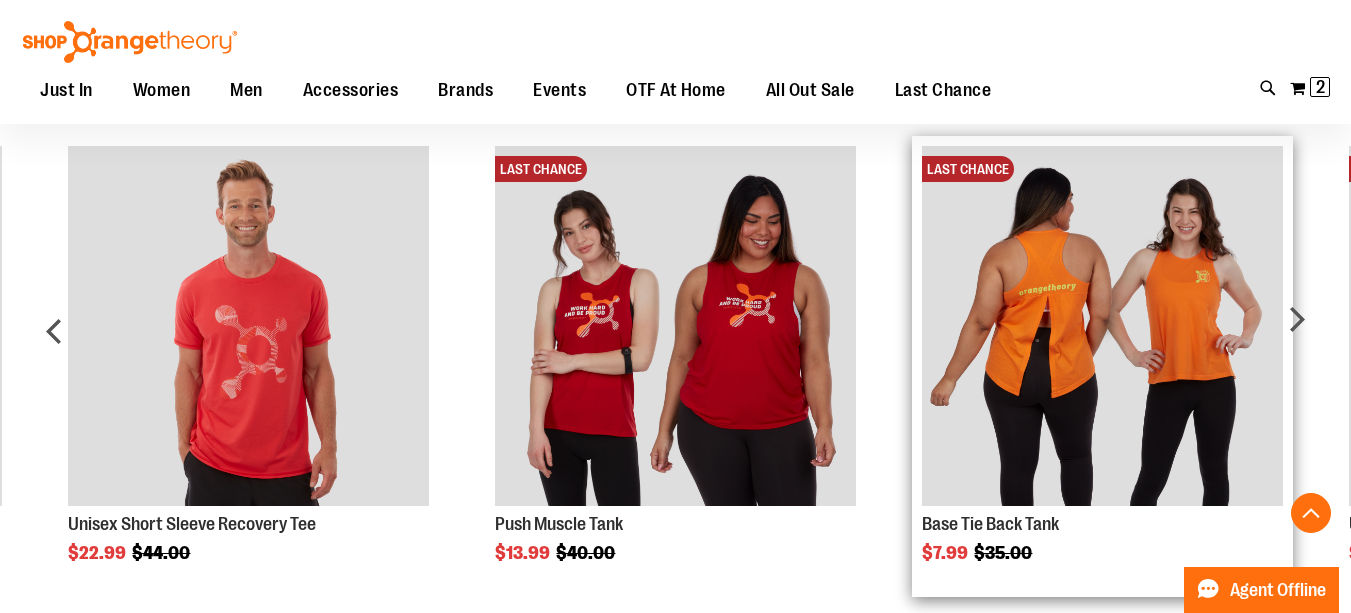 click at bounding box center (1102, 326) 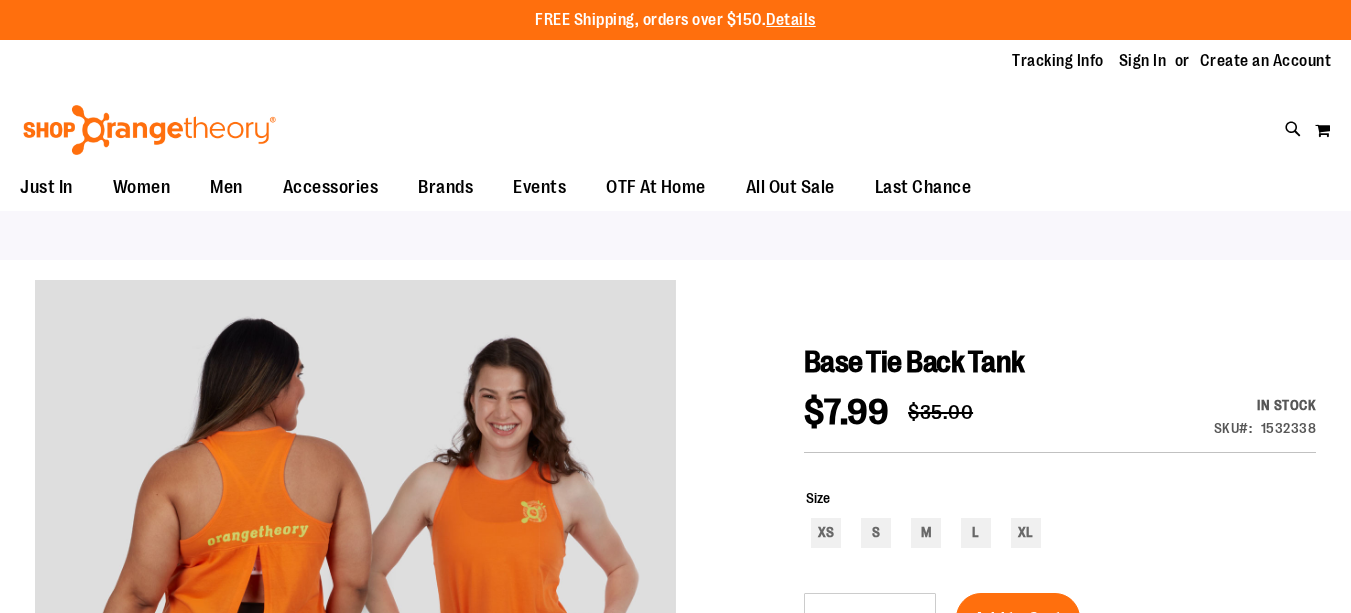 scroll, scrollTop: 0, scrollLeft: 0, axis: both 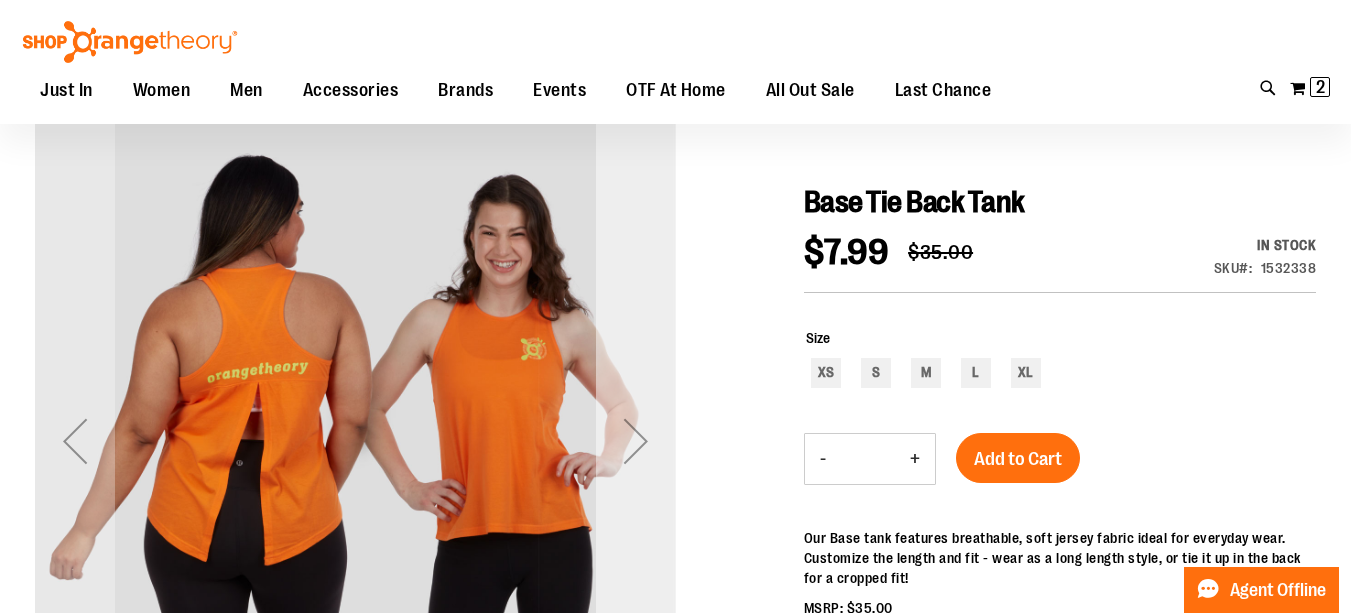 click at bounding box center [636, 441] 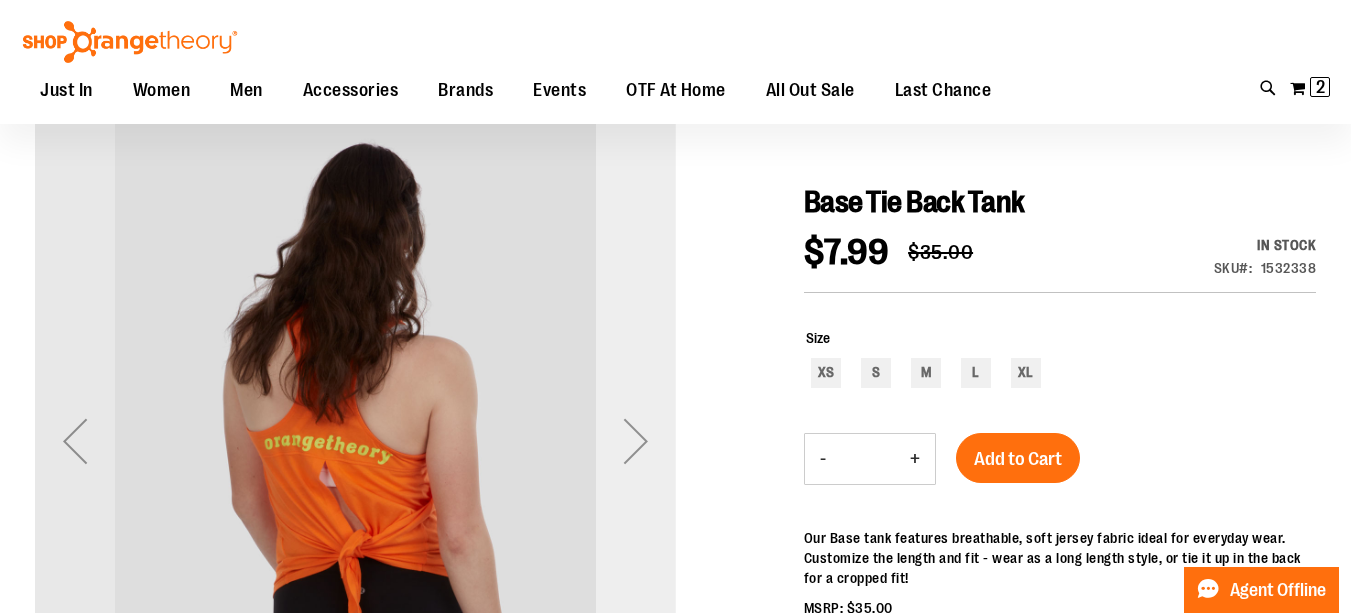 click at bounding box center (636, 441) 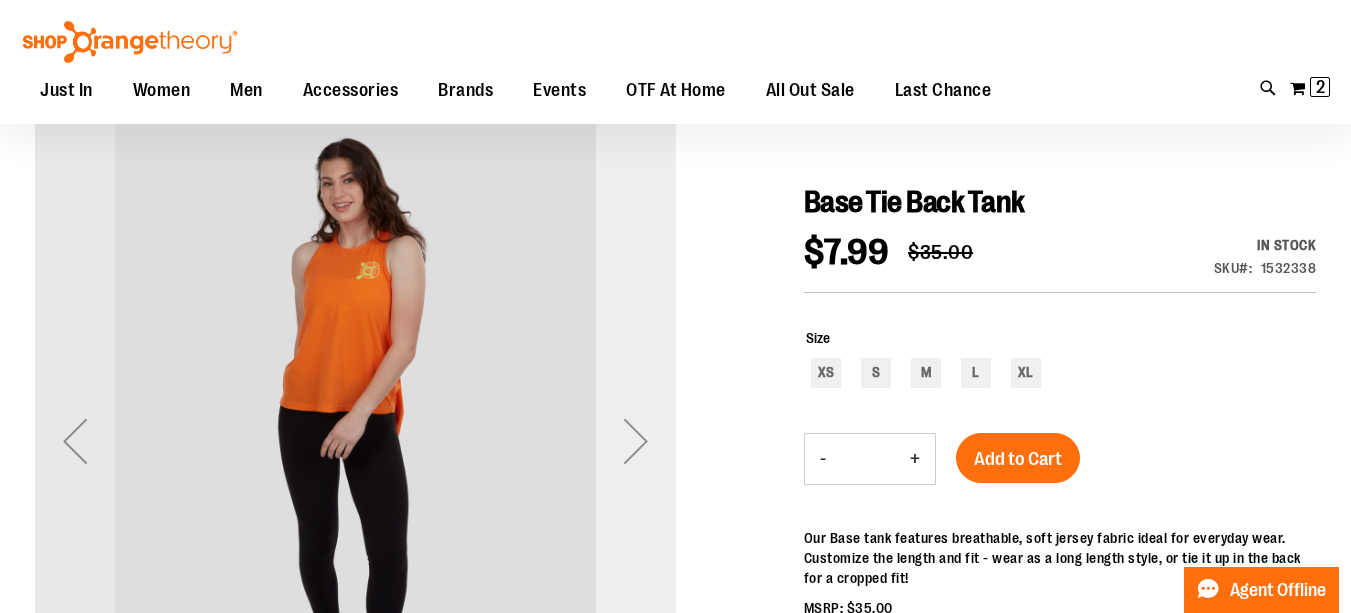 click at bounding box center (636, 441) 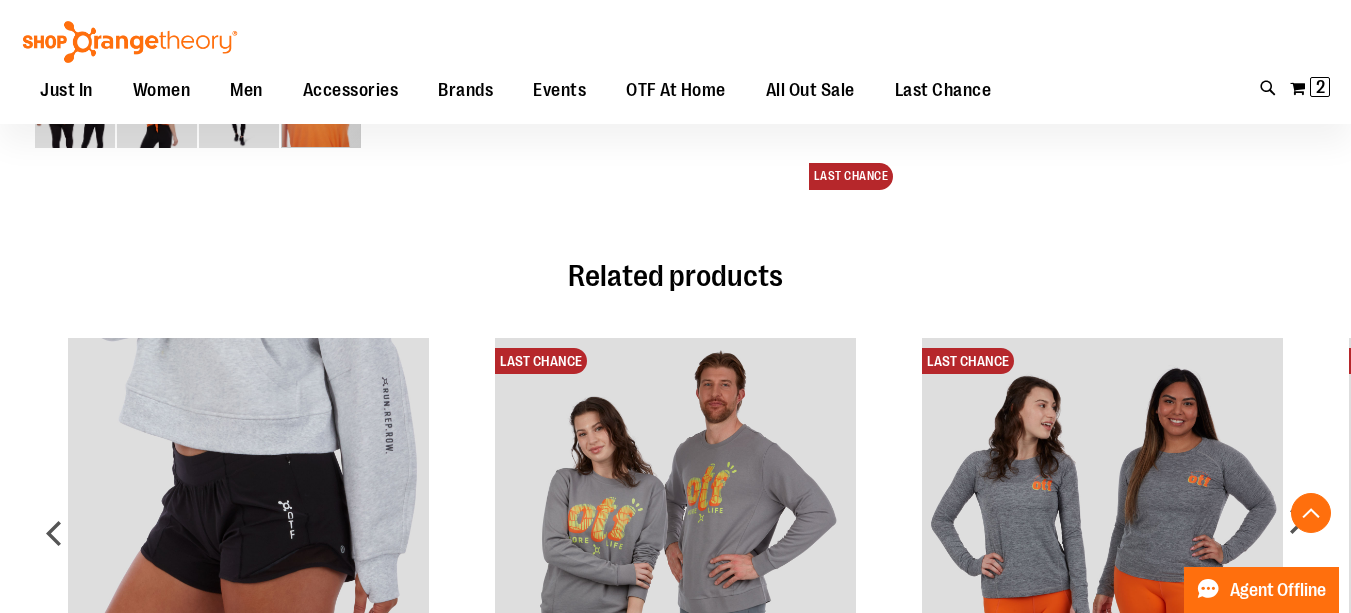 scroll, scrollTop: 878, scrollLeft: 0, axis: vertical 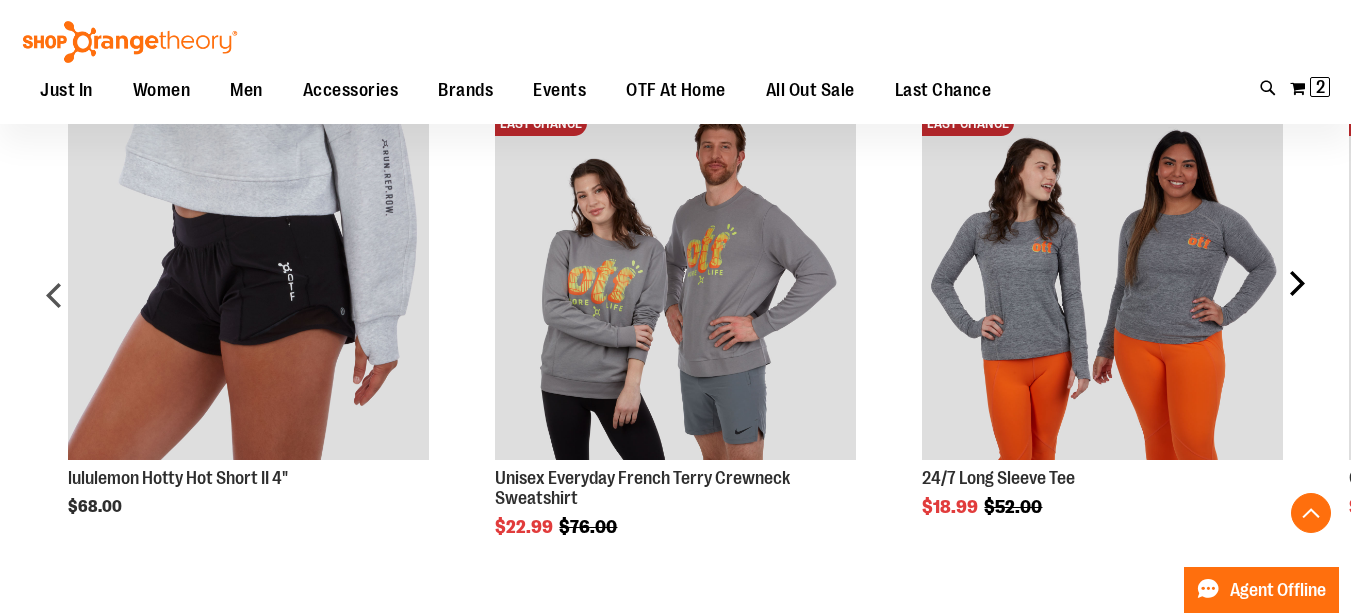 click on "next" at bounding box center [1296, 303] 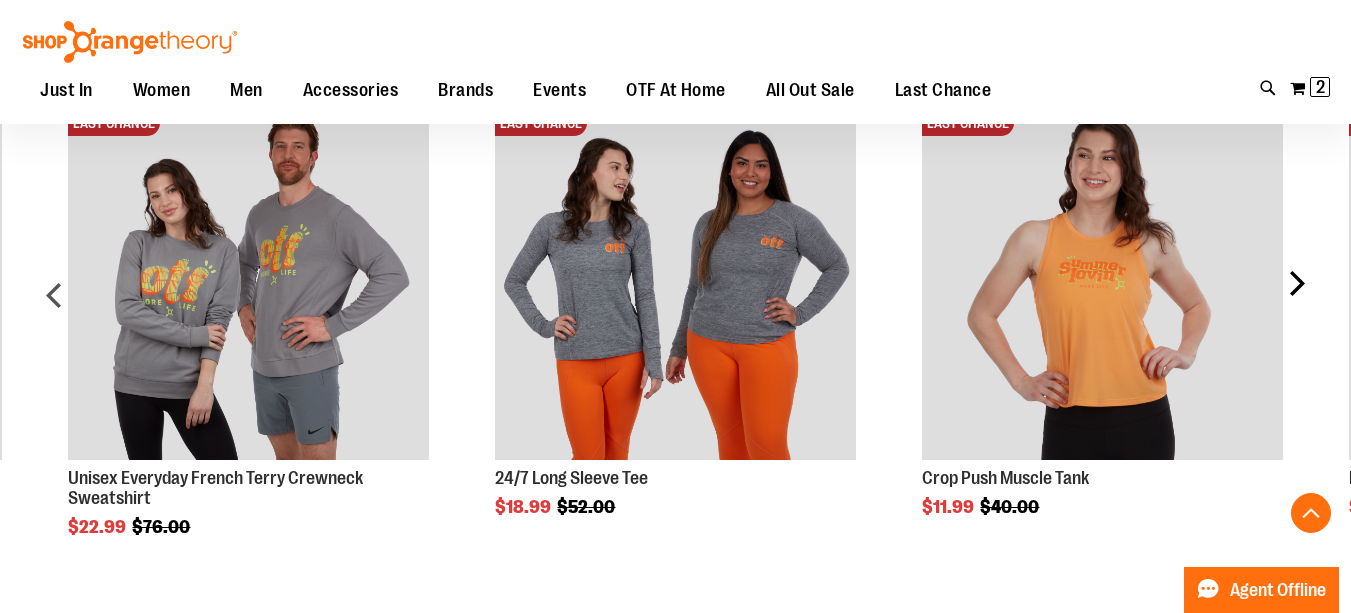 click on "next" at bounding box center (1296, 303) 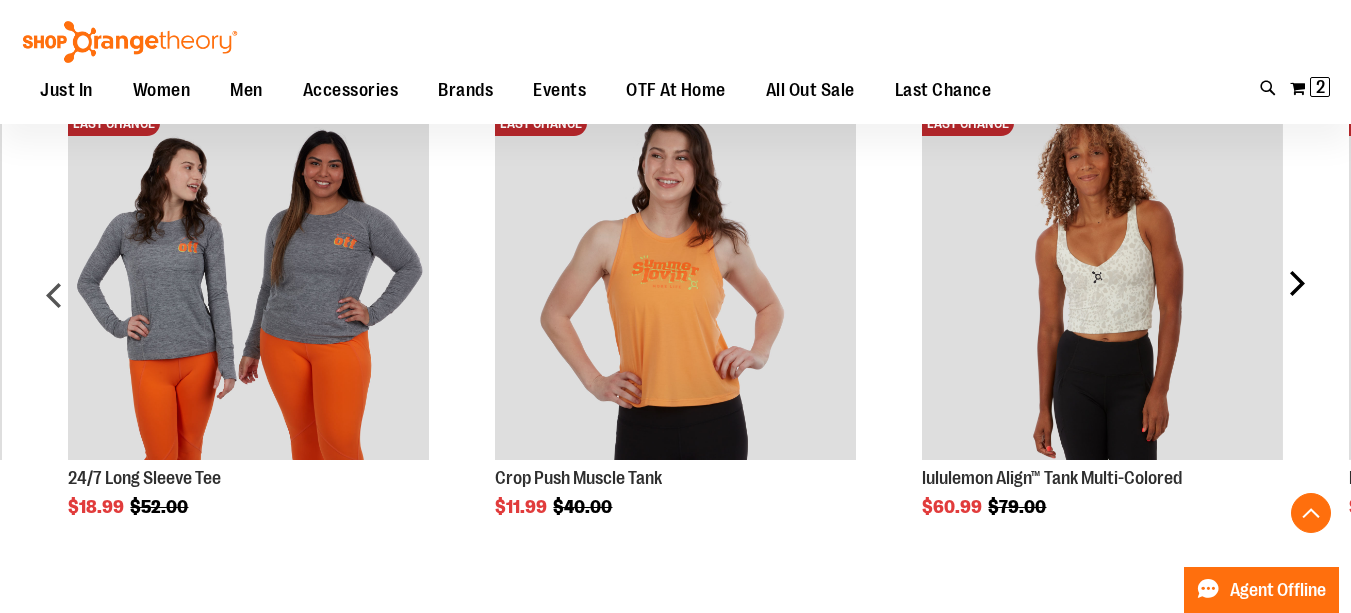 click on "next" at bounding box center [1296, 303] 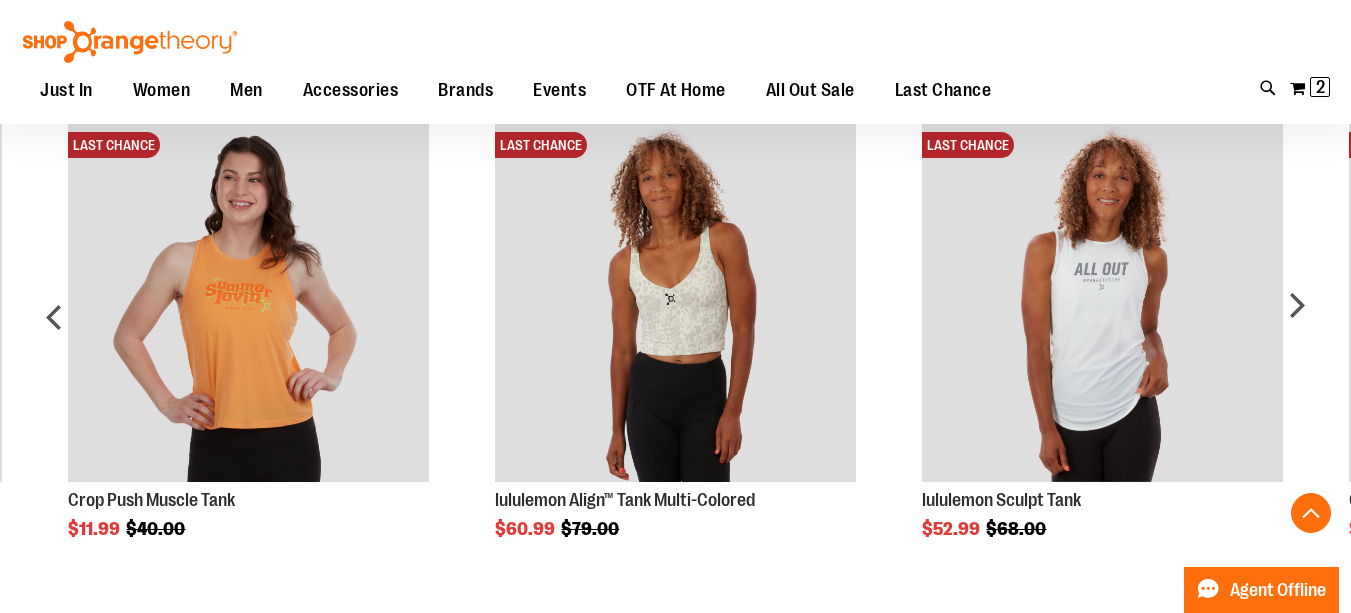 scroll, scrollTop: 1066, scrollLeft: 0, axis: vertical 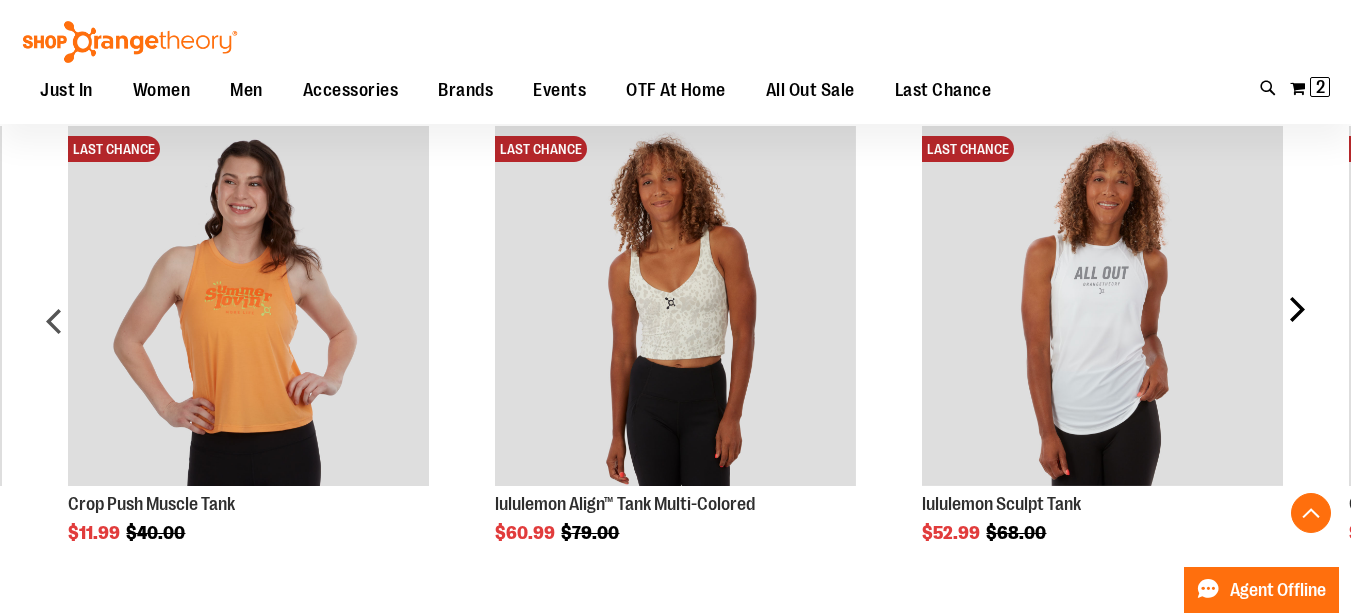 click on "next" at bounding box center (1296, 329) 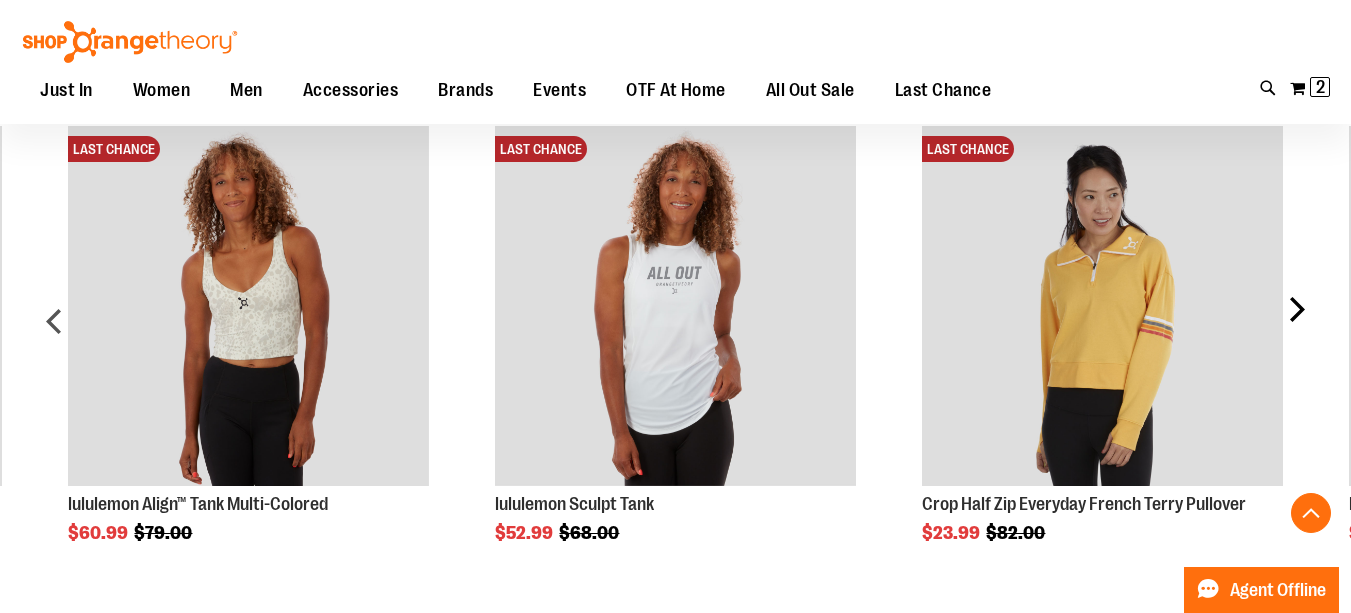 click on "next" at bounding box center [1296, 329] 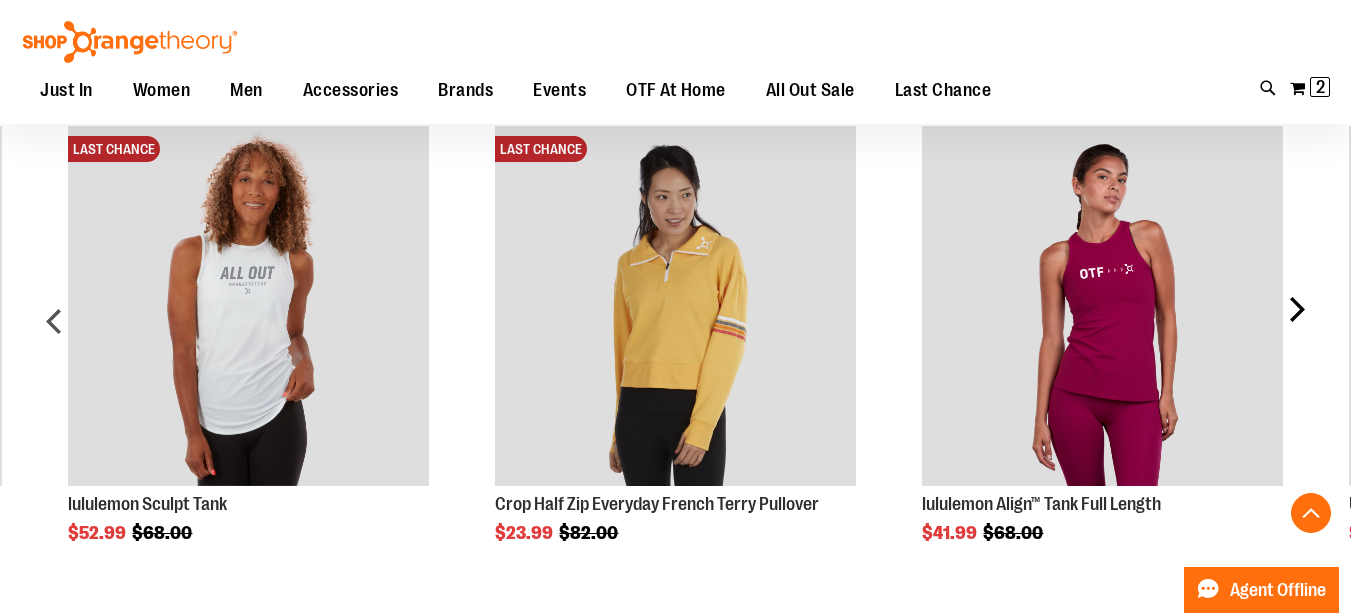 click on "next" at bounding box center (1296, 329) 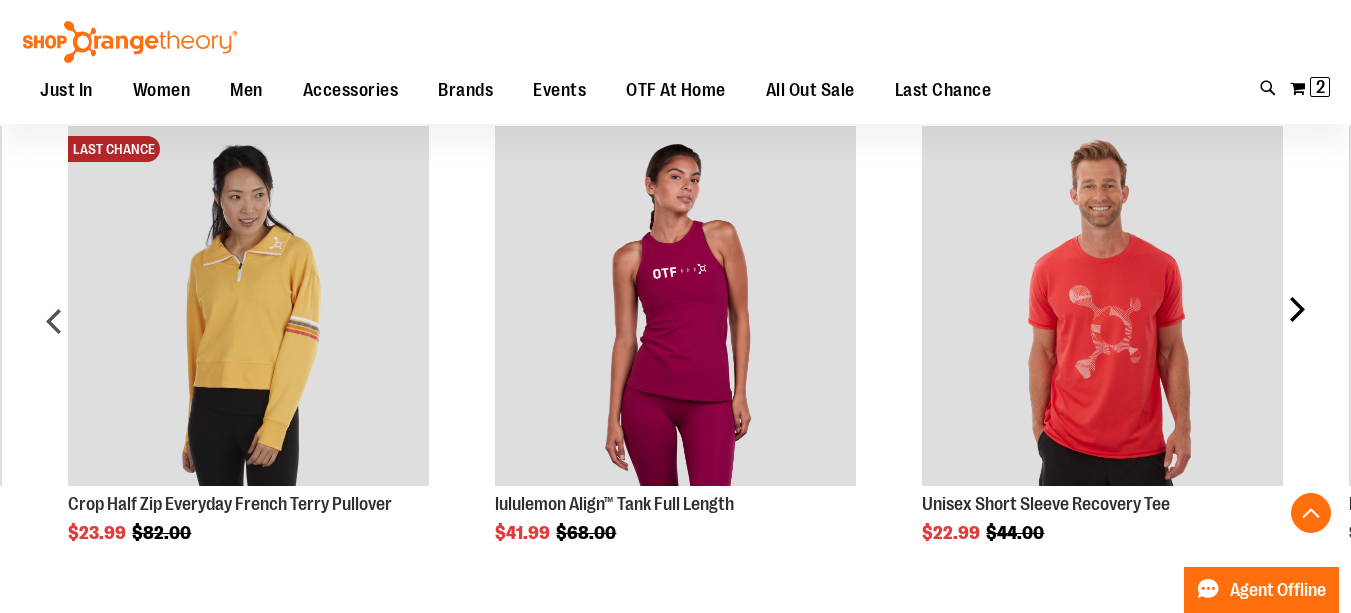 click on "next" at bounding box center (1296, 329) 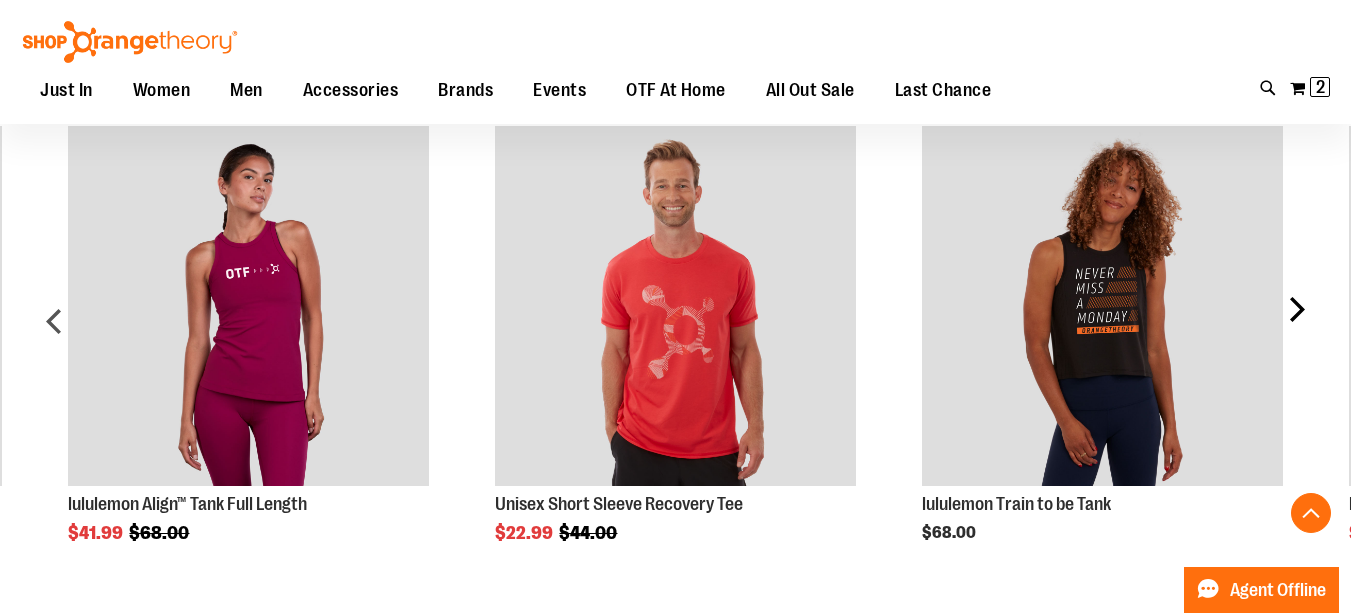 click on "next" at bounding box center (1296, 329) 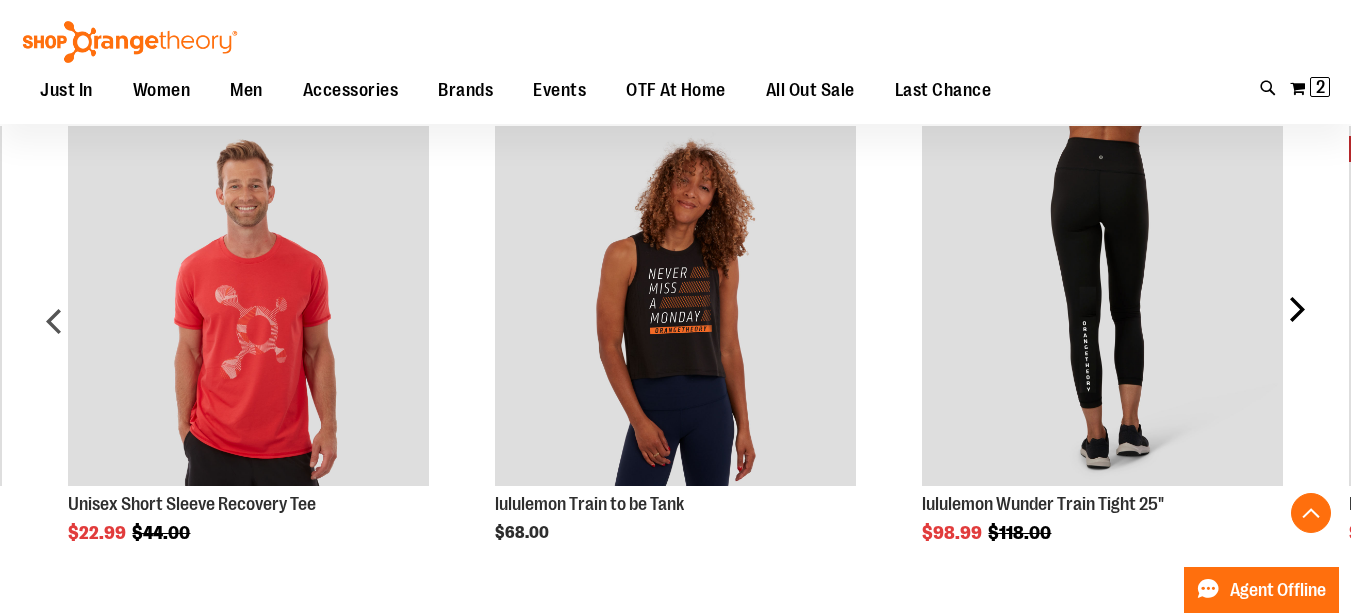 click on "next" at bounding box center [1296, 329] 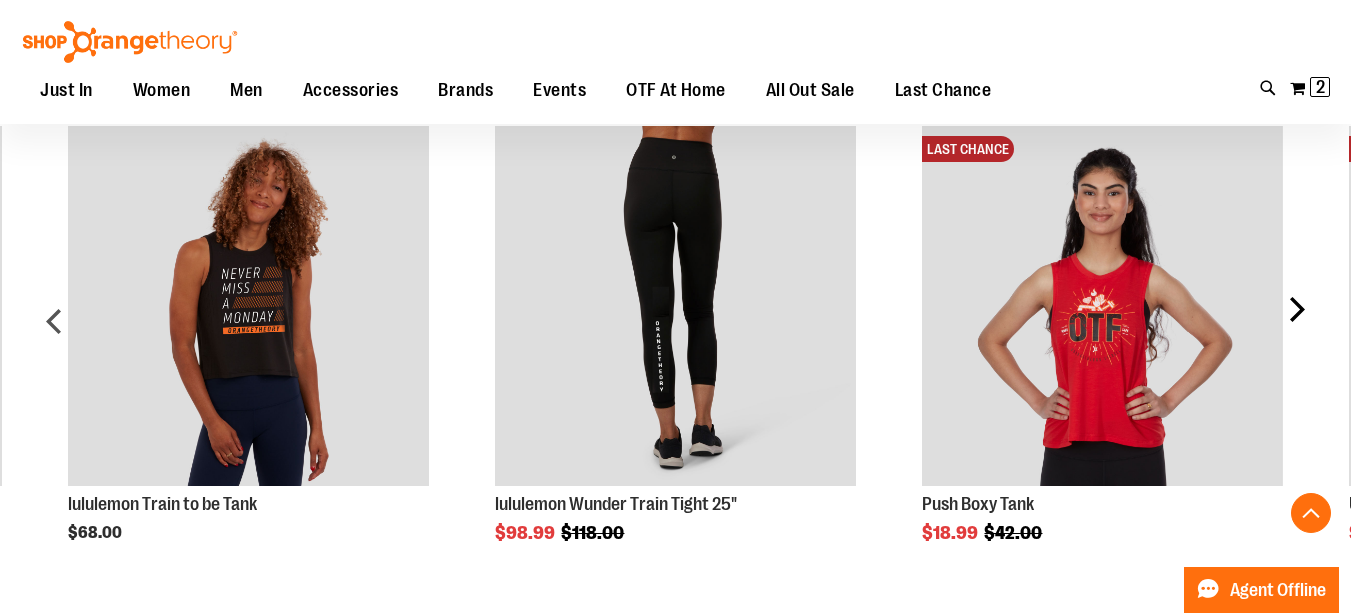 click on "next" at bounding box center [1296, 329] 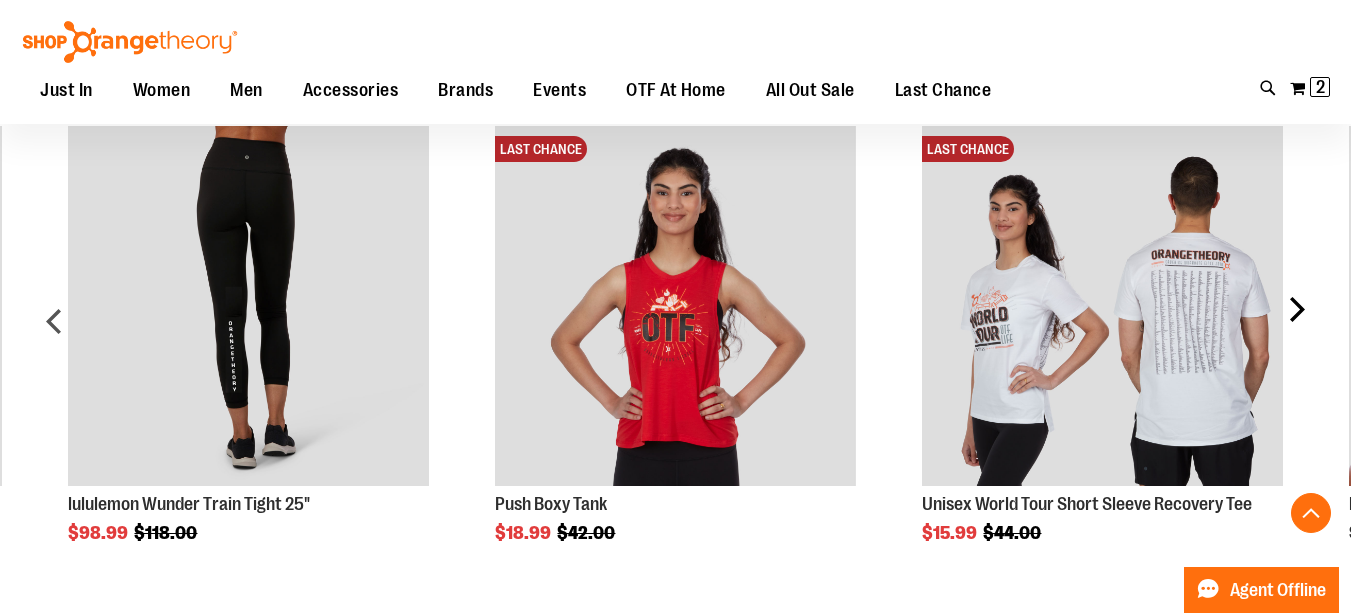 click on "next" at bounding box center [1296, 329] 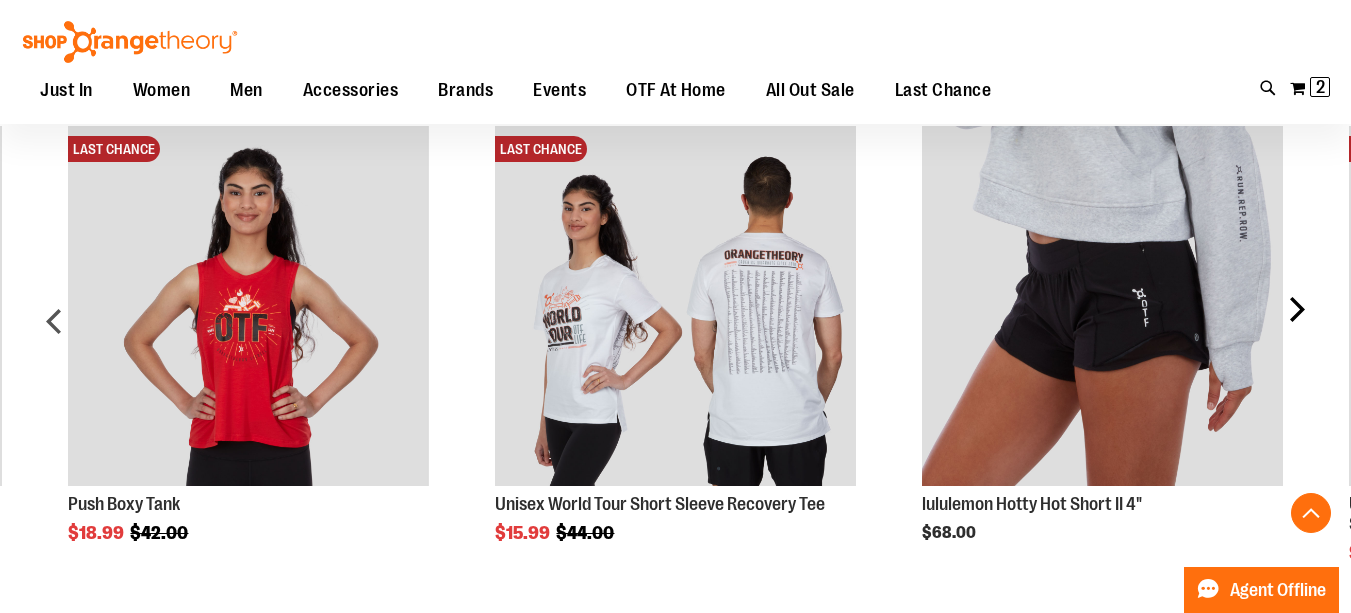 click on "next" at bounding box center (1296, 329) 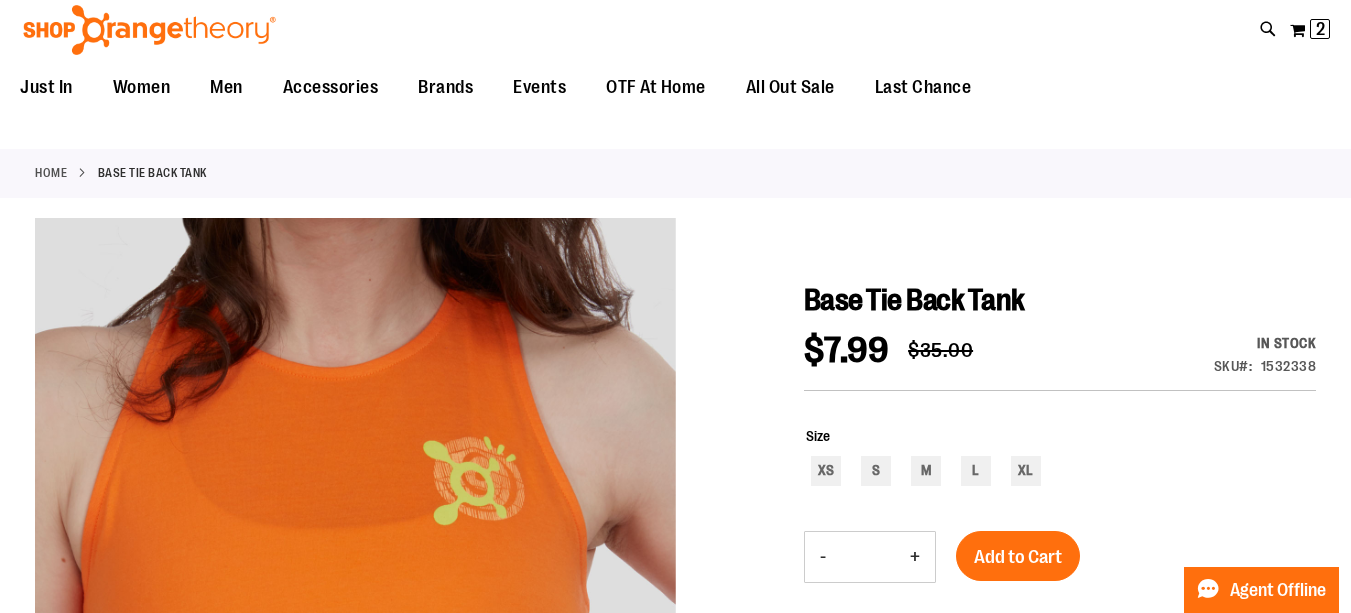 scroll, scrollTop: 0, scrollLeft: 0, axis: both 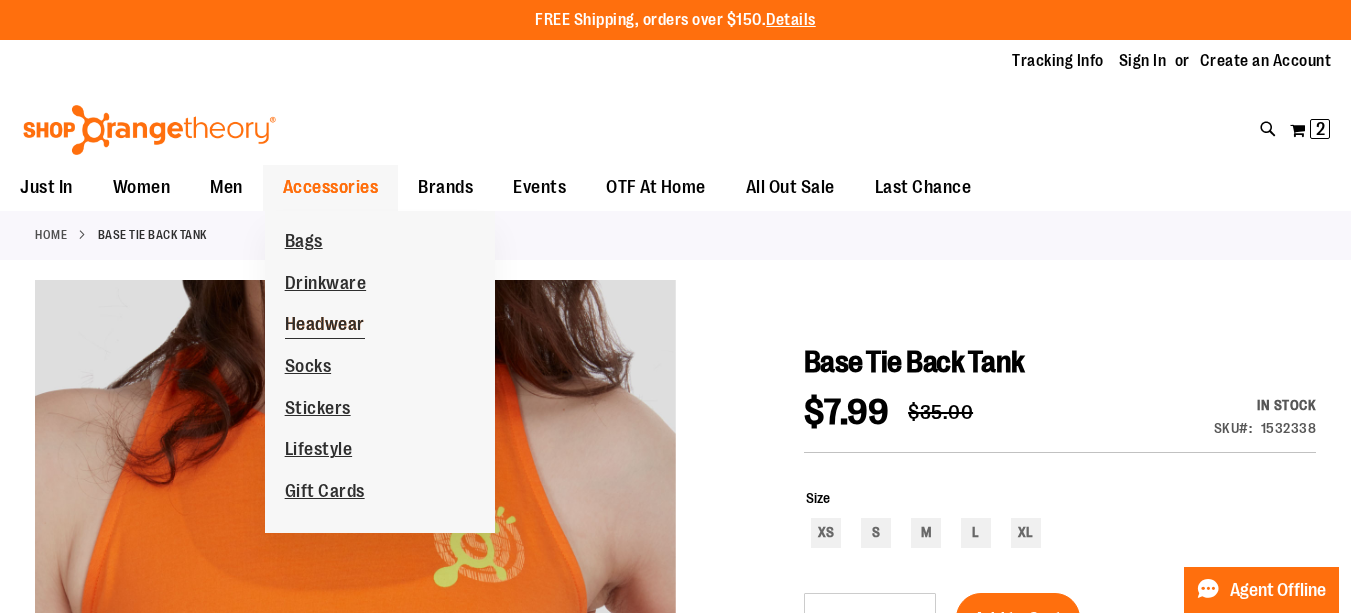 click on "Headwear" at bounding box center [325, 326] 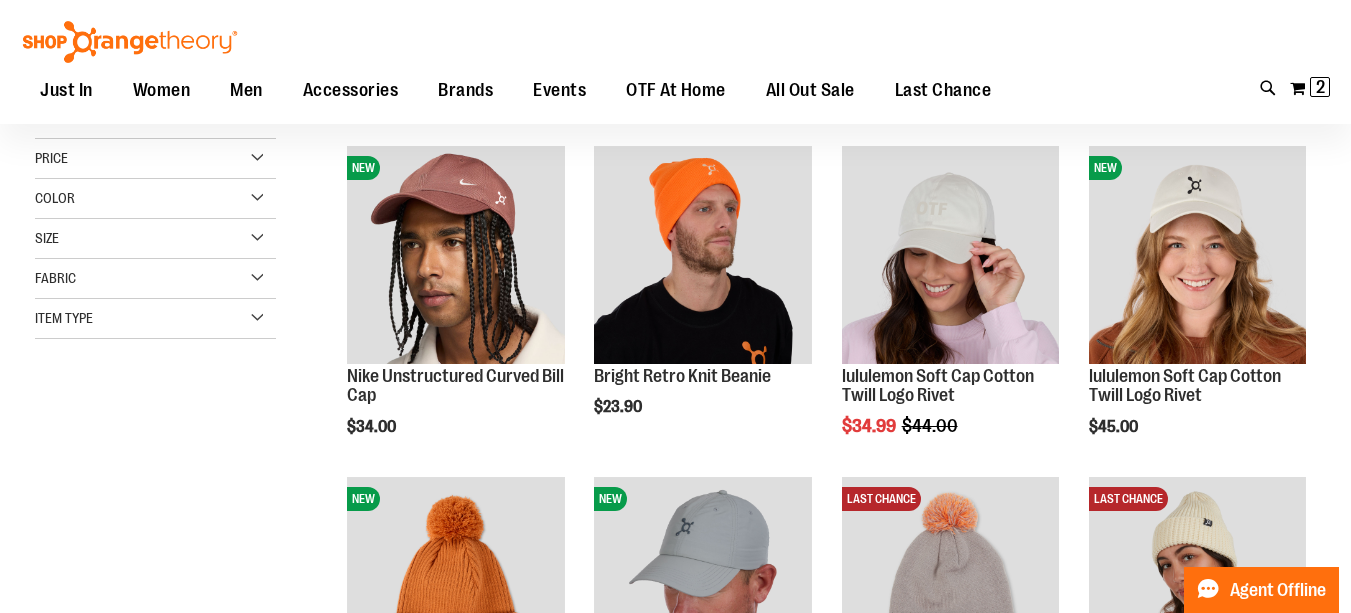 scroll, scrollTop: 40, scrollLeft: 0, axis: vertical 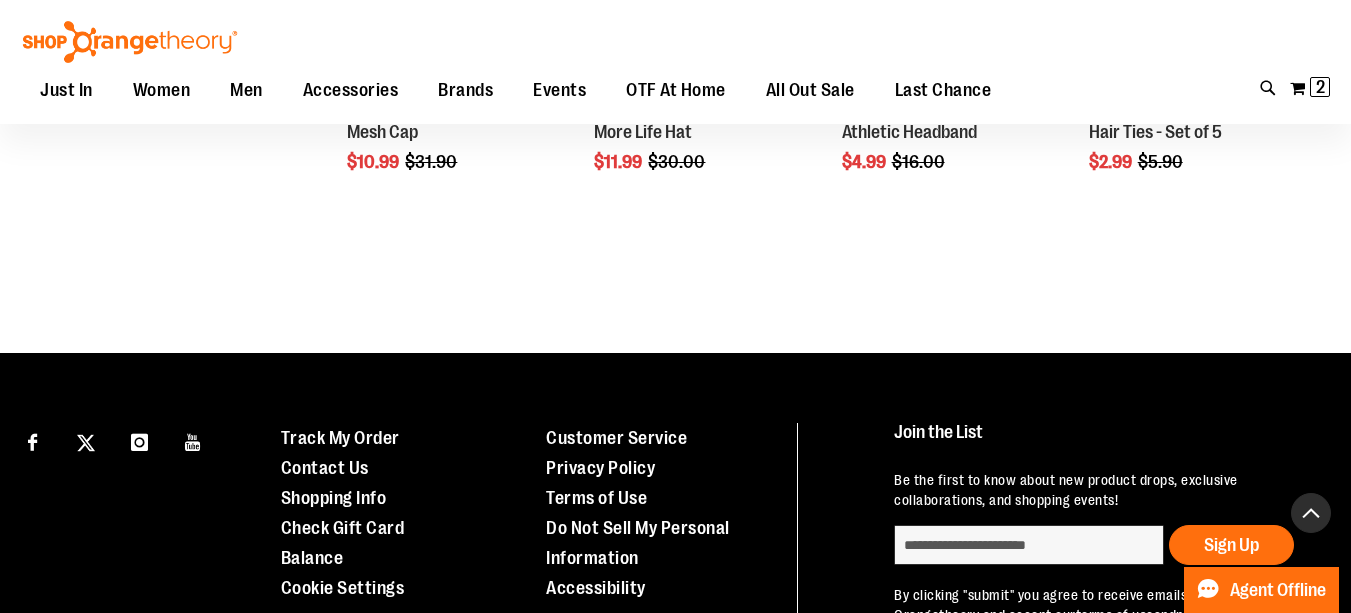 click at bounding box center [1311, 513] 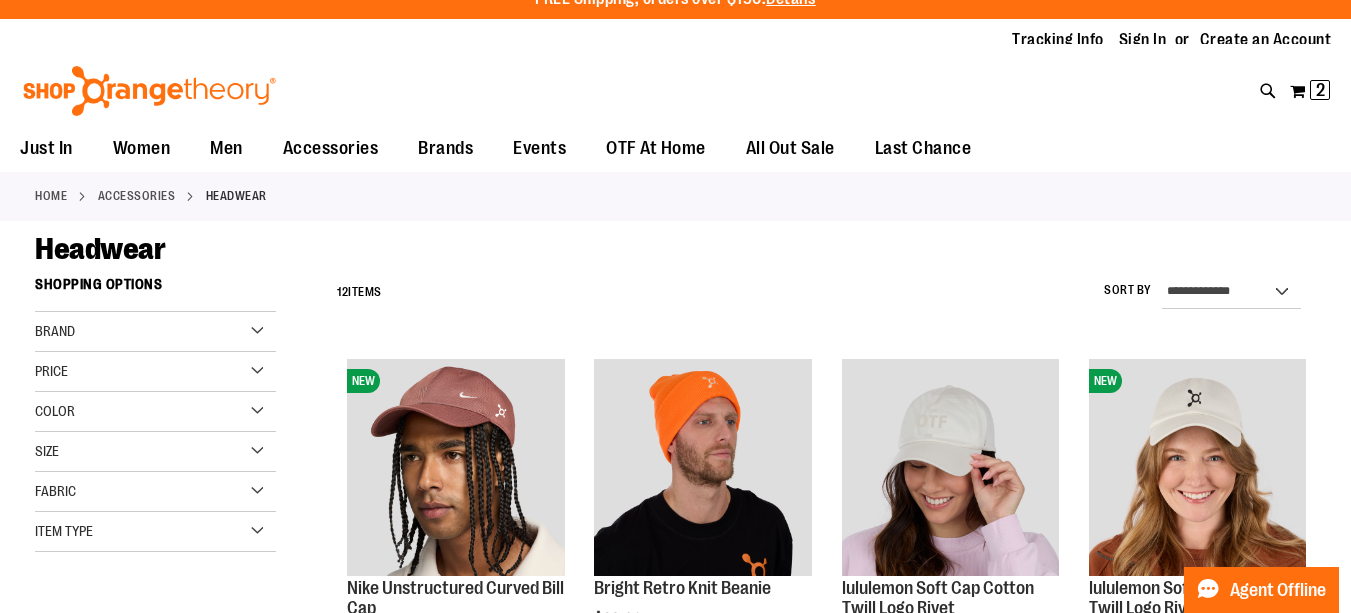 scroll, scrollTop: 0, scrollLeft: 0, axis: both 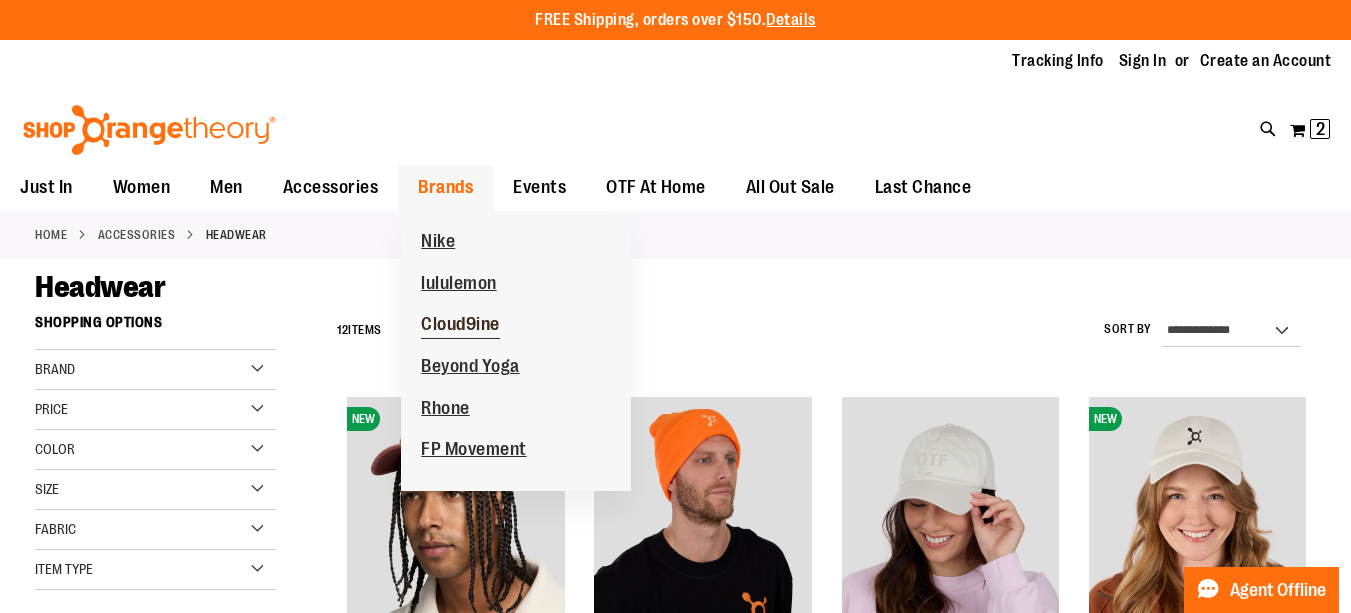 click on "Cloud9ine" at bounding box center [460, 326] 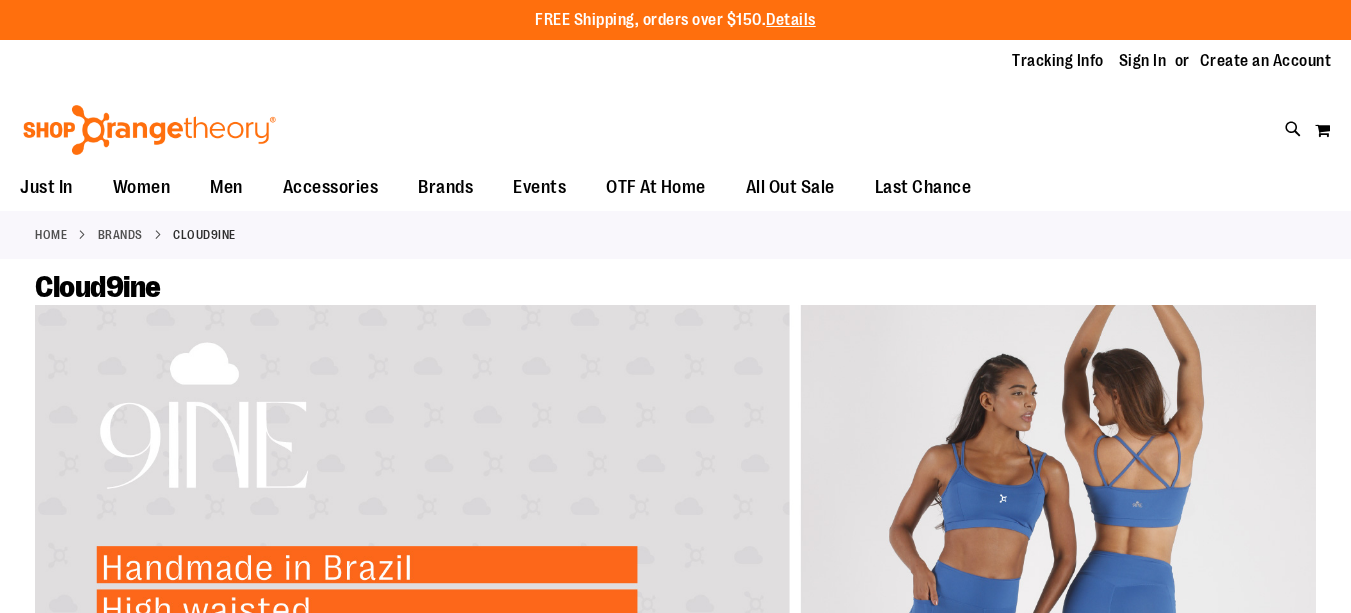 scroll, scrollTop: 0, scrollLeft: 0, axis: both 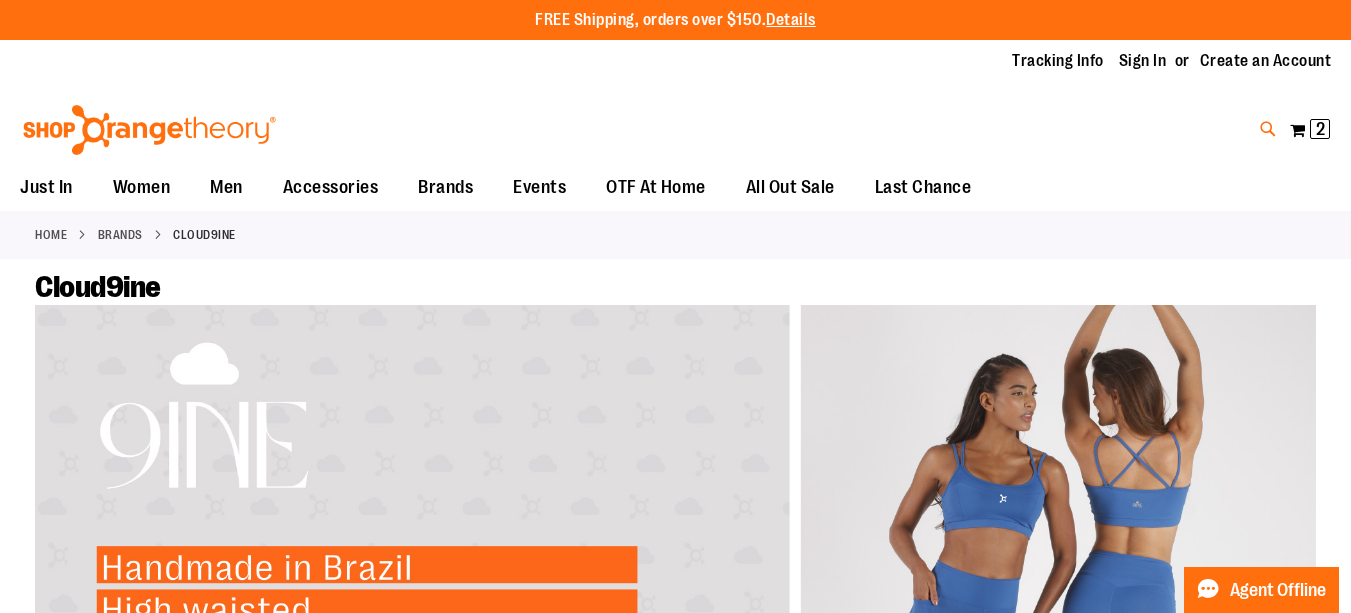 click at bounding box center [1268, 129] 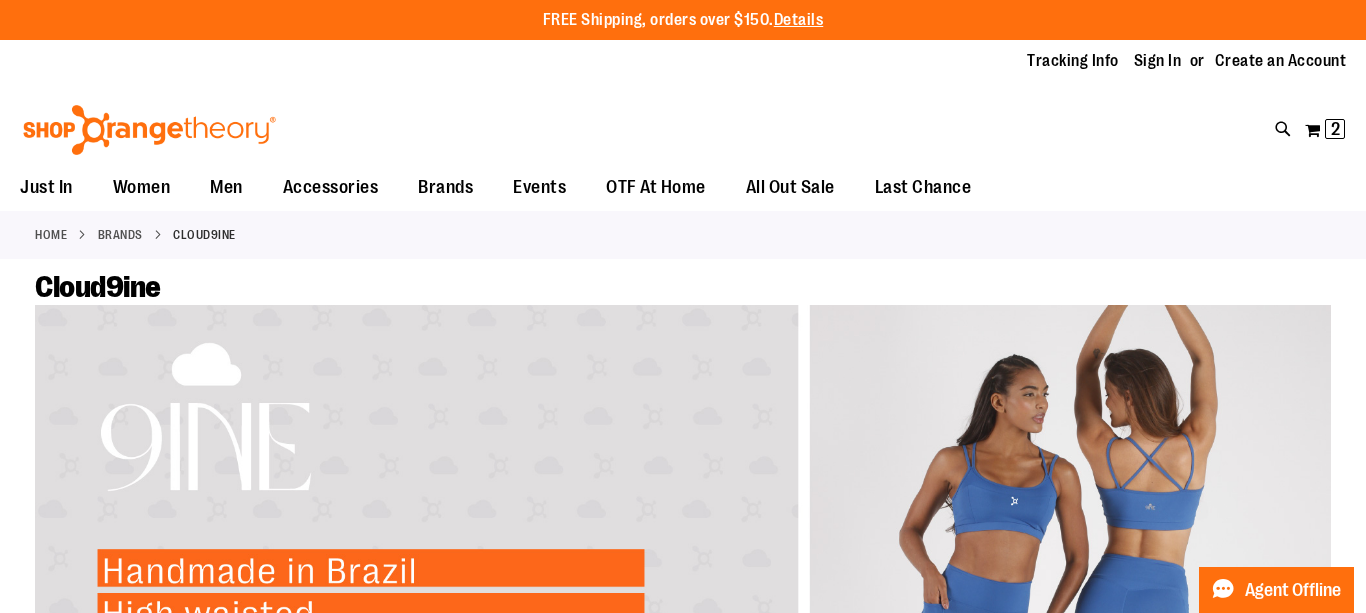 click at bounding box center [1189, 115] 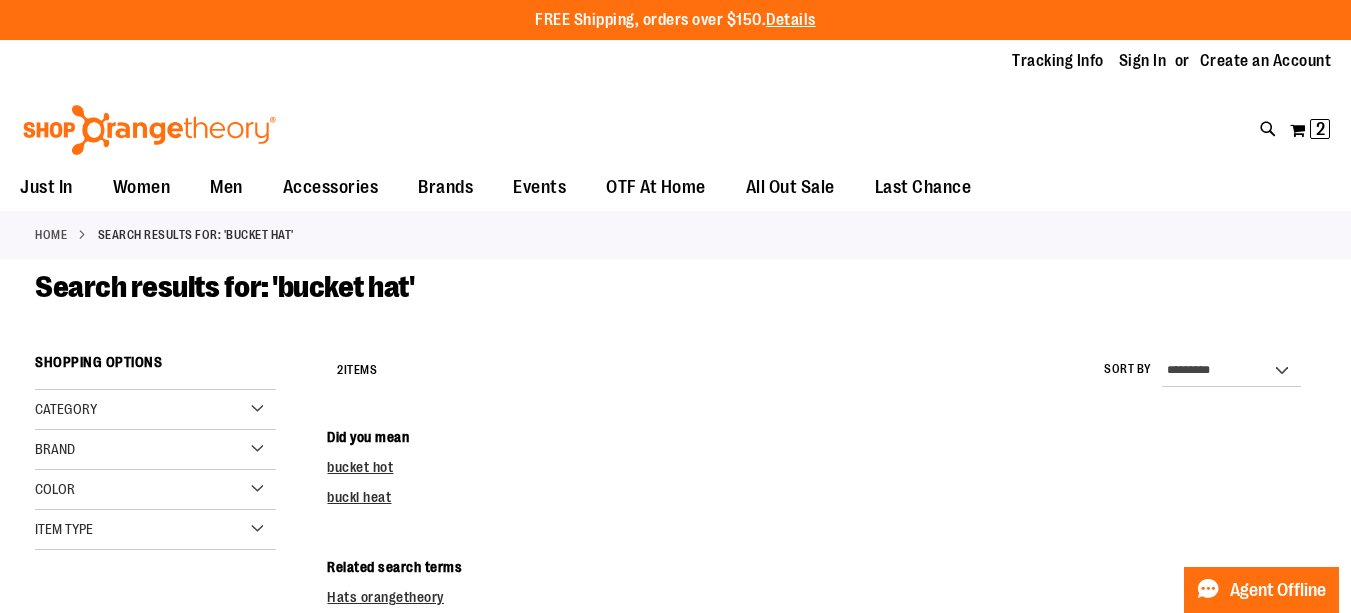 scroll, scrollTop: 0, scrollLeft: 0, axis: both 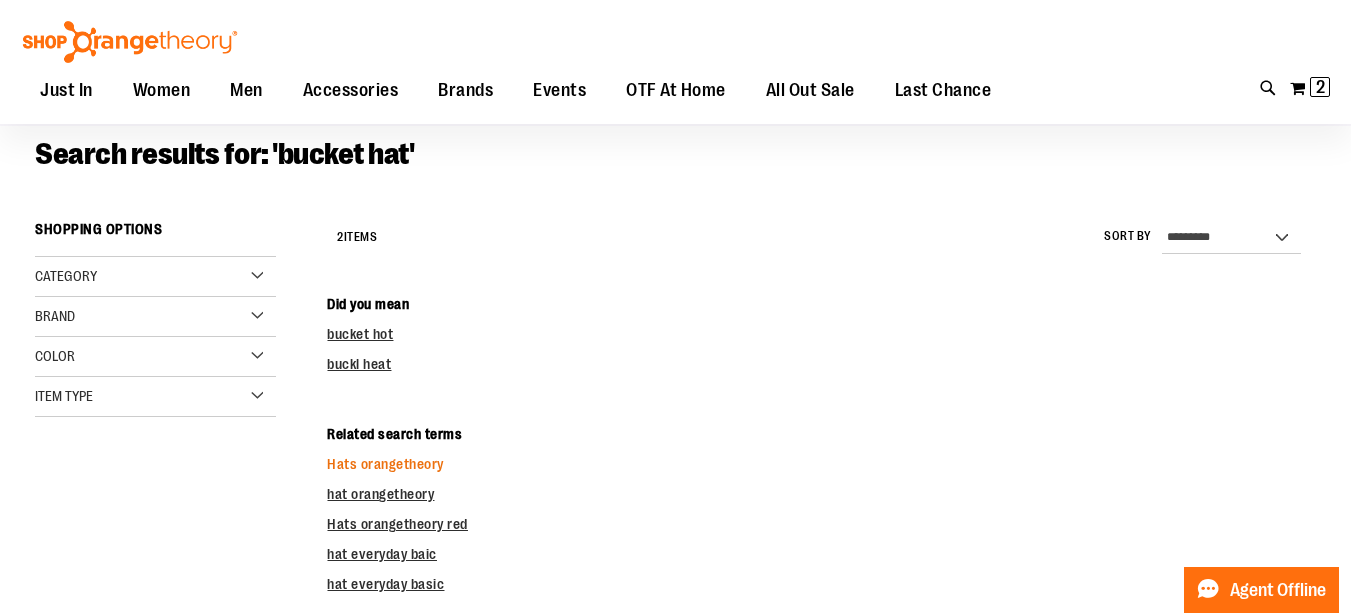 click on "Hats orangetheory" at bounding box center (385, 464) 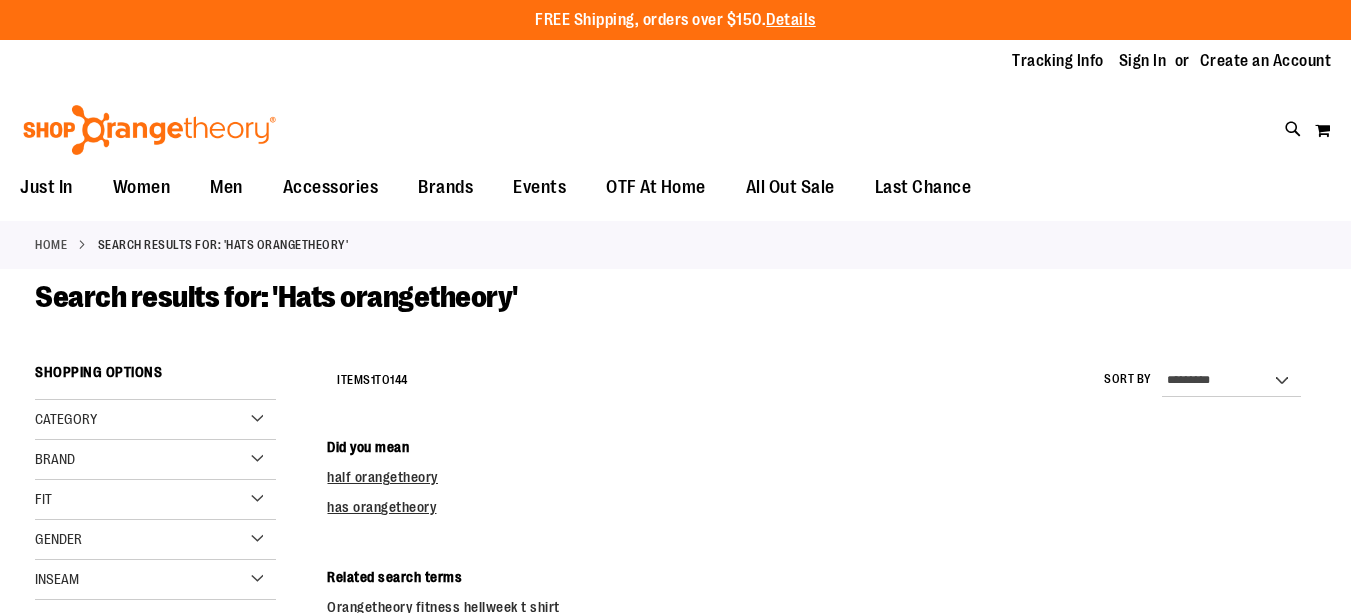 scroll, scrollTop: 0, scrollLeft: 0, axis: both 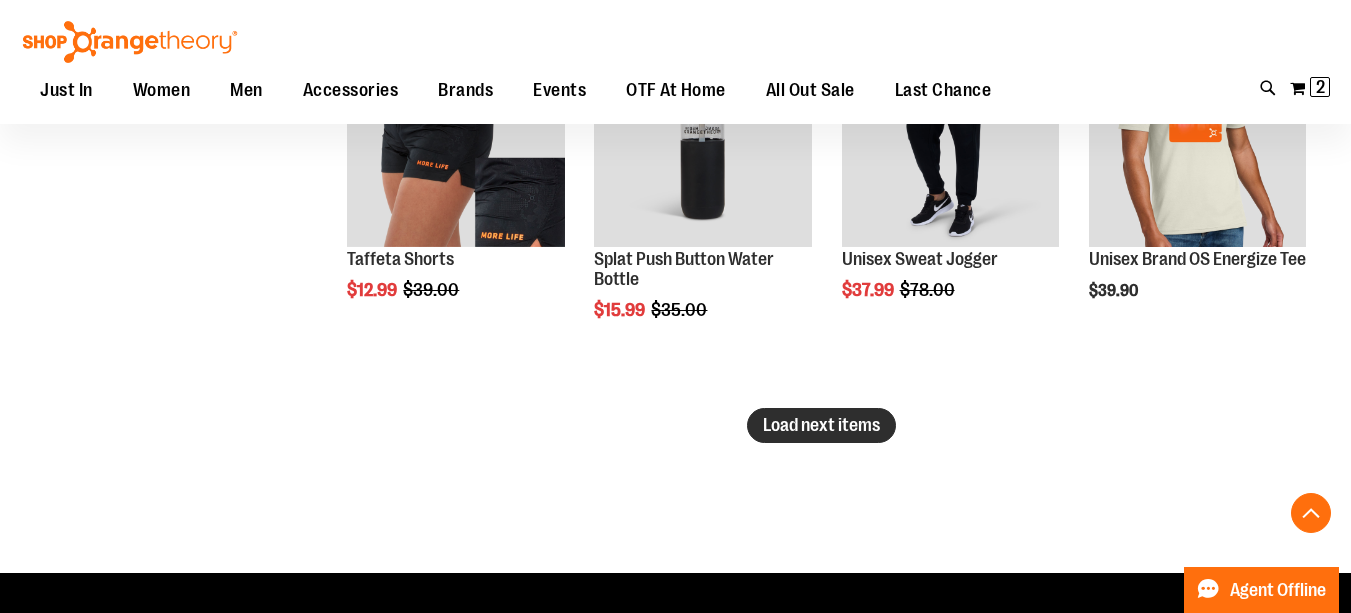 click on "Load next items" at bounding box center (821, 425) 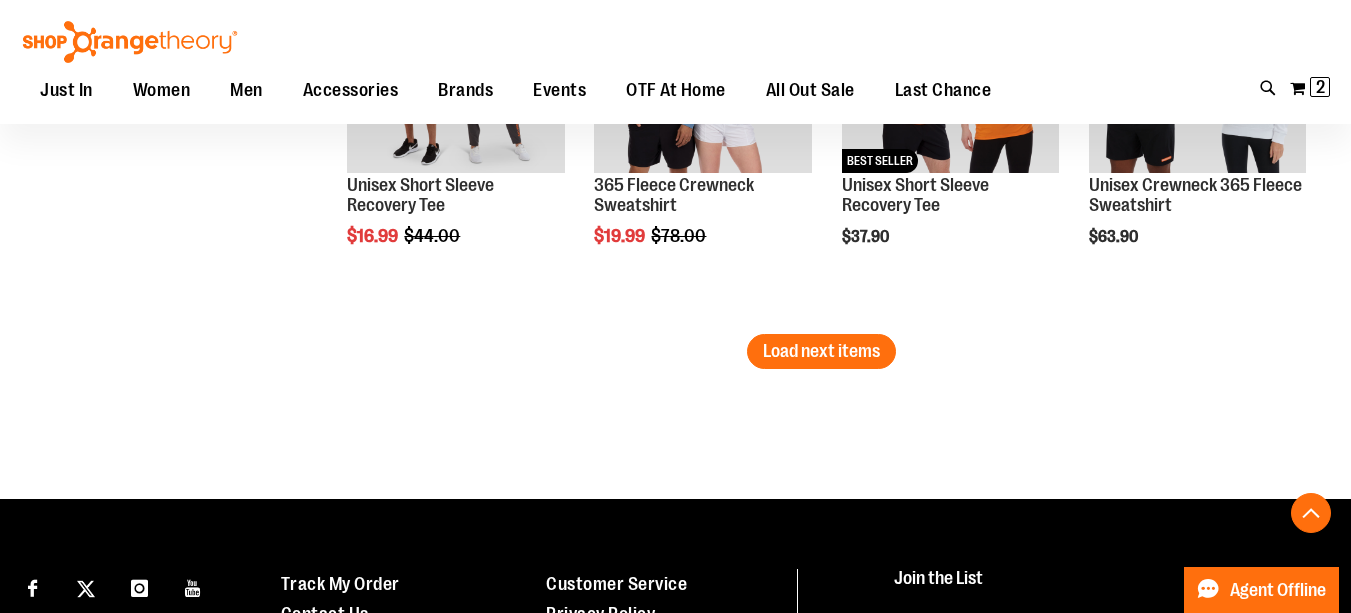 scroll, scrollTop: 5167, scrollLeft: 0, axis: vertical 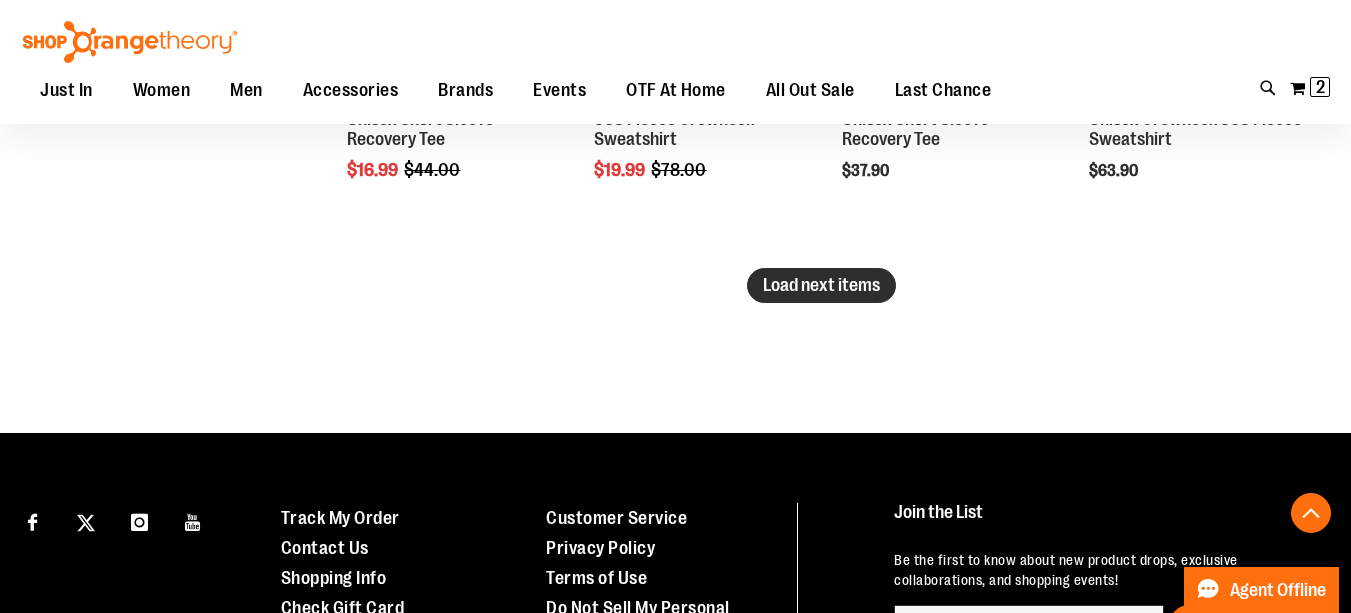 click on "Load next items" at bounding box center (821, 285) 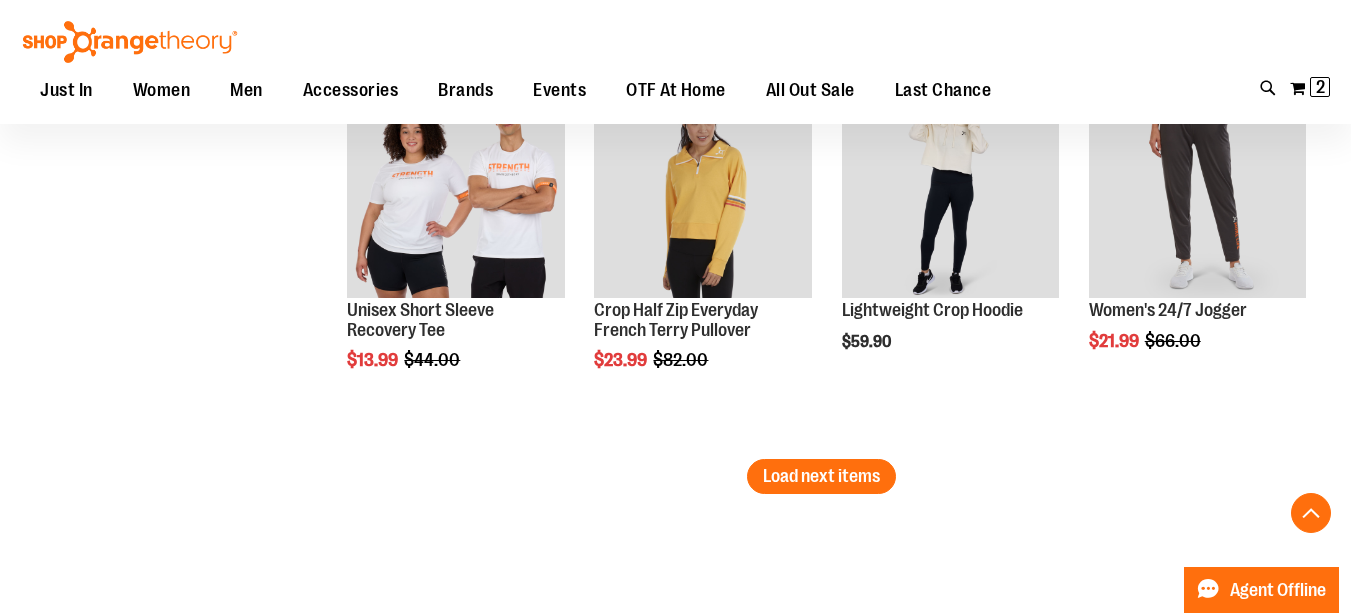 scroll, scrollTop: 6247, scrollLeft: 0, axis: vertical 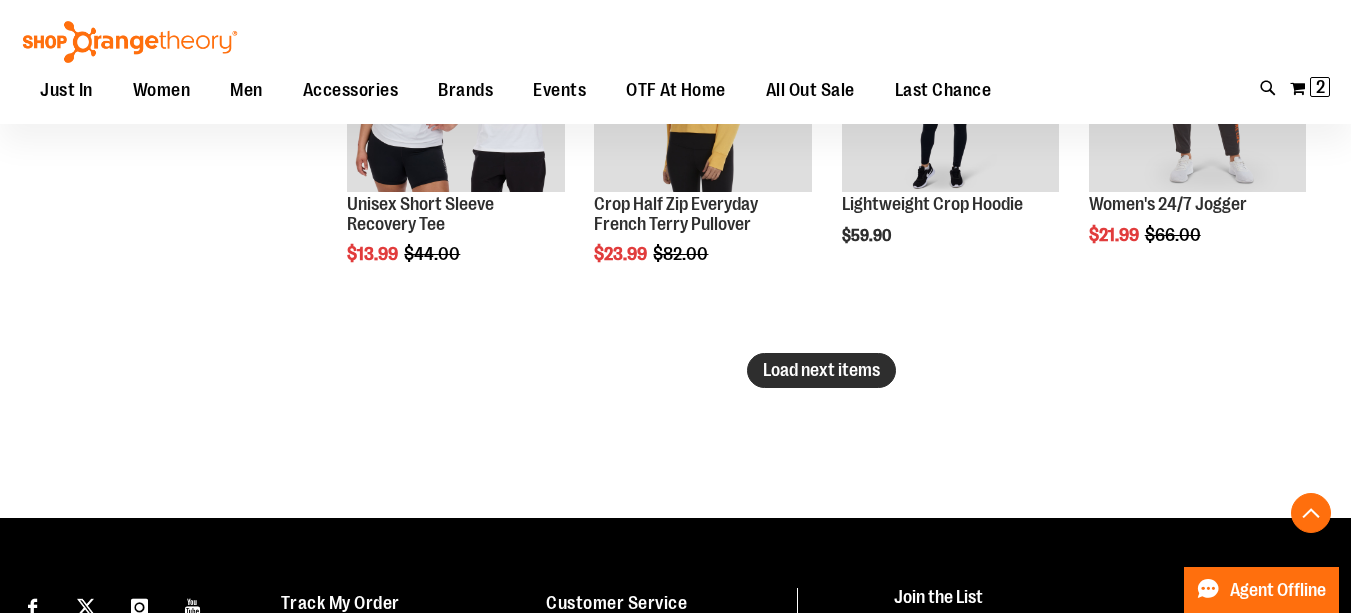 click on "Load next items" at bounding box center (821, 370) 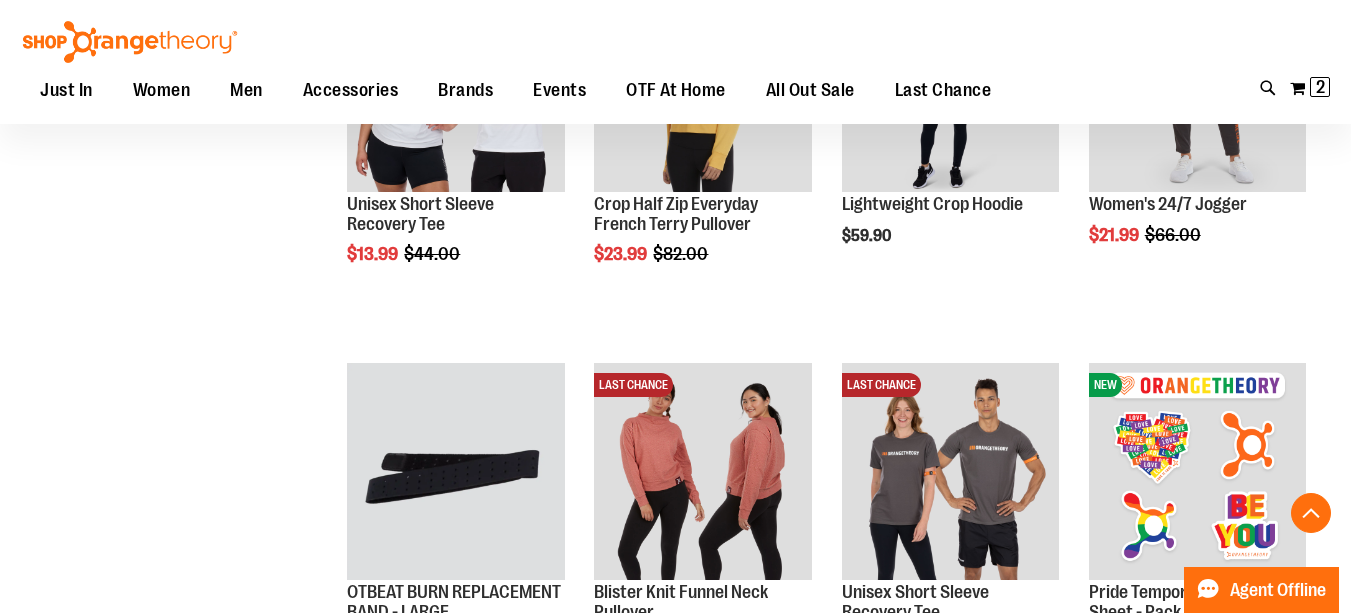 click on "LAST CHANCE" at bounding box center [881, 385] 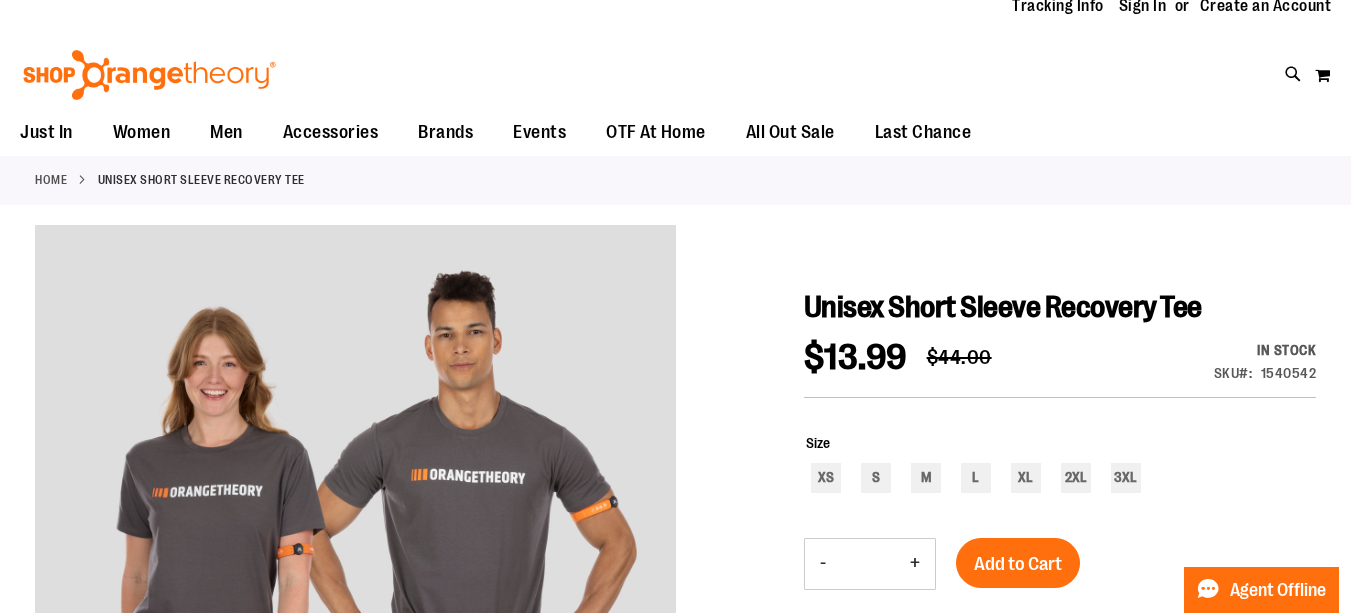 scroll, scrollTop: 0, scrollLeft: 0, axis: both 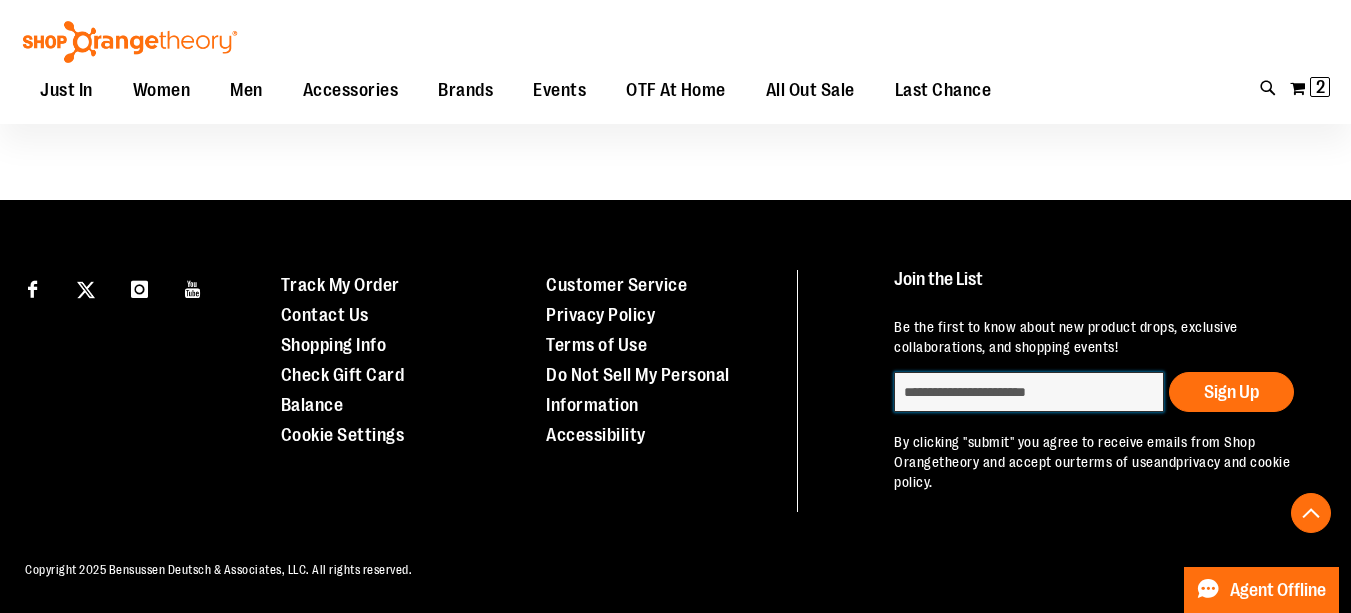 click on "Subscribe" at bounding box center (1029, 392) 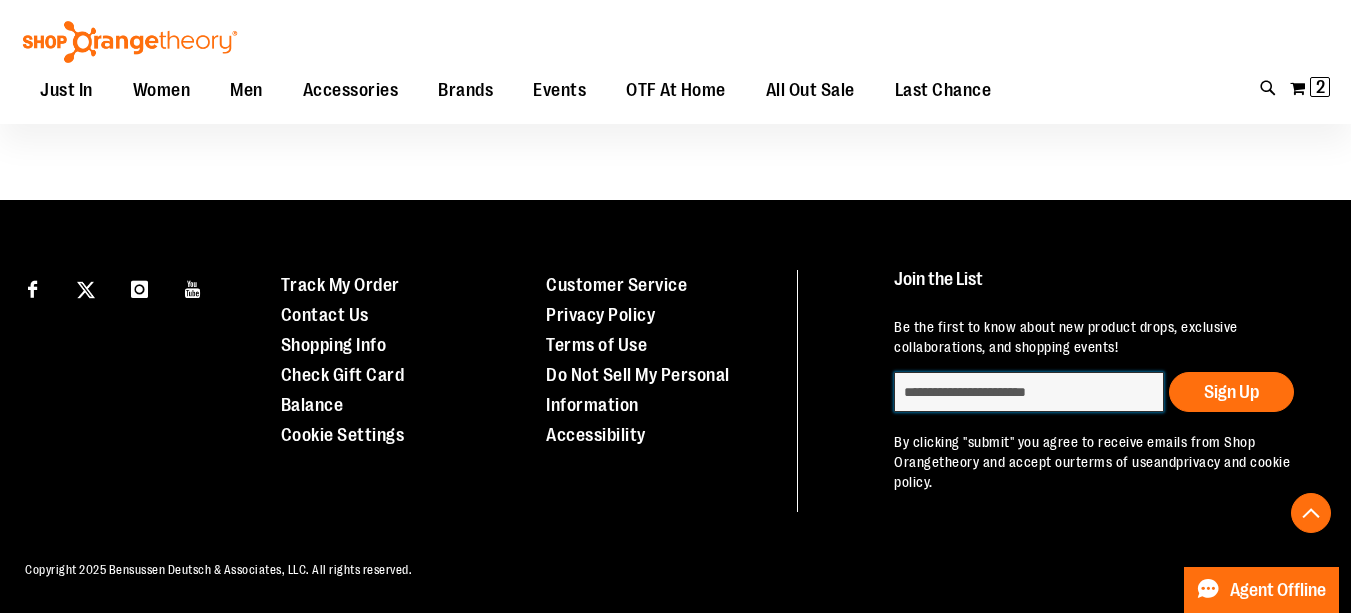 type on "**********" 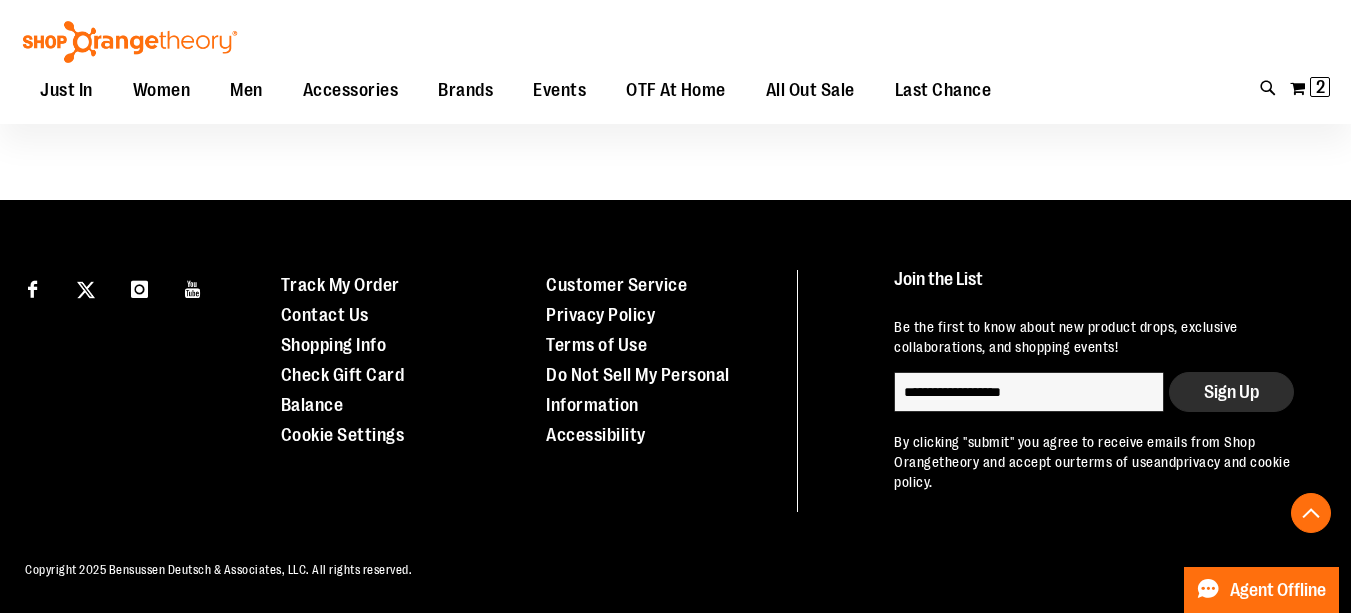 click on "Sign Up" at bounding box center (1231, 392) 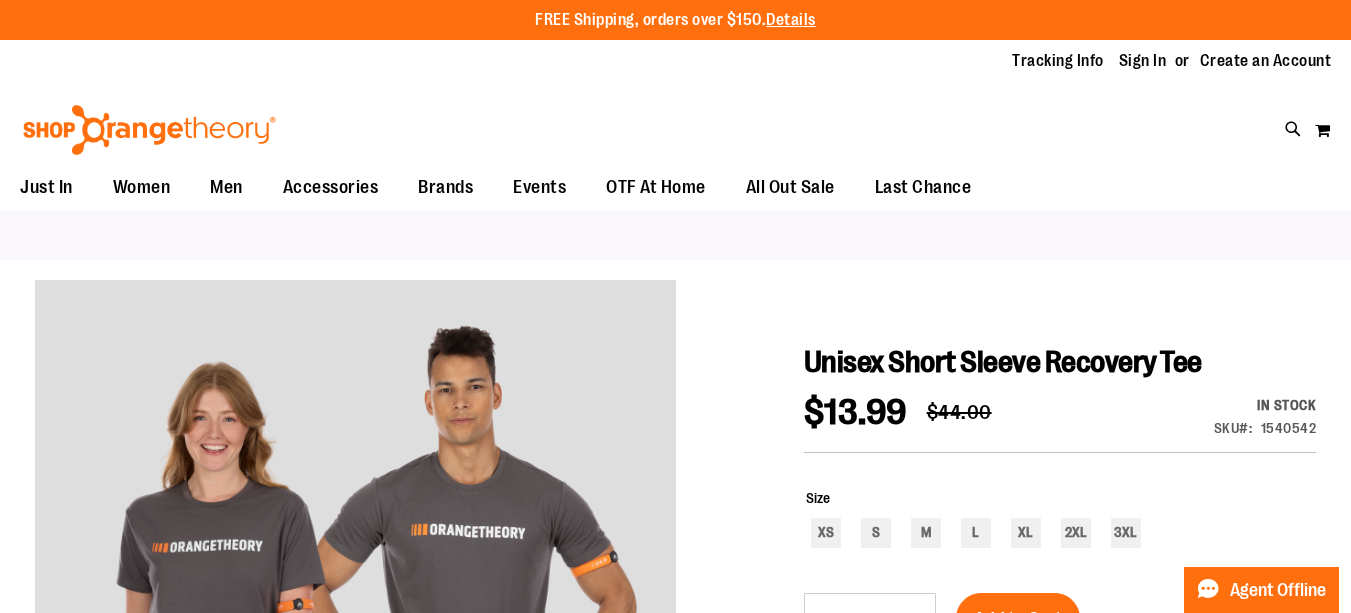 scroll, scrollTop: 0, scrollLeft: 0, axis: both 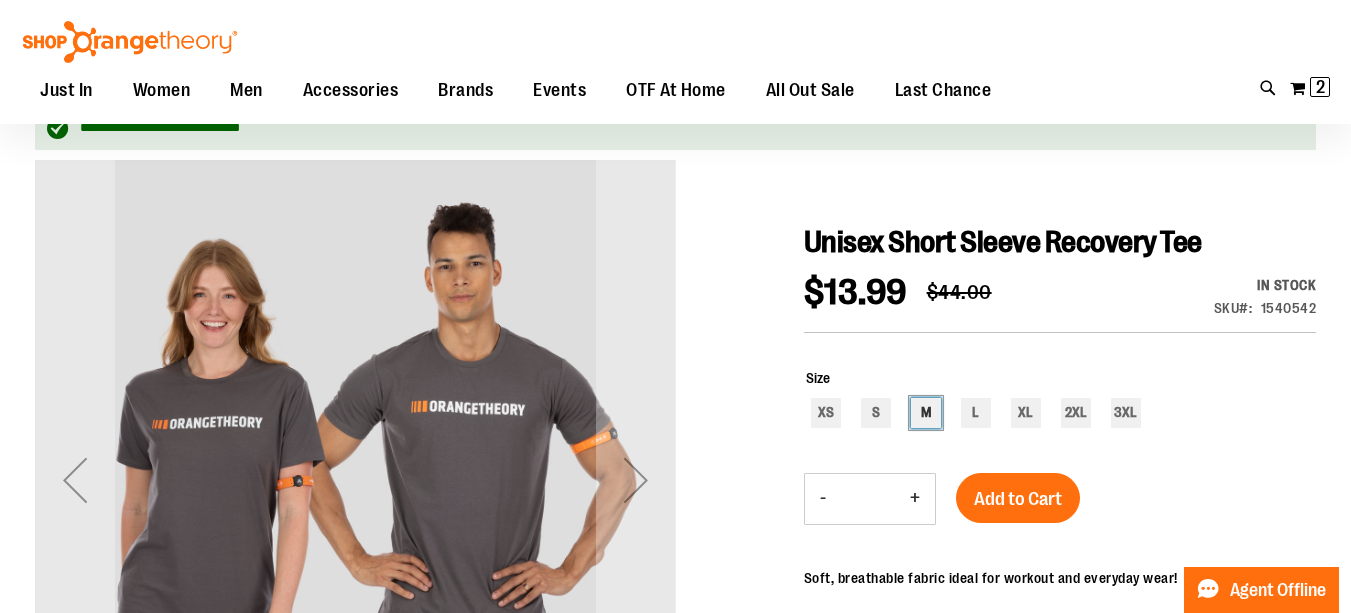click on "M" at bounding box center (926, 413) 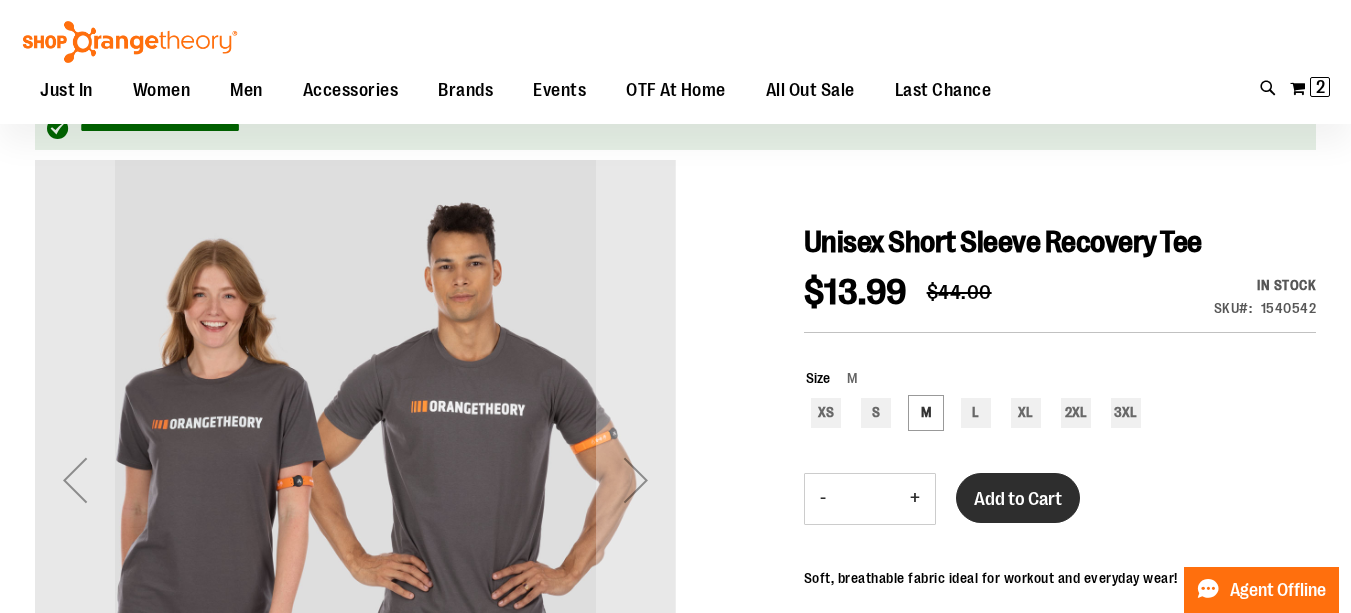 click on "Add to Cart" at bounding box center (1018, 499) 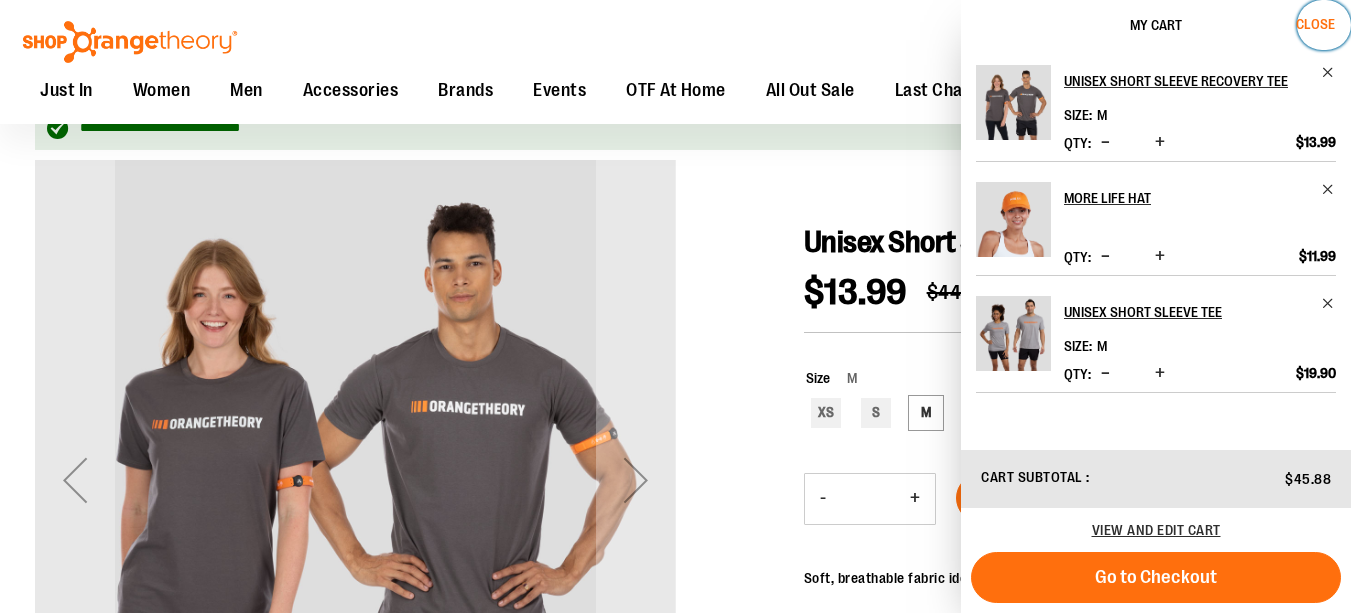 click on "Close" at bounding box center (1315, 24) 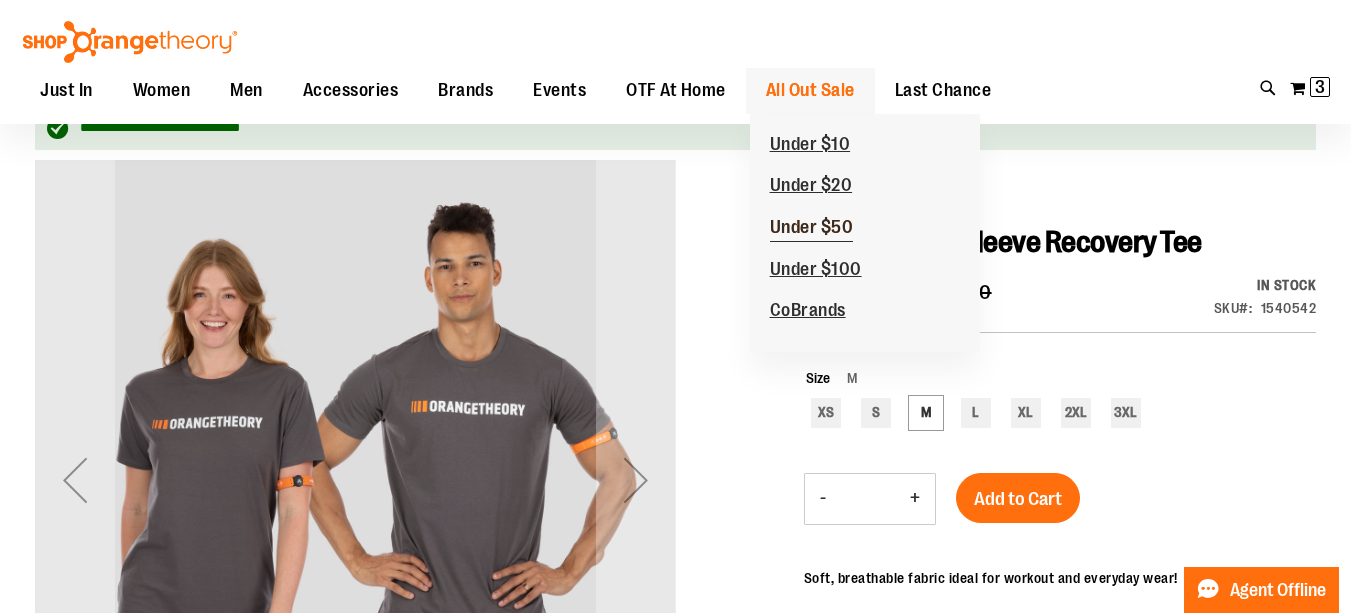 click on "Under $50" at bounding box center (812, 229) 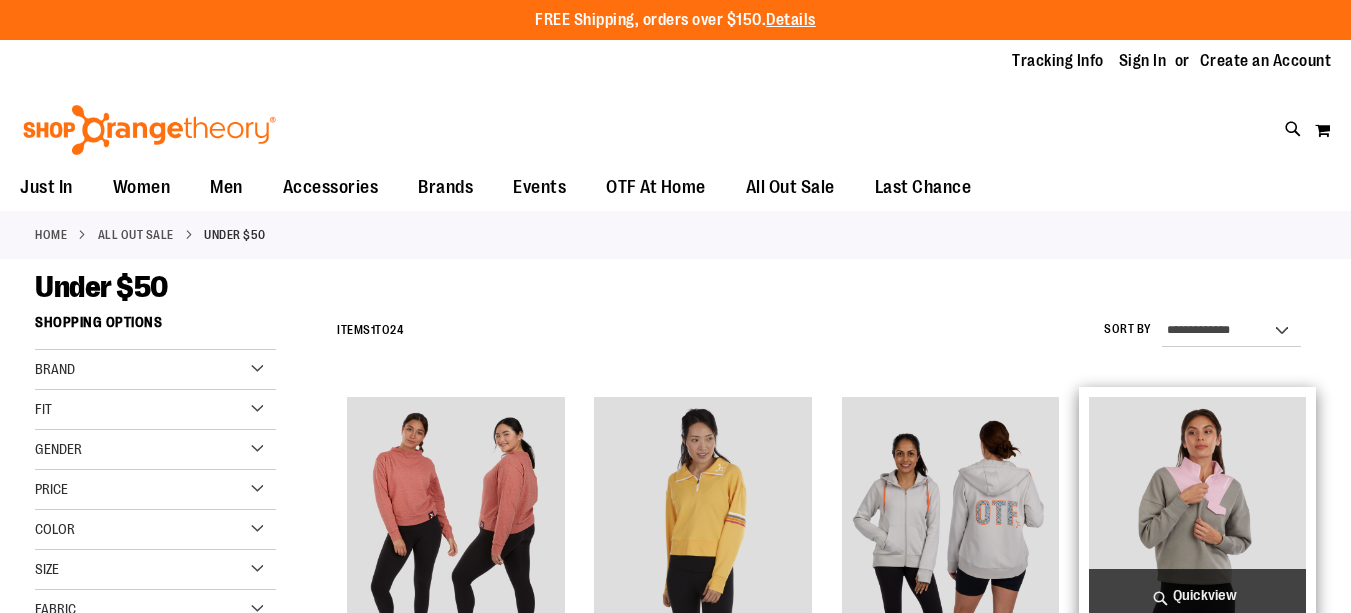 scroll, scrollTop: 0, scrollLeft: 0, axis: both 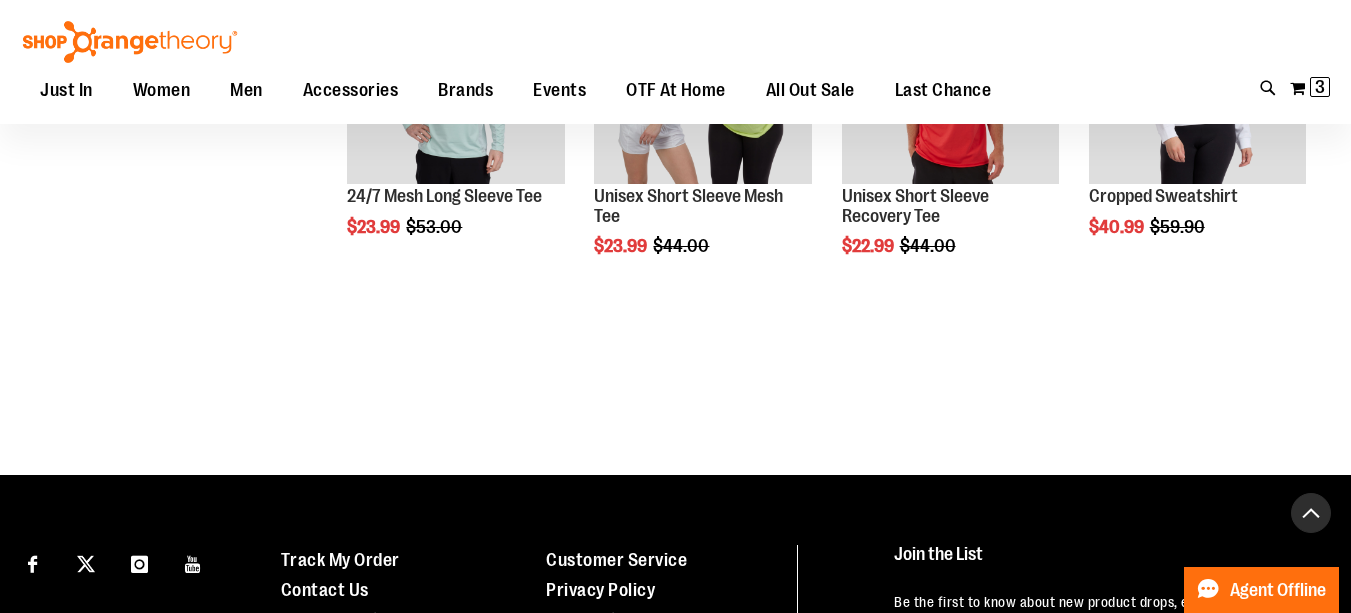 click at bounding box center [1311, 513] 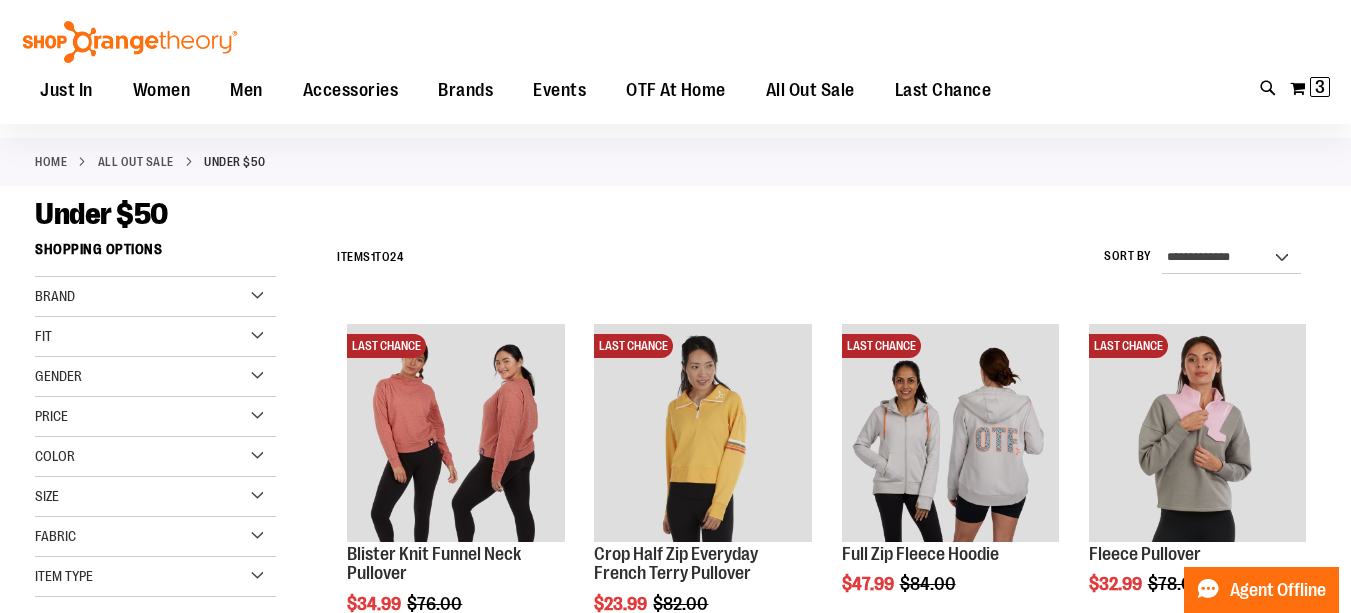 scroll, scrollTop: 0, scrollLeft: 0, axis: both 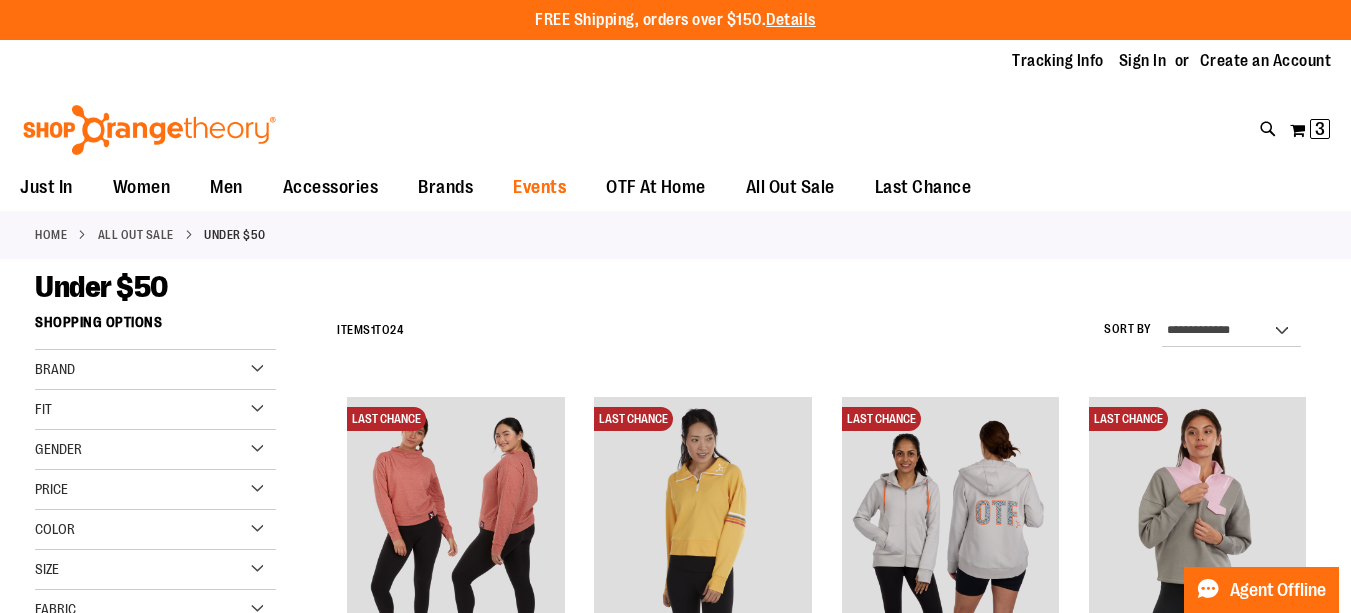 click on "Events" at bounding box center [539, 187] 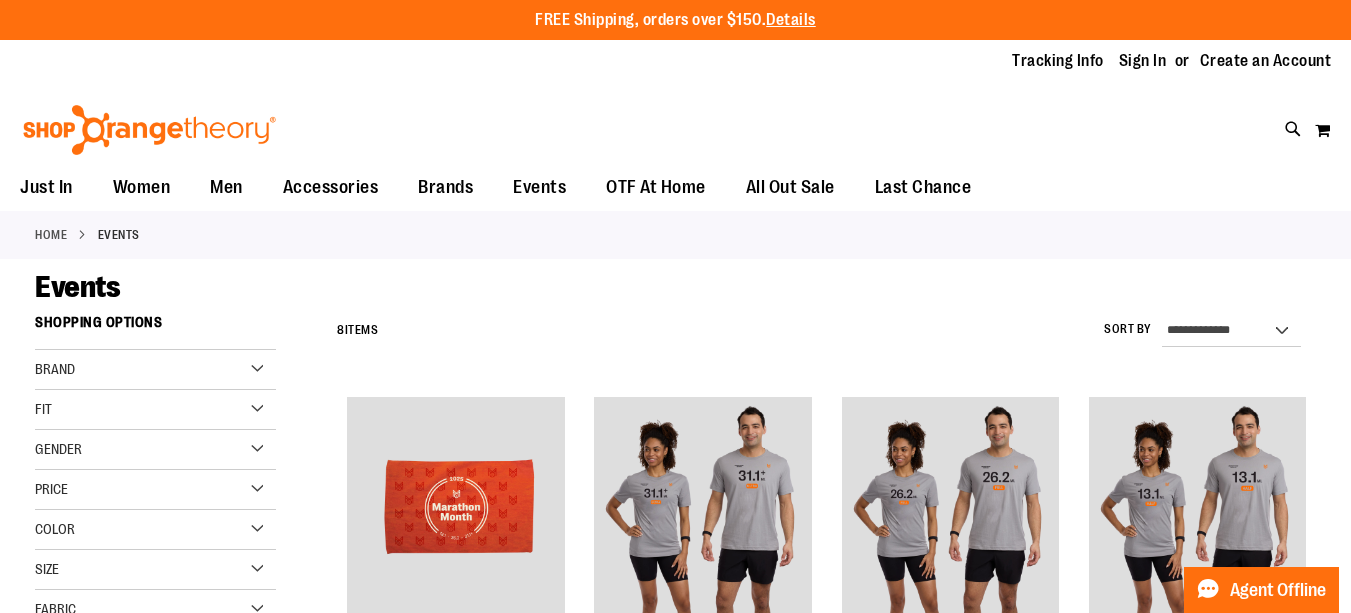 scroll, scrollTop: 0, scrollLeft: 0, axis: both 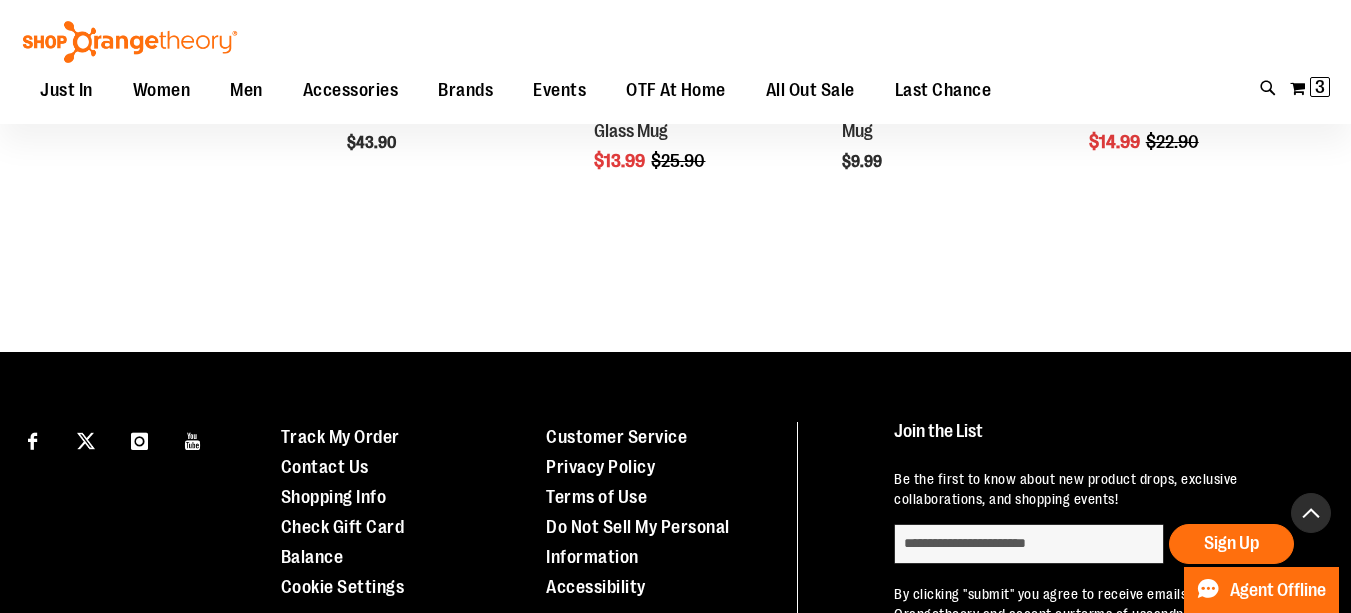 click at bounding box center (1311, 513) 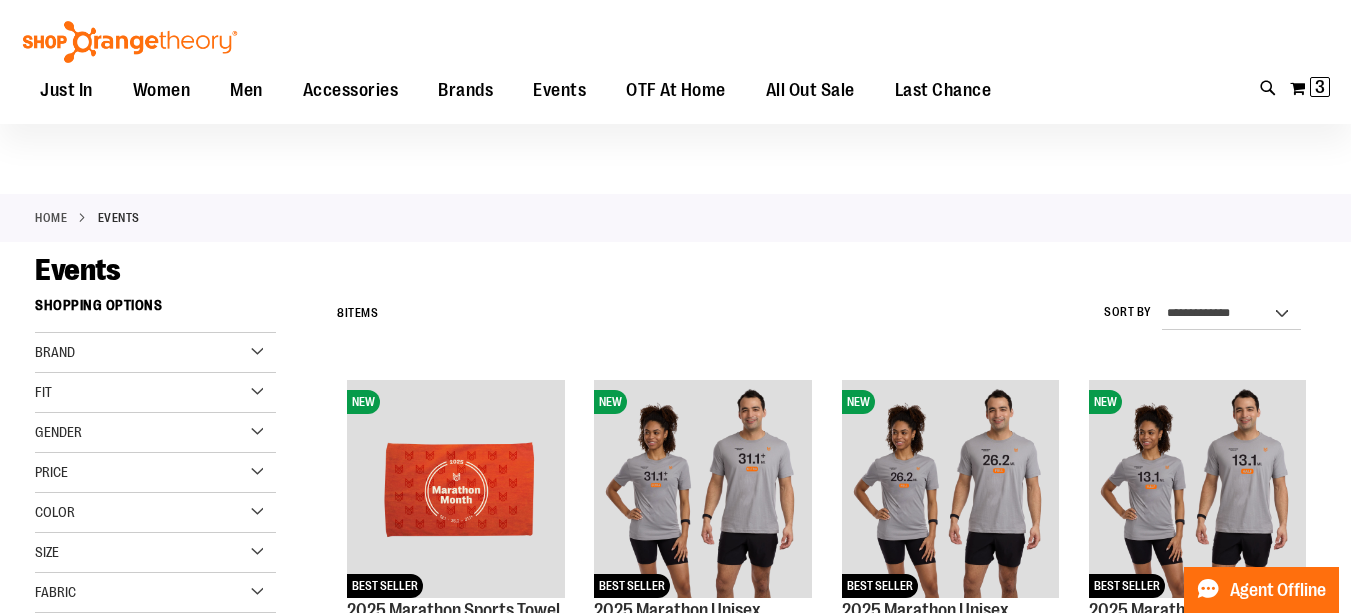 scroll, scrollTop: 0, scrollLeft: 0, axis: both 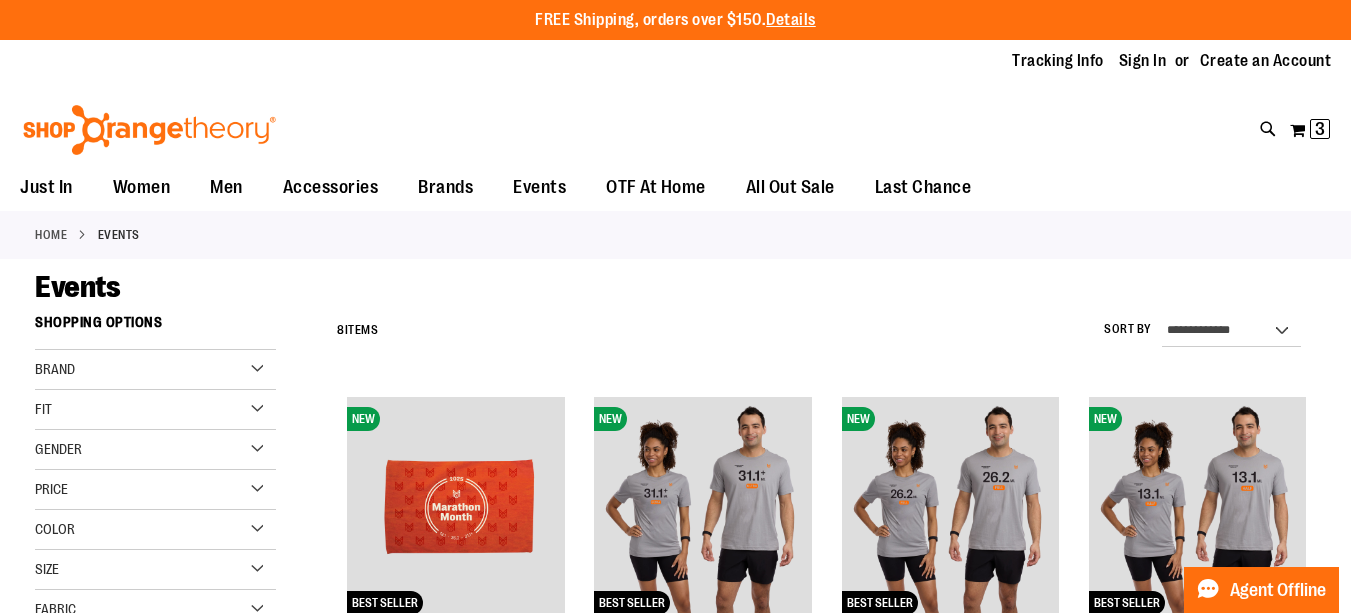 click on "8  Items" at bounding box center [357, 330] 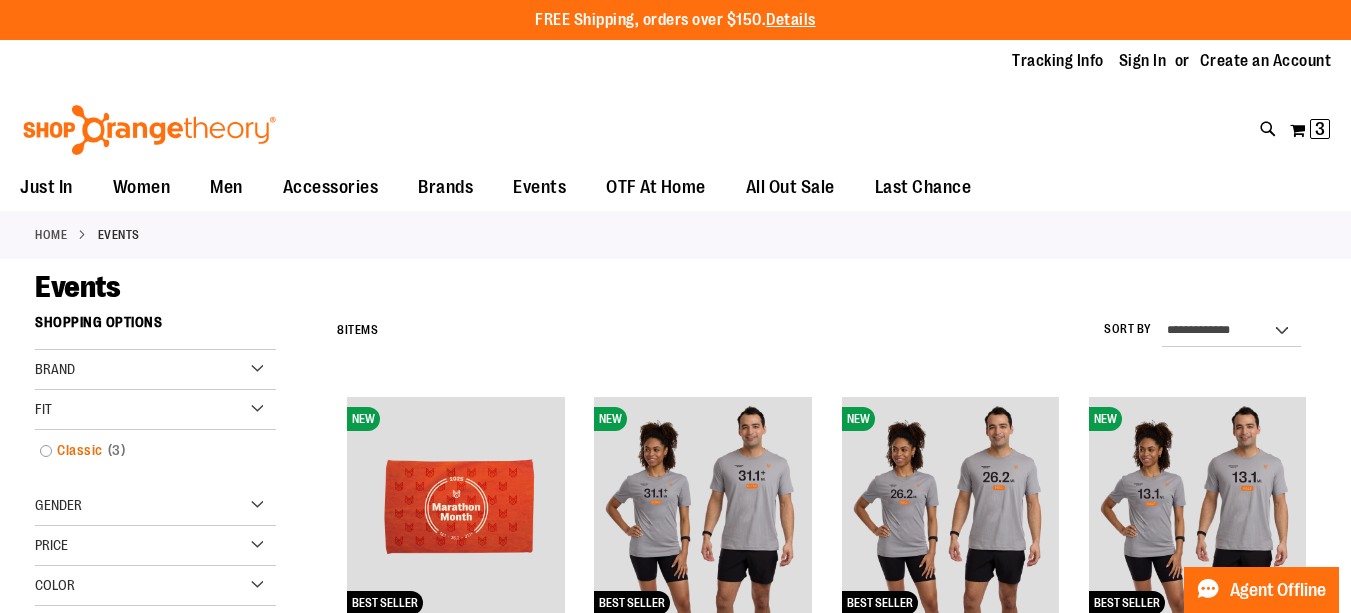 click on "Classic                                             3
items" at bounding box center (146, 450) 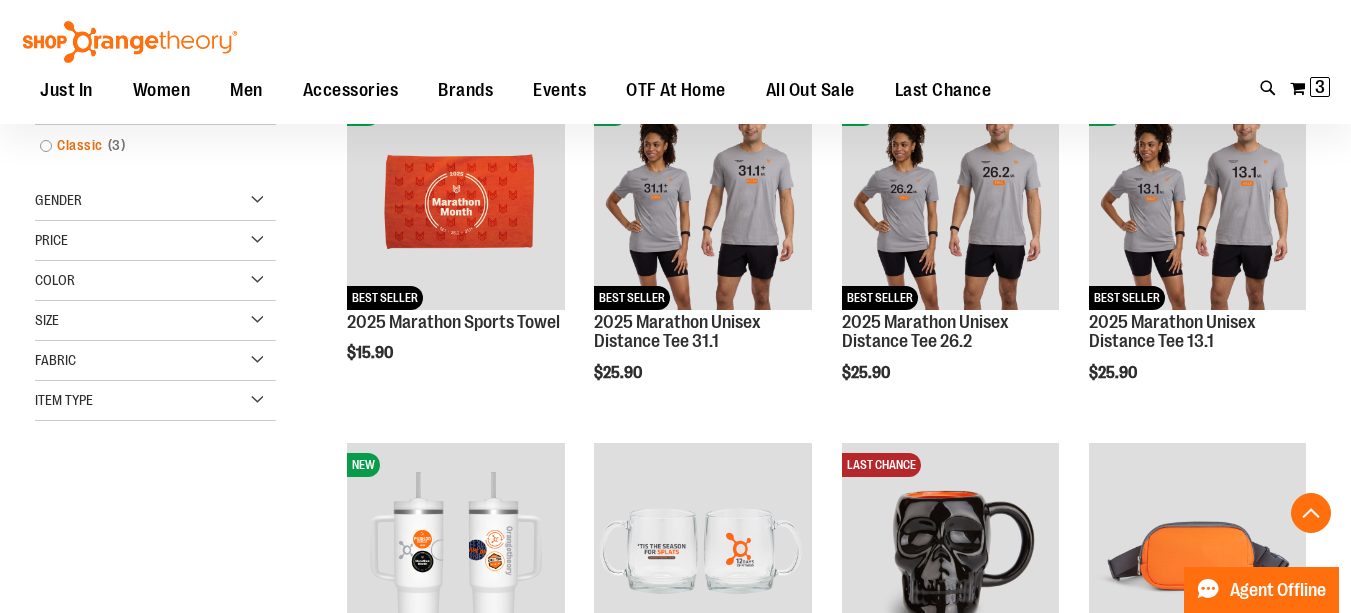 scroll, scrollTop: 305, scrollLeft: 0, axis: vertical 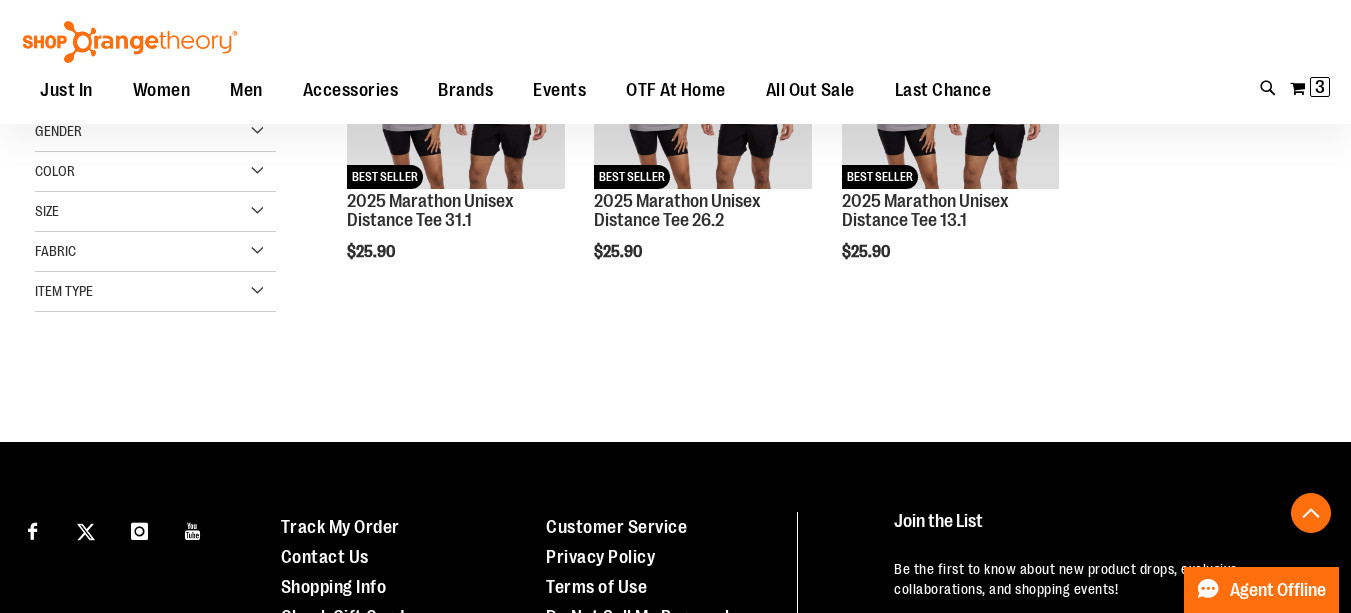 click on "Color" at bounding box center (155, 172) 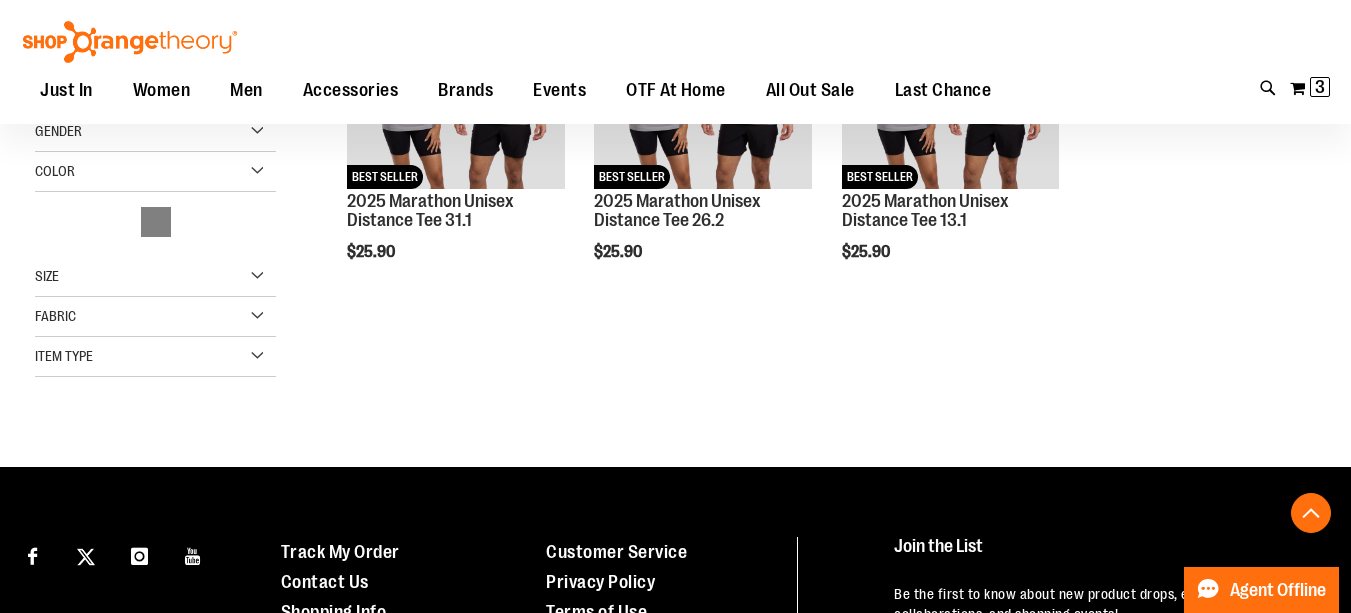click on "Item Type" at bounding box center (155, 357) 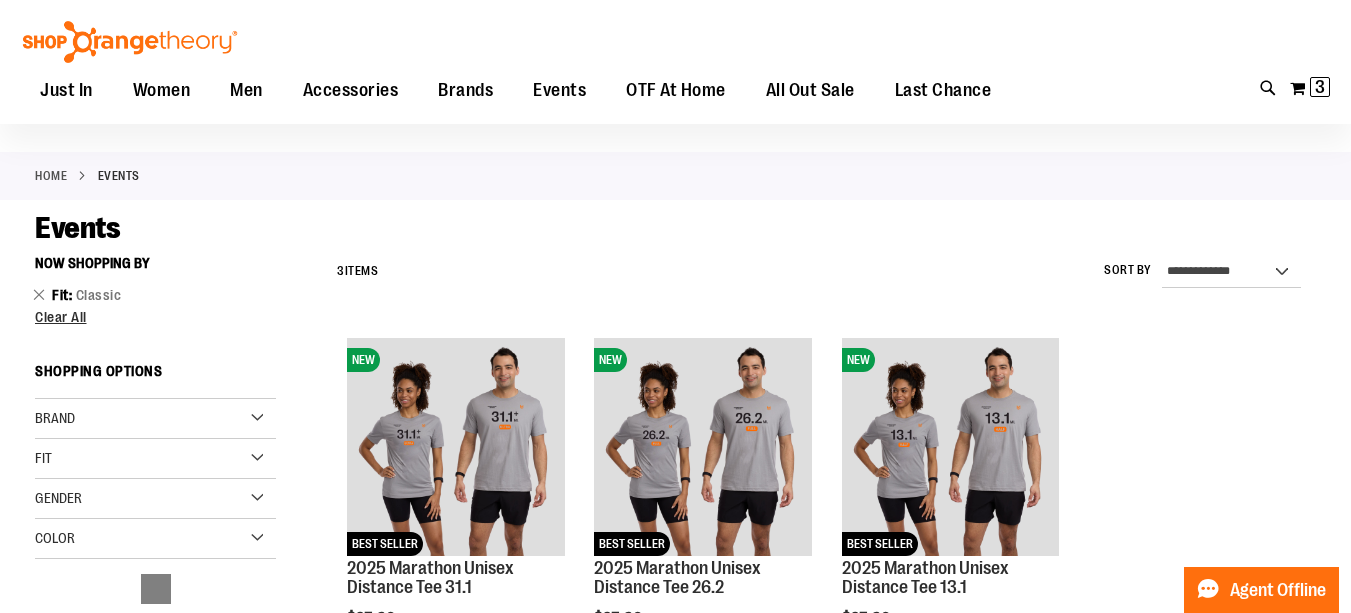 scroll, scrollTop: 0, scrollLeft: 0, axis: both 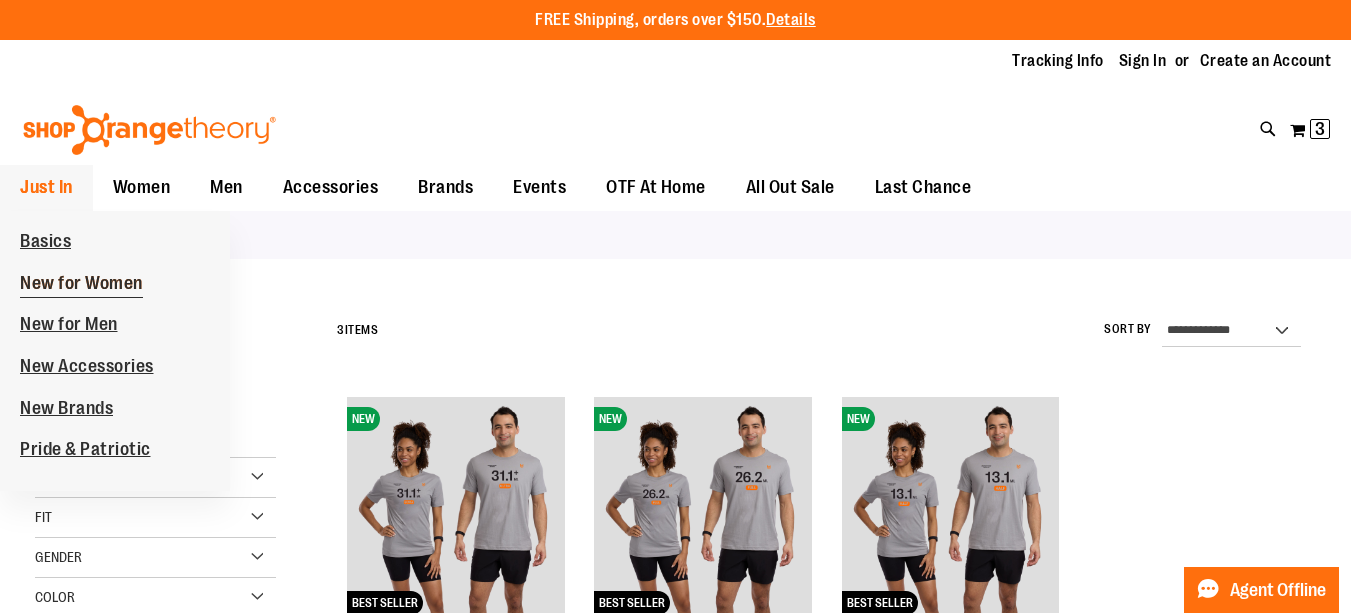 click on "New for Women" at bounding box center [81, 285] 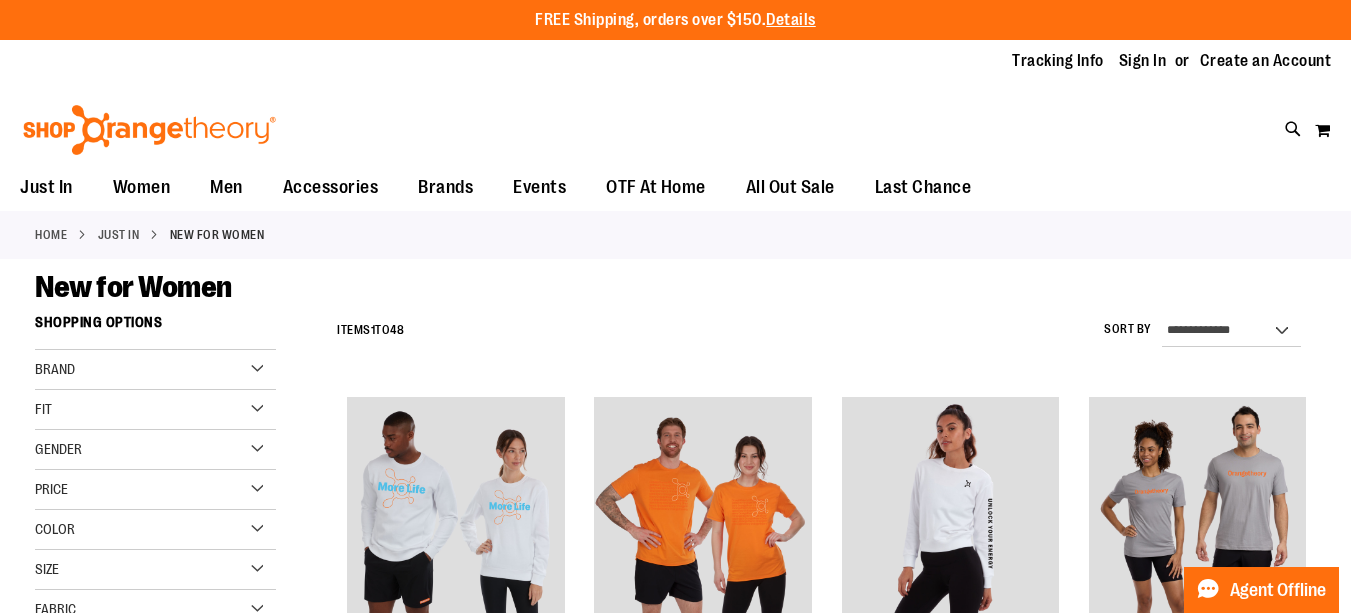 scroll, scrollTop: 0, scrollLeft: 0, axis: both 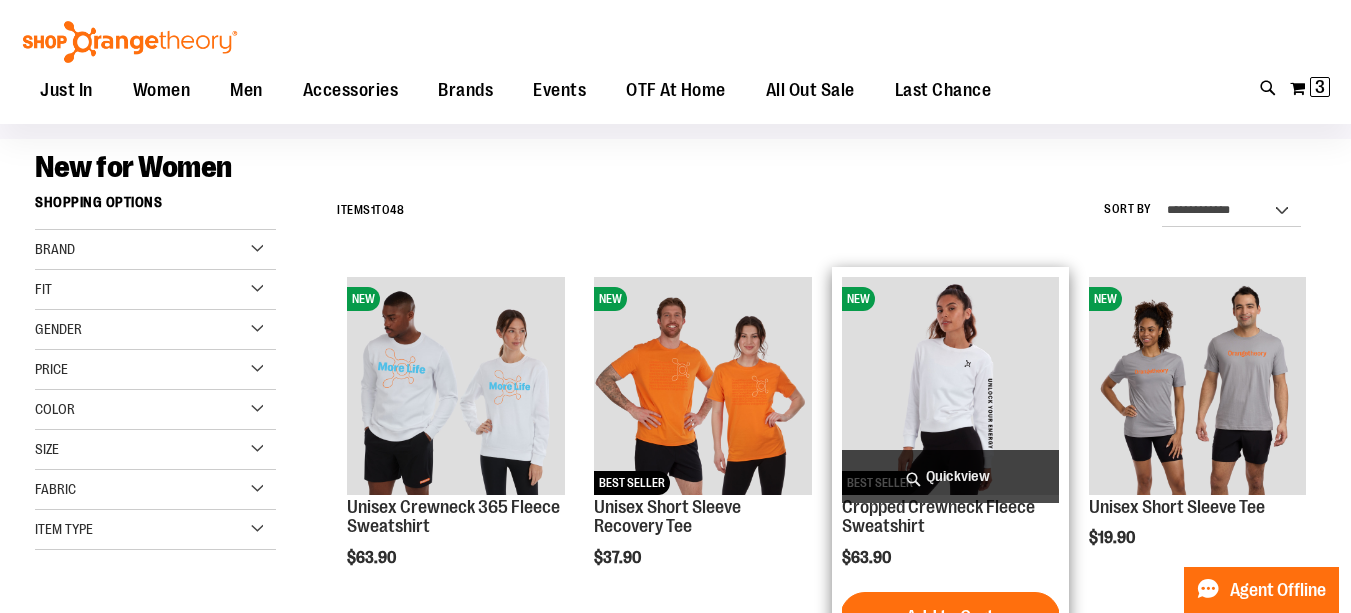 click at bounding box center [950, 385] 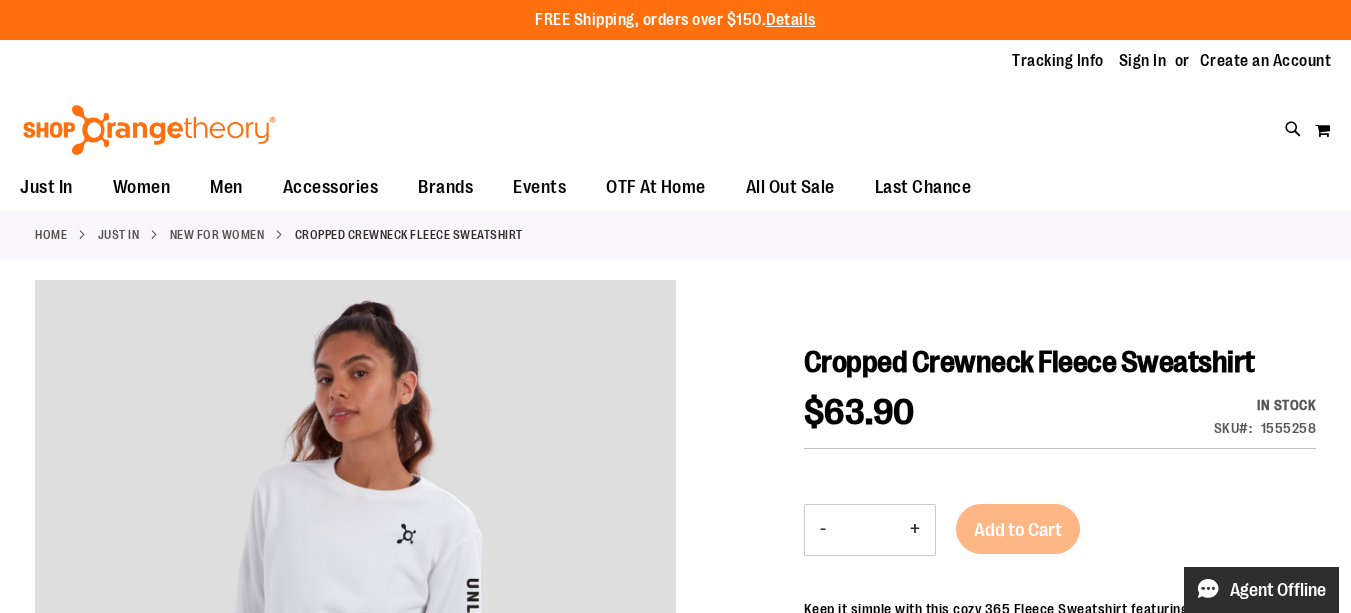 scroll, scrollTop: 0, scrollLeft: 0, axis: both 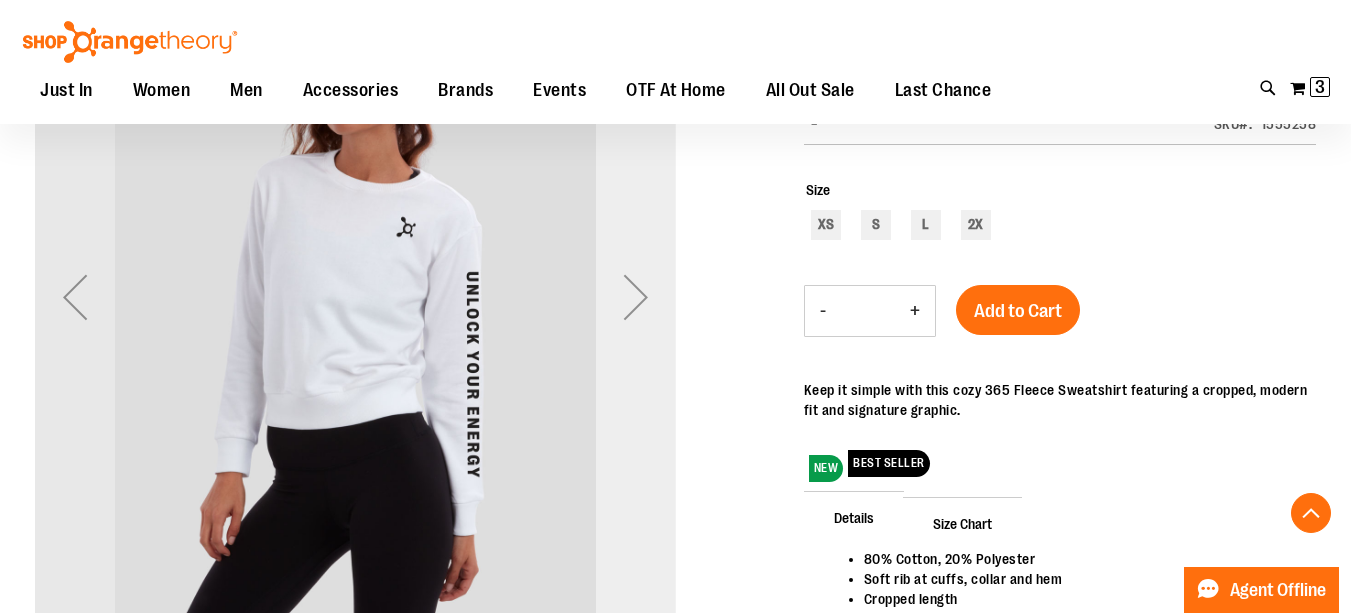 click at bounding box center (636, 297) 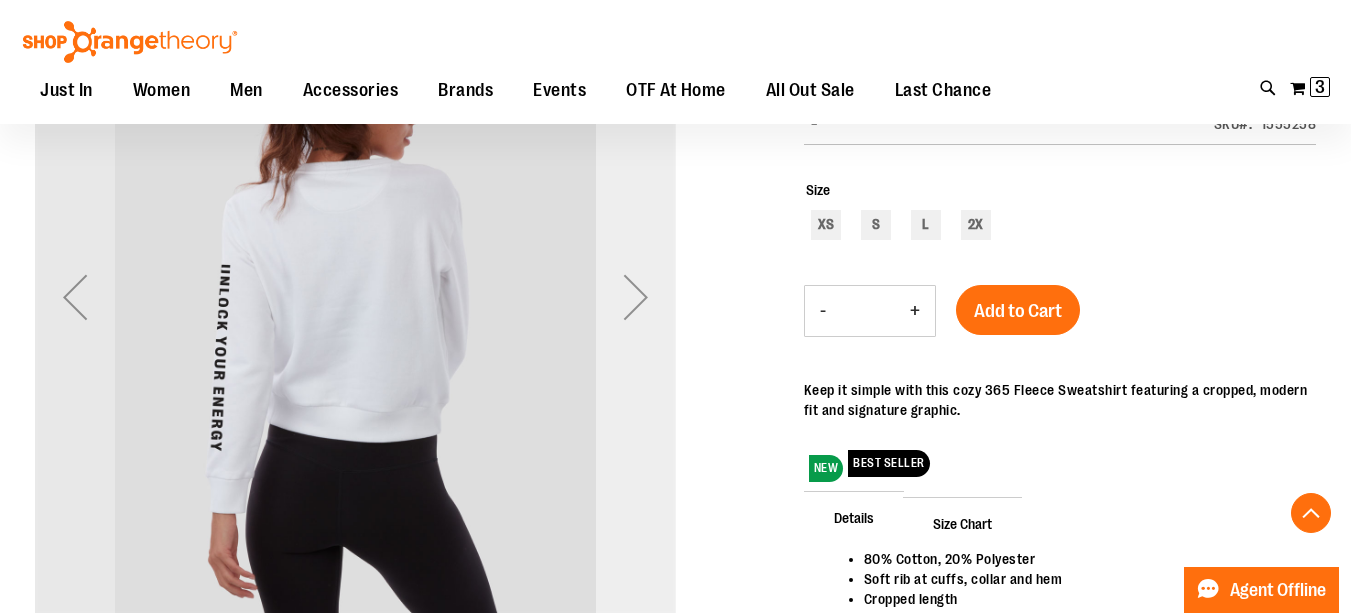 click at bounding box center (636, 297) 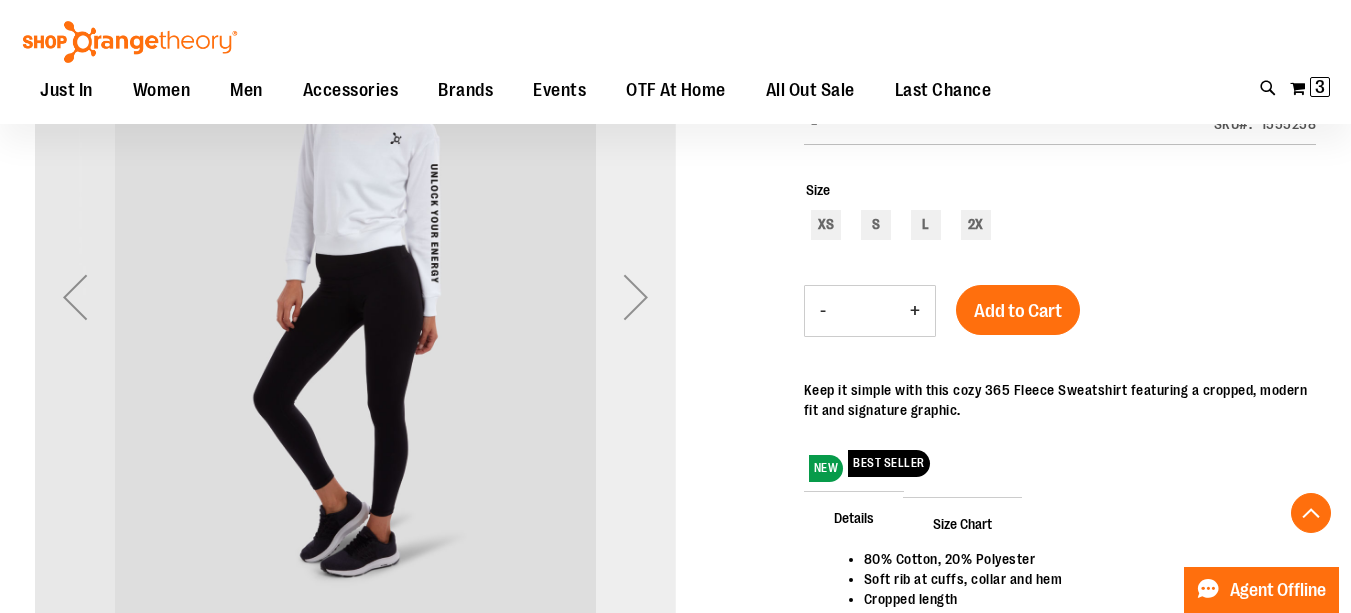 click at bounding box center [636, 297] 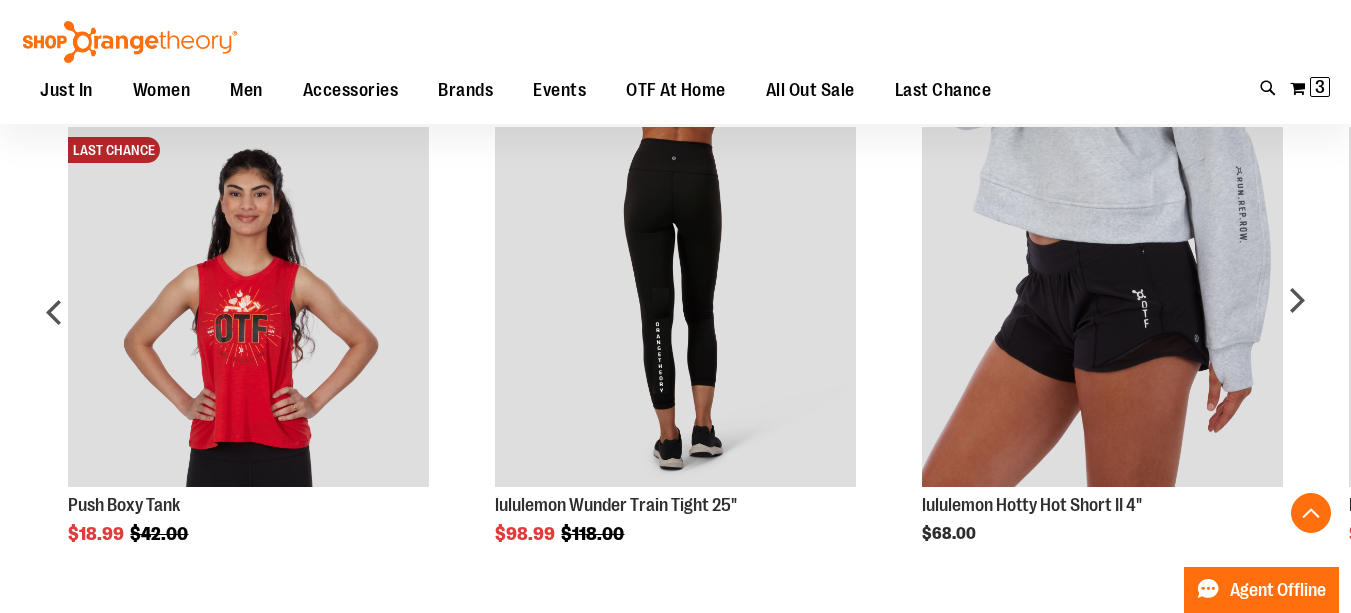 scroll, scrollTop: 1063, scrollLeft: 0, axis: vertical 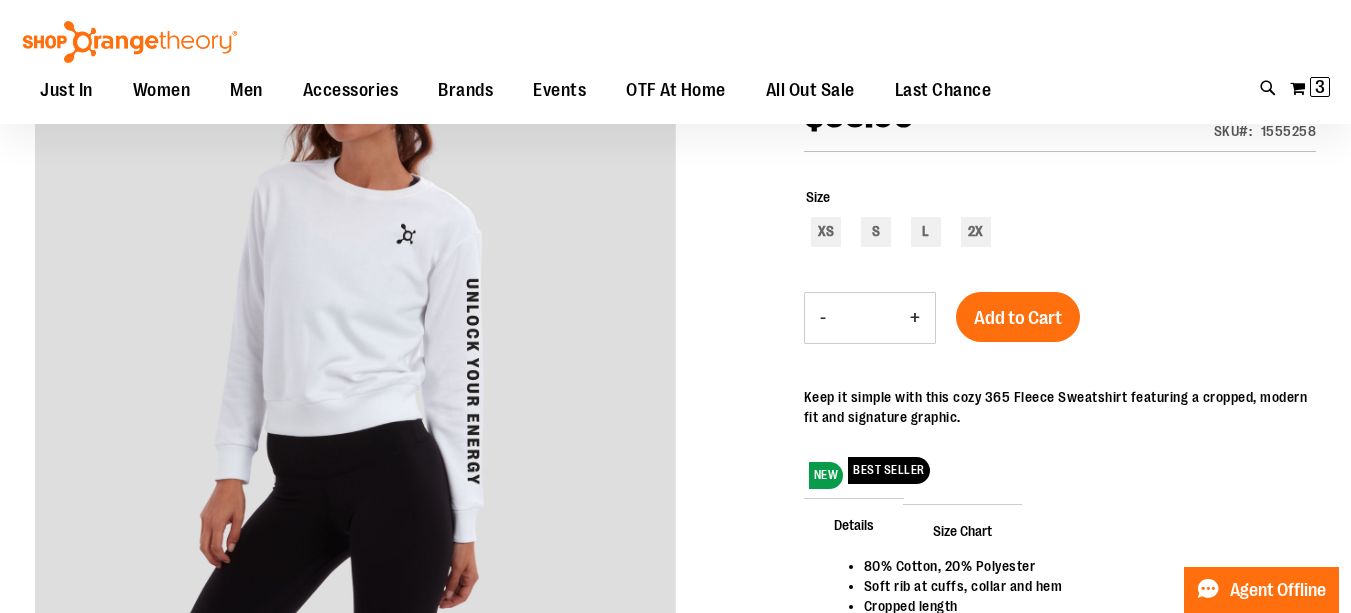 click on "Size Chart" at bounding box center (962, 530) 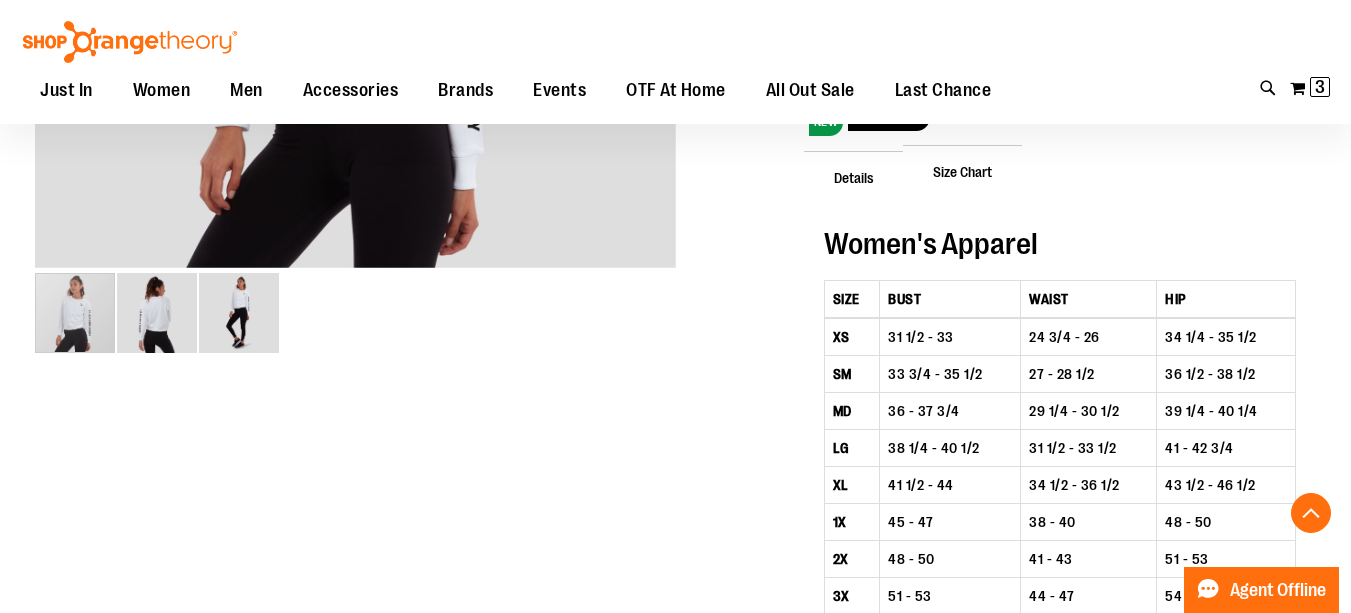 scroll, scrollTop: 656, scrollLeft: 0, axis: vertical 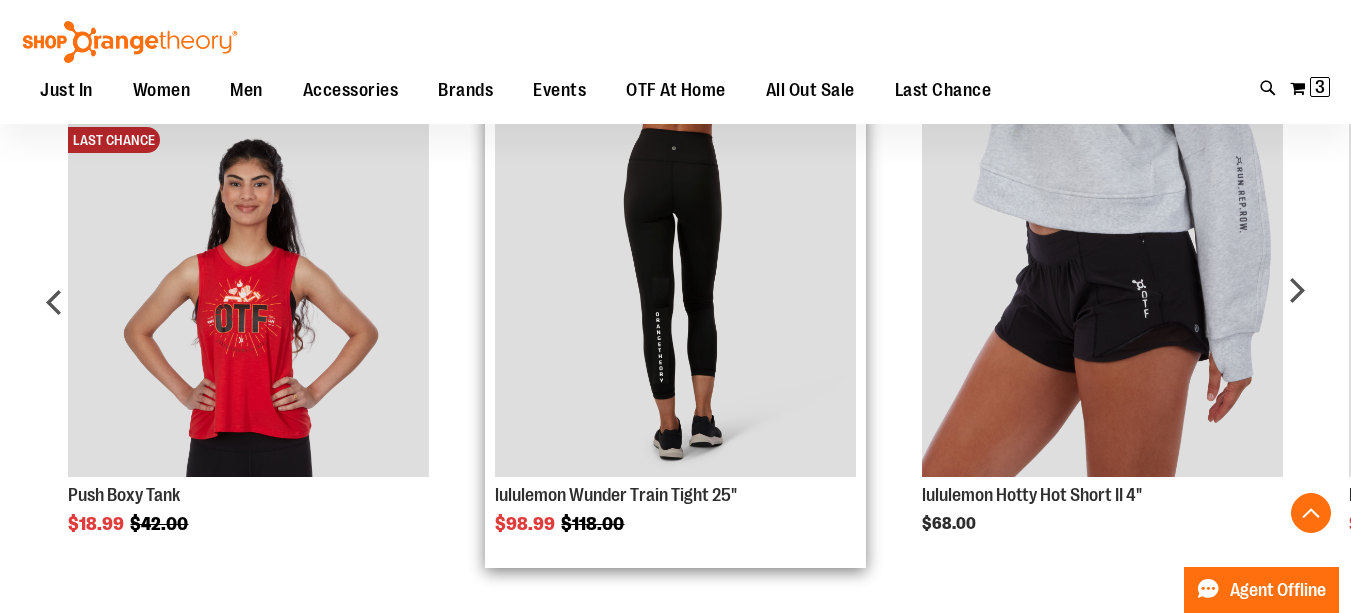 click at bounding box center (675, 297) 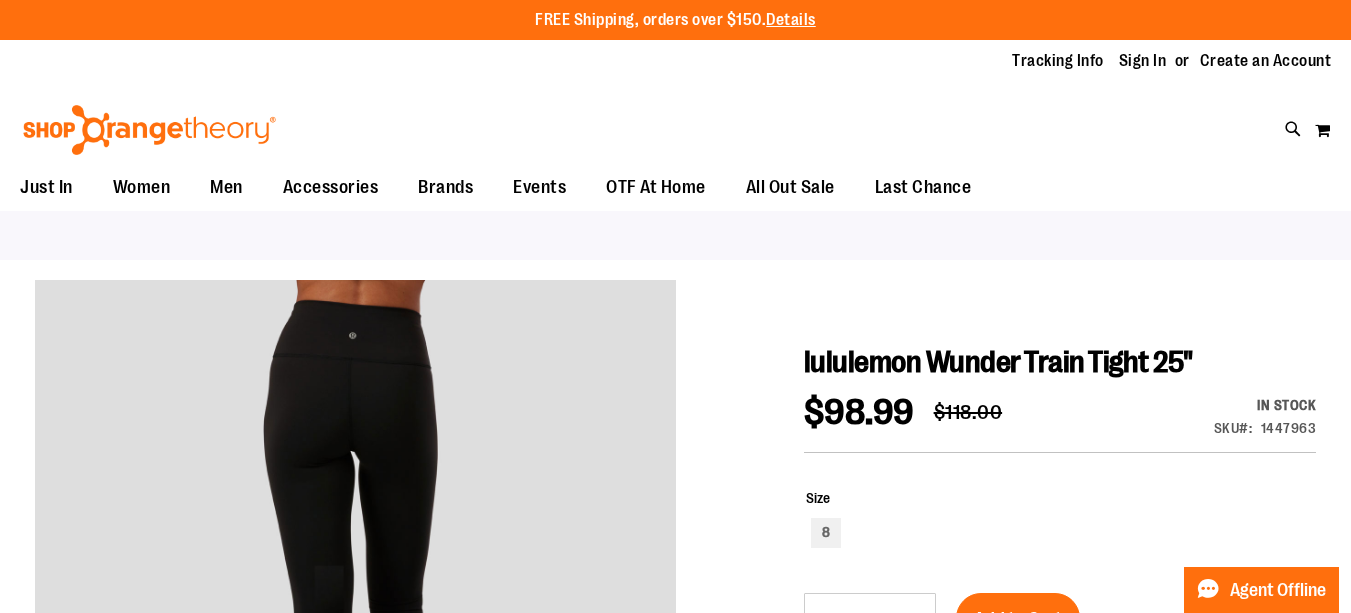 scroll, scrollTop: 0, scrollLeft: 0, axis: both 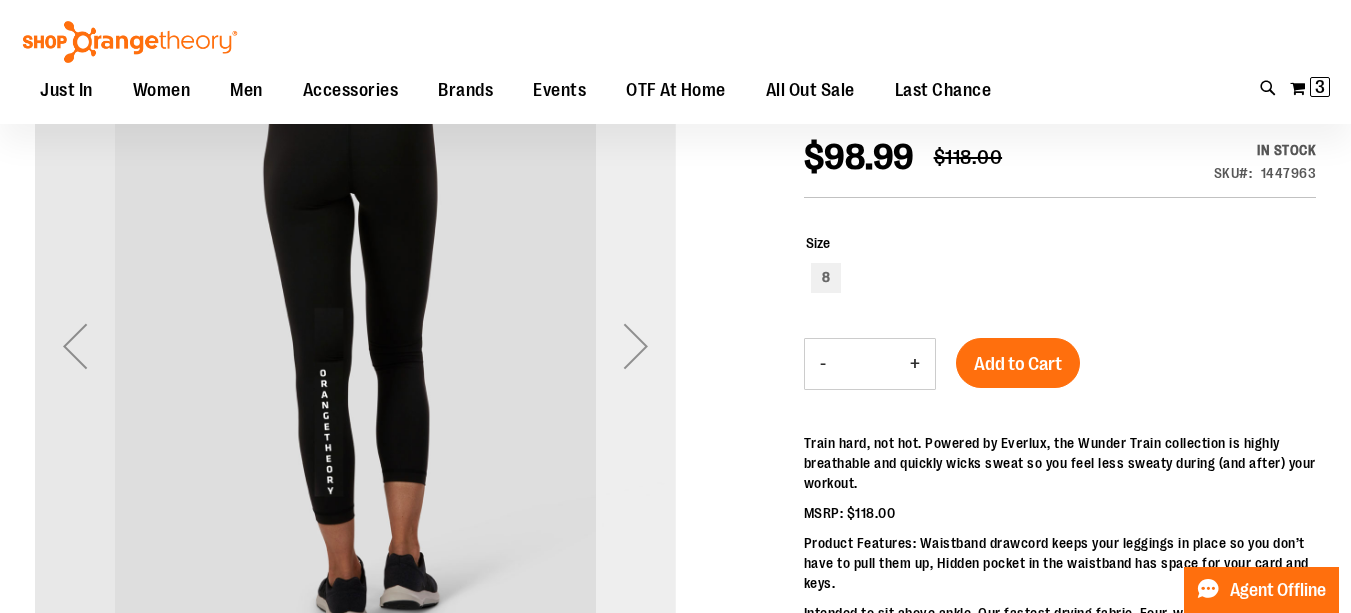 click at bounding box center (636, 346) 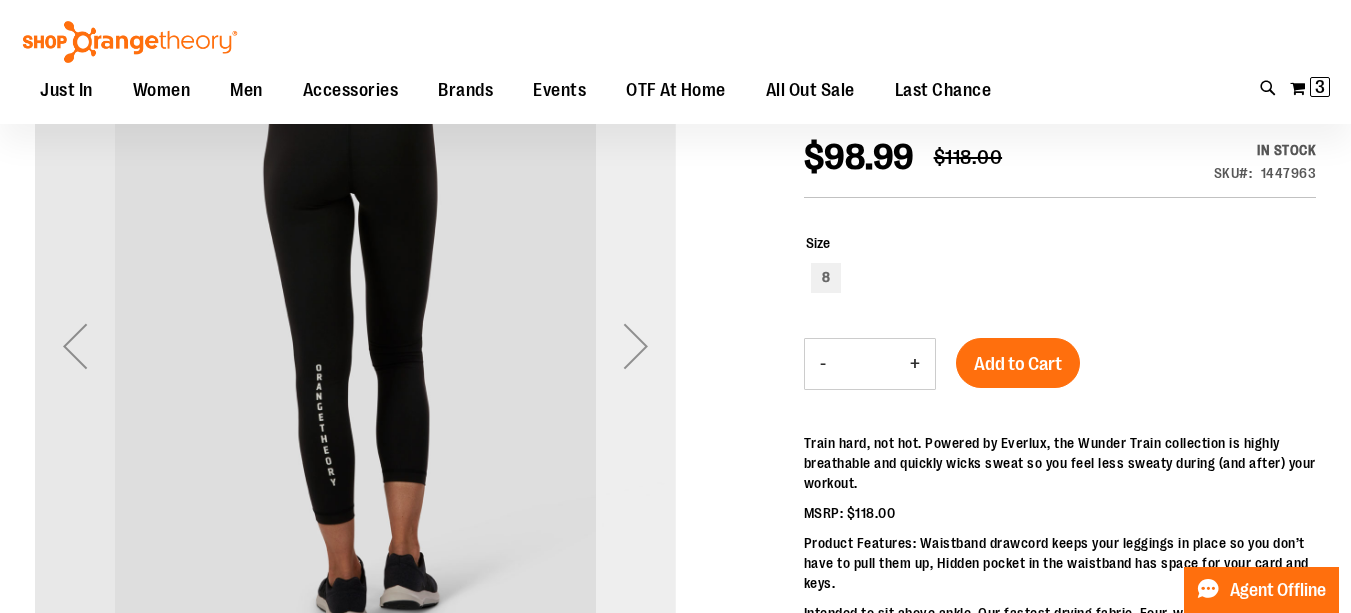 click at bounding box center (636, 346) 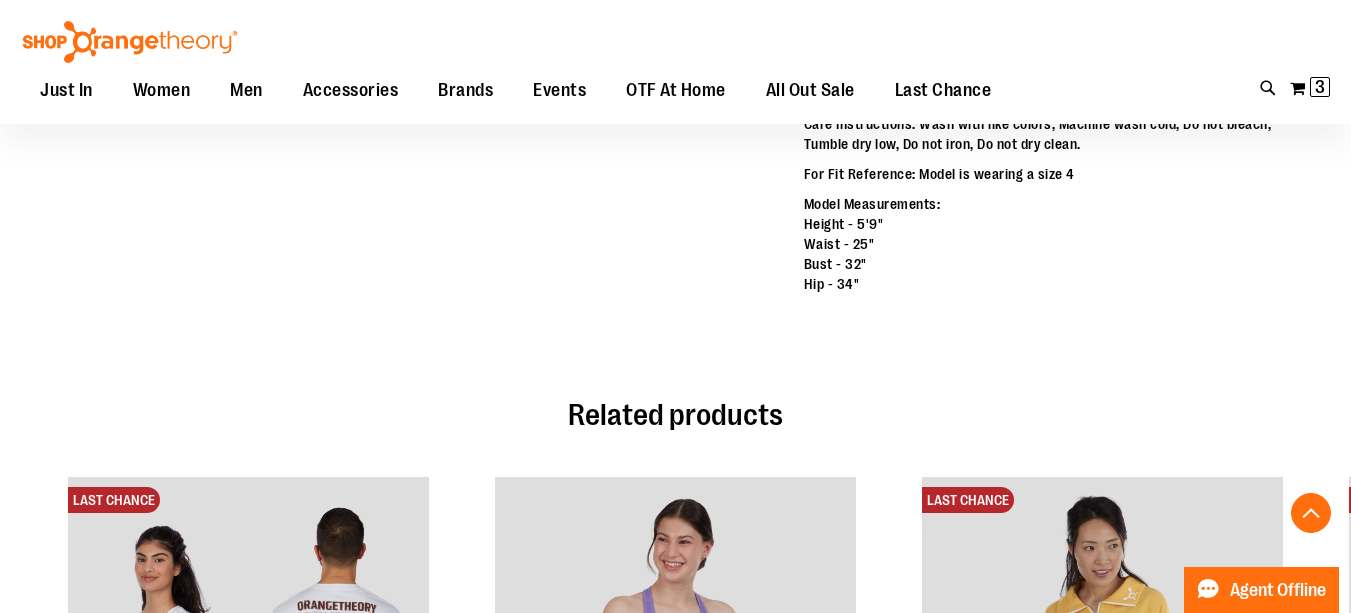 scroll, scrollTop: 744, scrollLeft: 0, axis: vertical 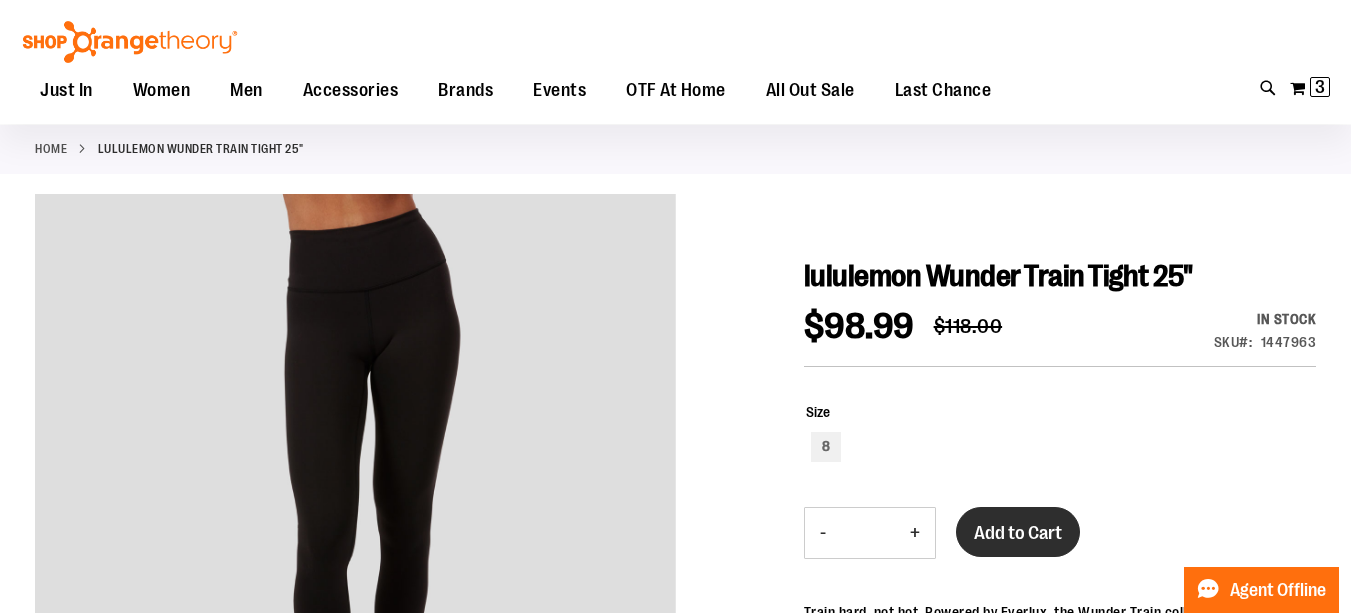 click on "Add to Cart" at bounding box center [1018, 533] 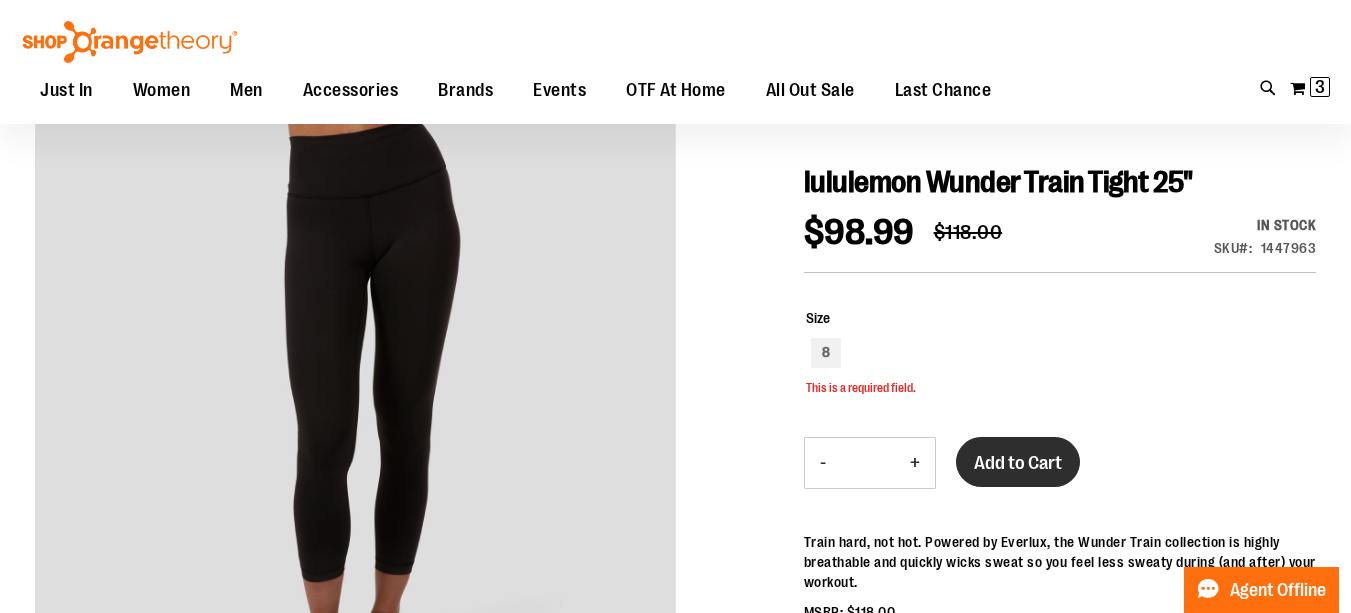scroll, scrollTop: 180, scrollLeft: 0, axis: vertical 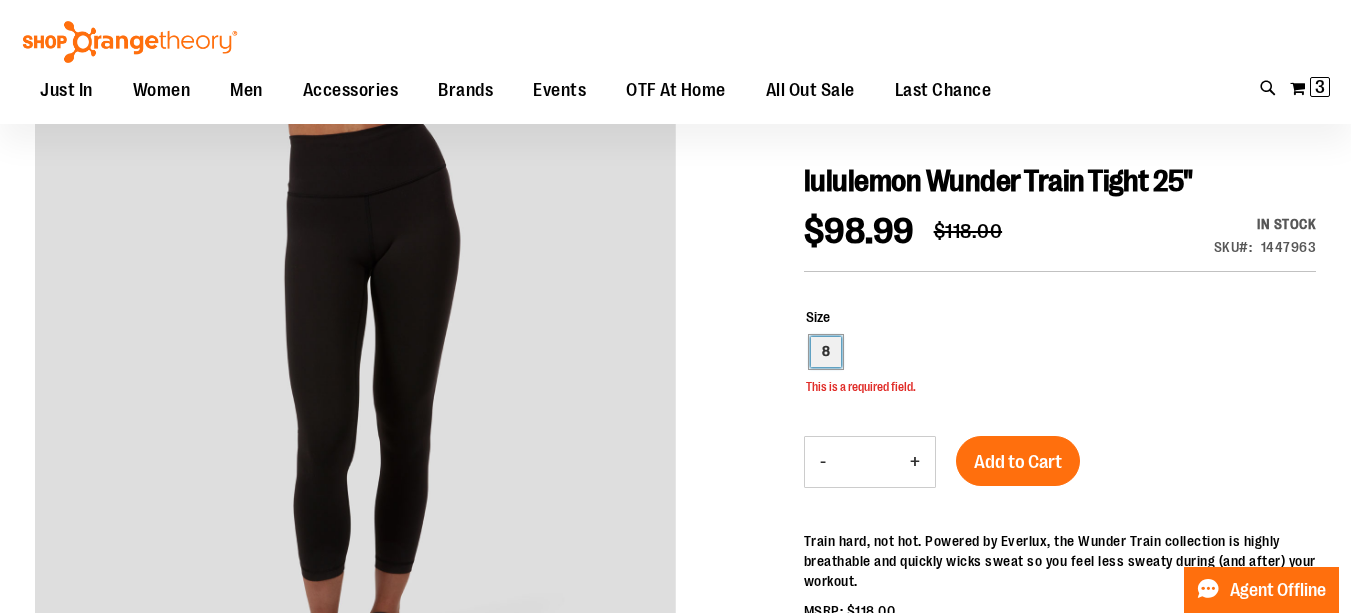 click on "8" at bounding box center [826, 352] 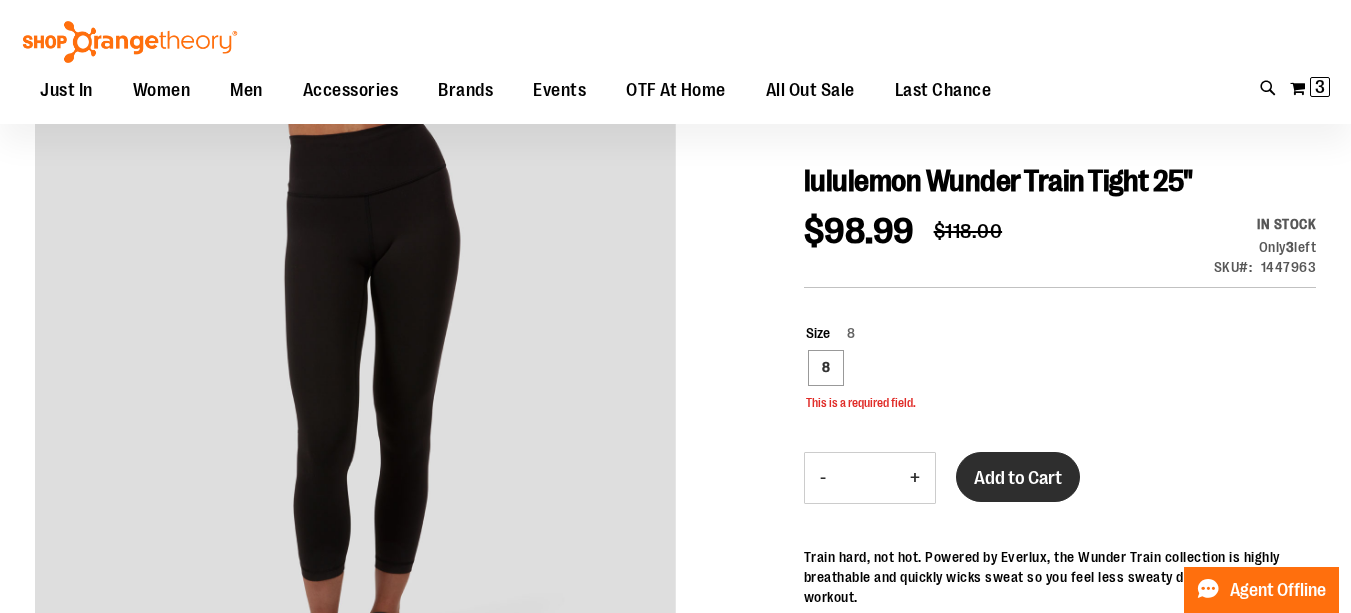 click on "Add to Cart" at bounding box center [1018, 478] 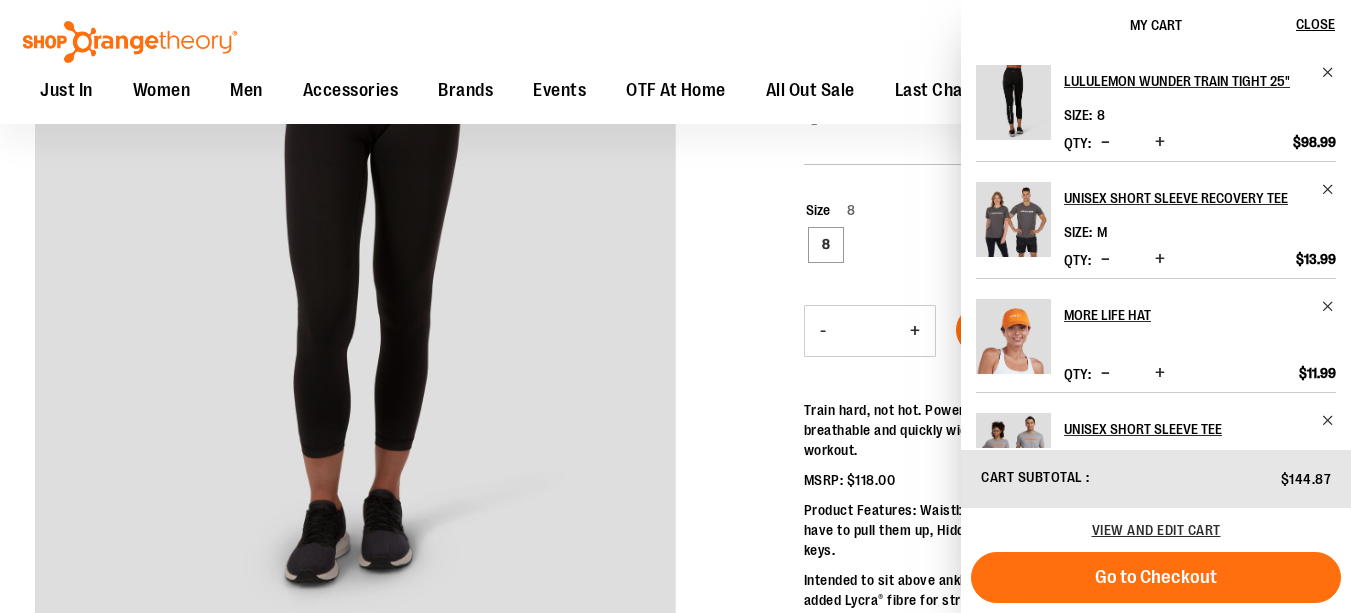 scroll, scrollTop: 307, scrollLeft: 0, axis: vertical 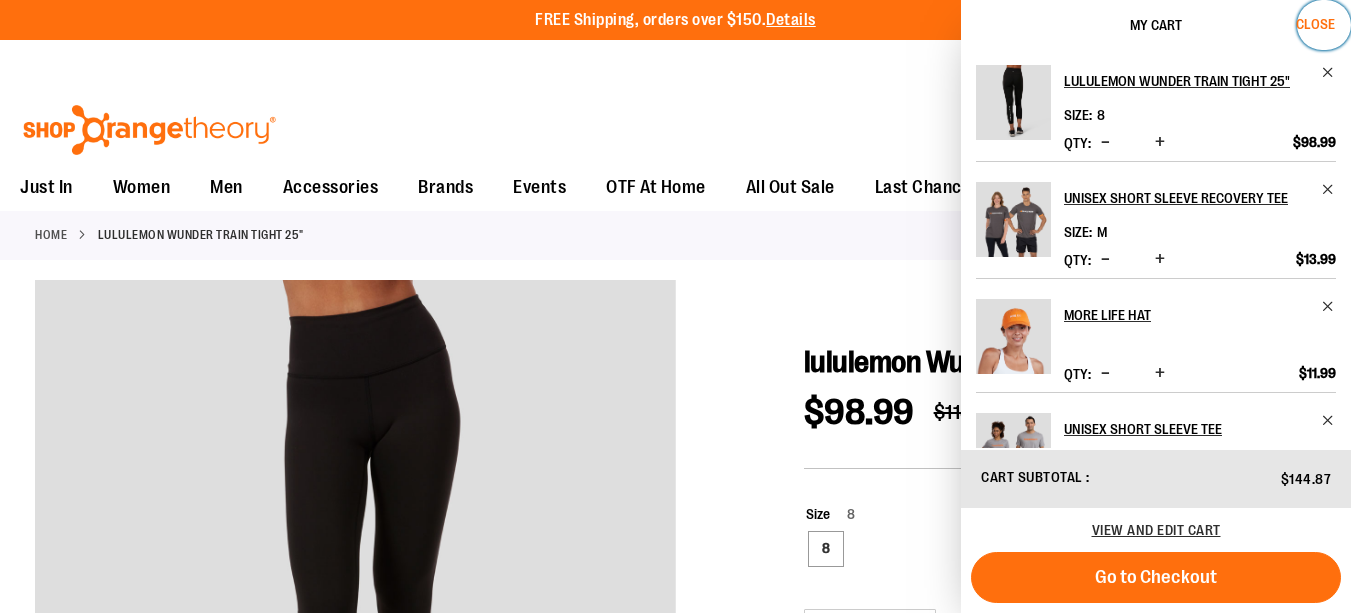 click on "Close" at bounding box center (1315, 24) 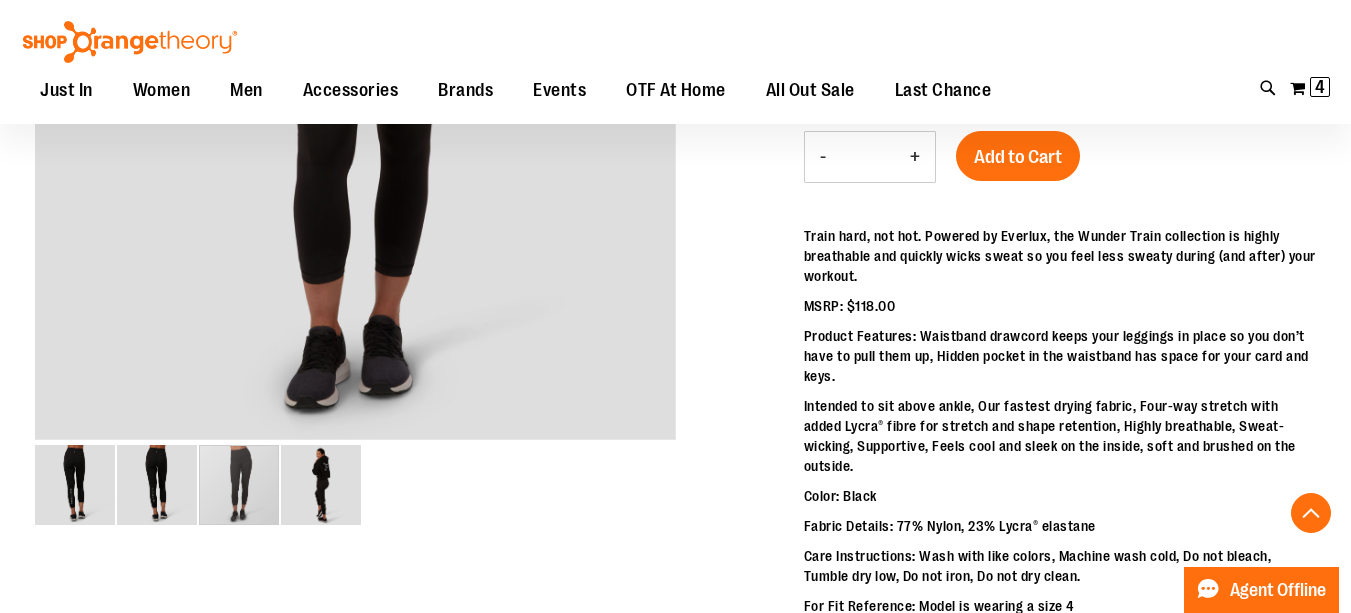 scroll, scrollTop: 497, scrollLeft: 0, axis: vertical 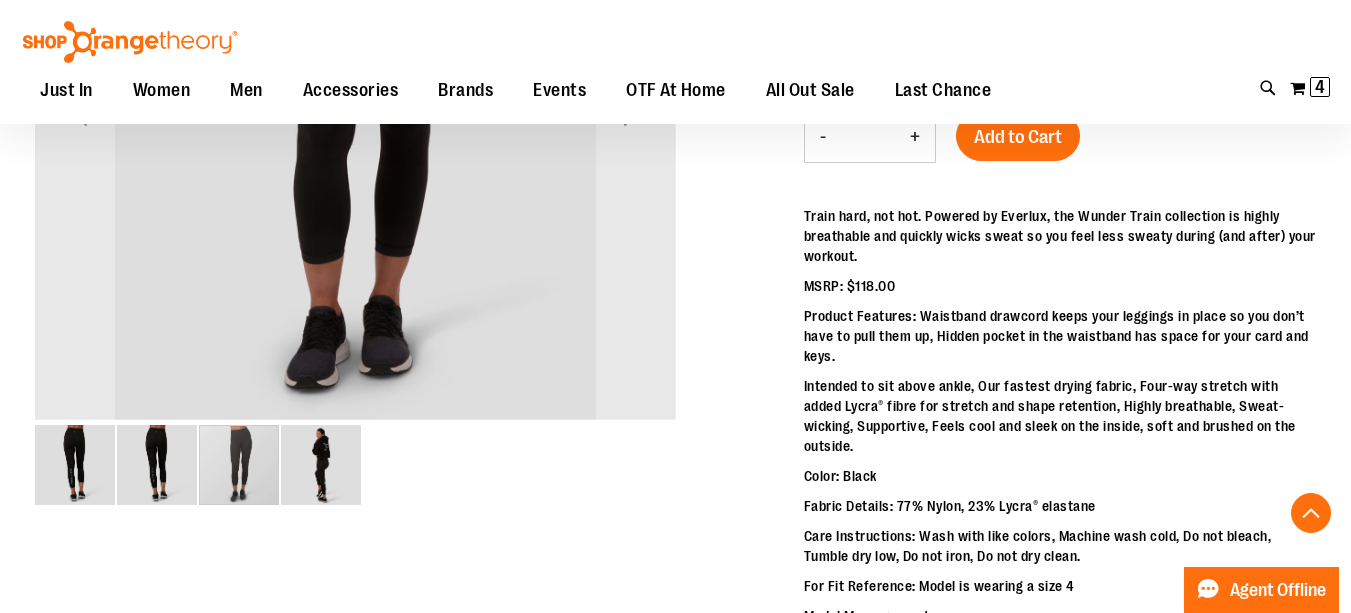 click at bounding box center [321, 465] 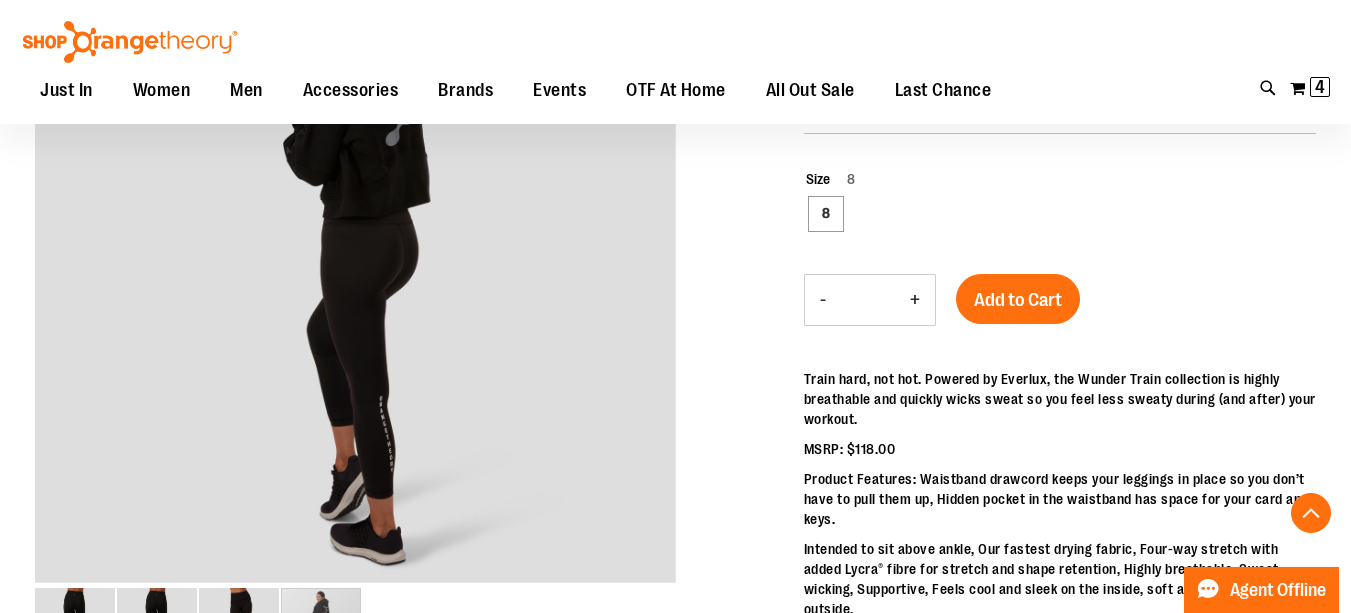 scroll, scrollTop: 297, scrollLeft: 0, axis: vertical 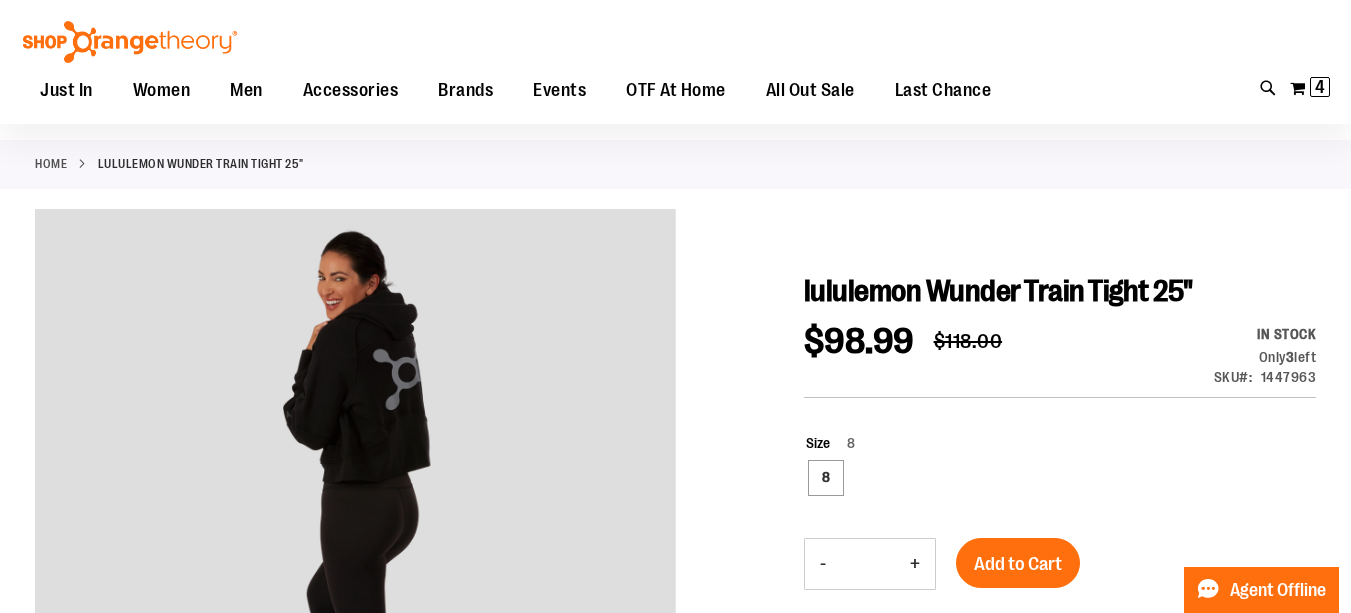 click on "-" at bounding box center [823, 564] 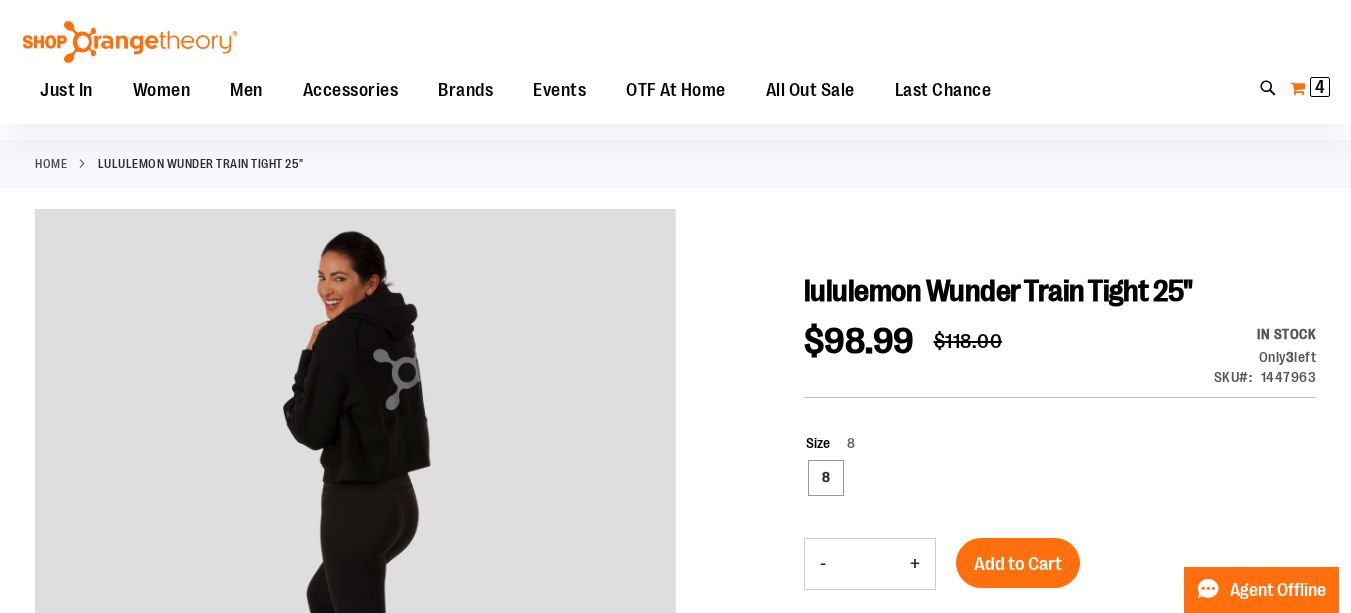 click on "4
4
items" at bounding box center (1320, 87) 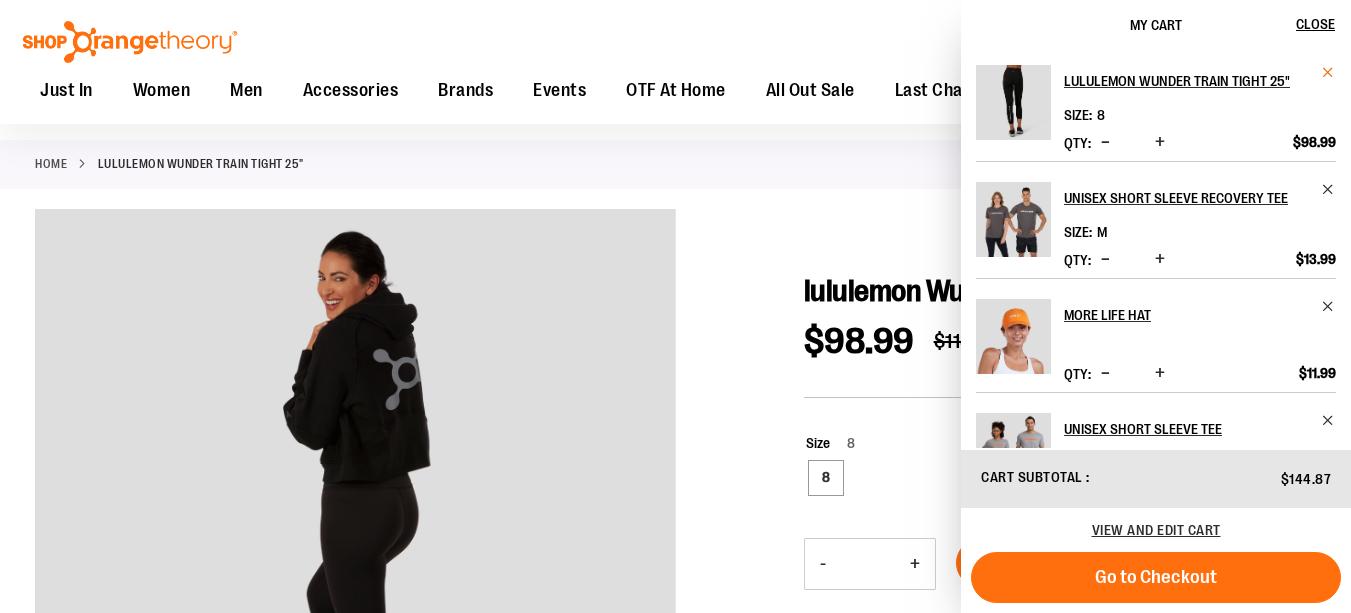 click at bounding box center (1328, 72) 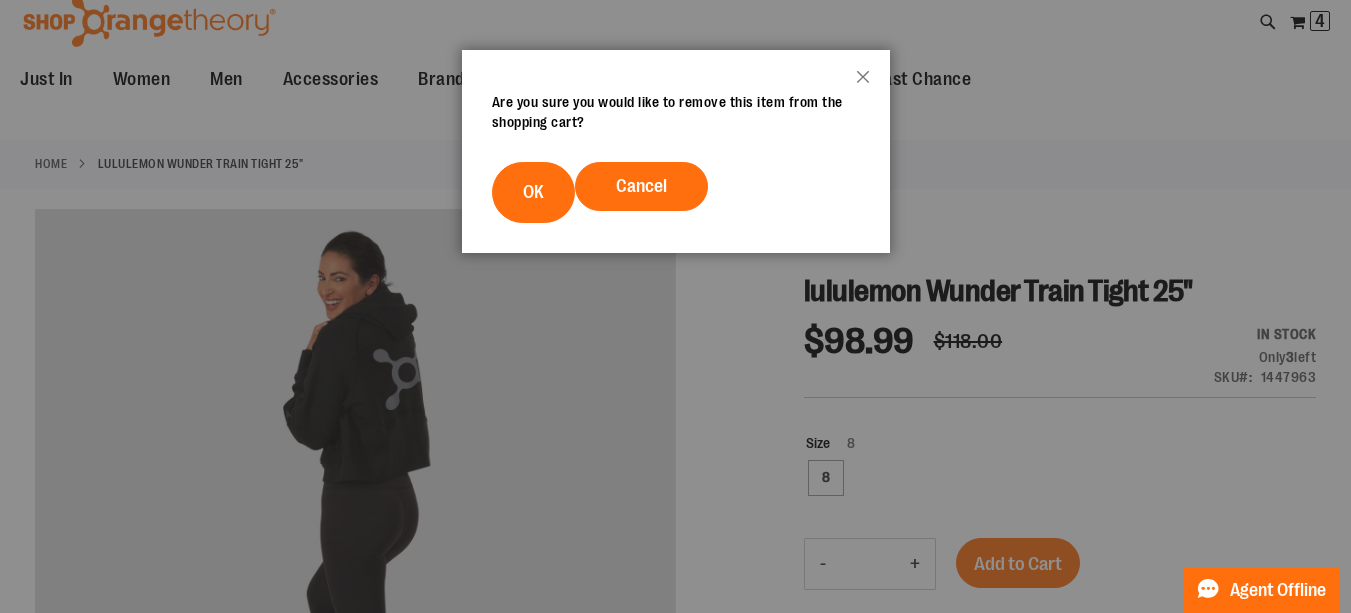 scroll, scrollTop: 0, scrollLeft: 0, axis: both 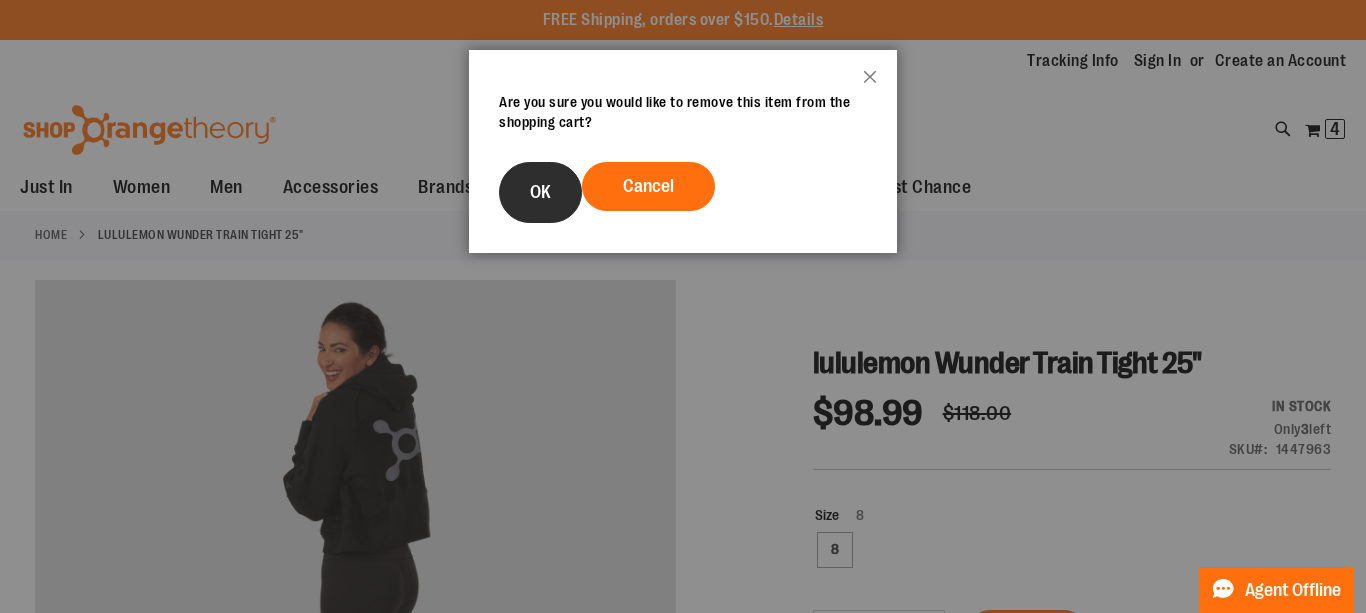 click on "OK" at bounding box center (540, 192) 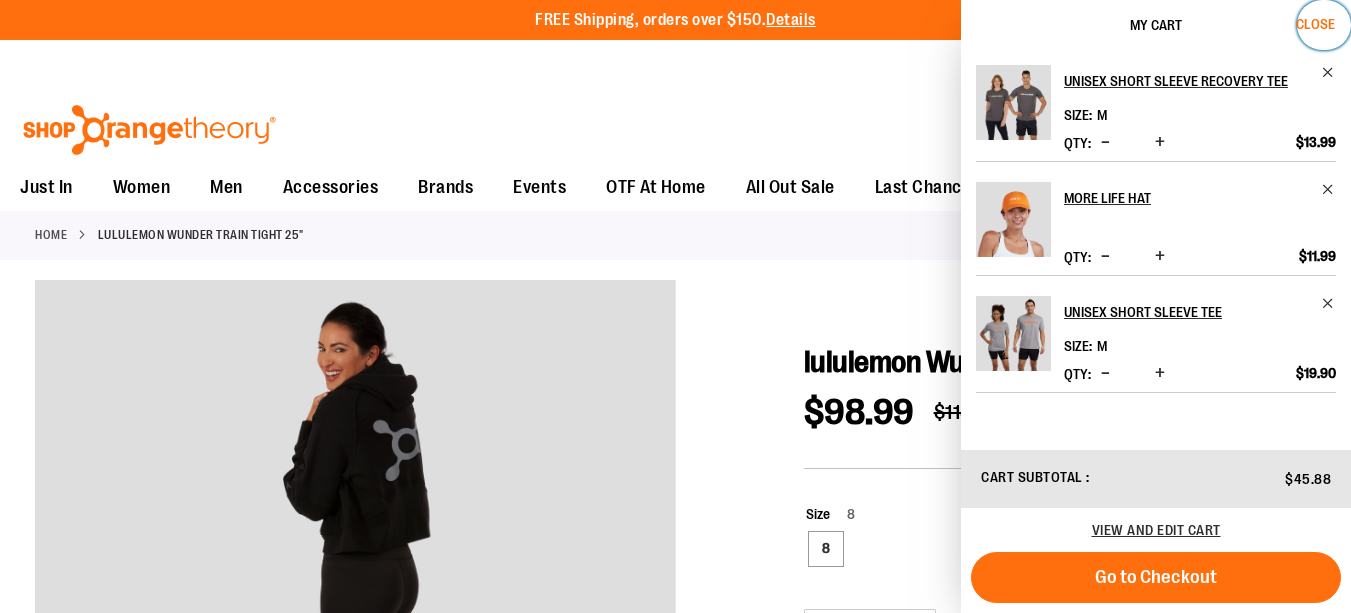 click on "Close" at bounding box center [1315, 24] 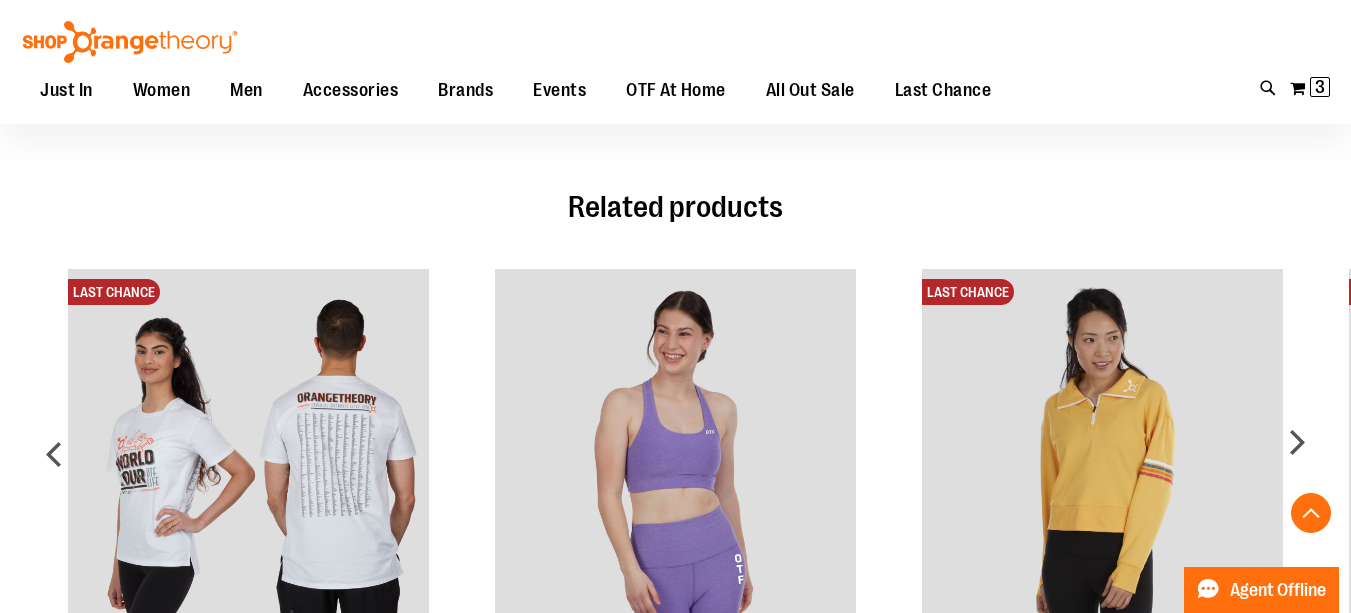 scroll, scrollTop: 1133, scrollLeft: 0, axis: vertical 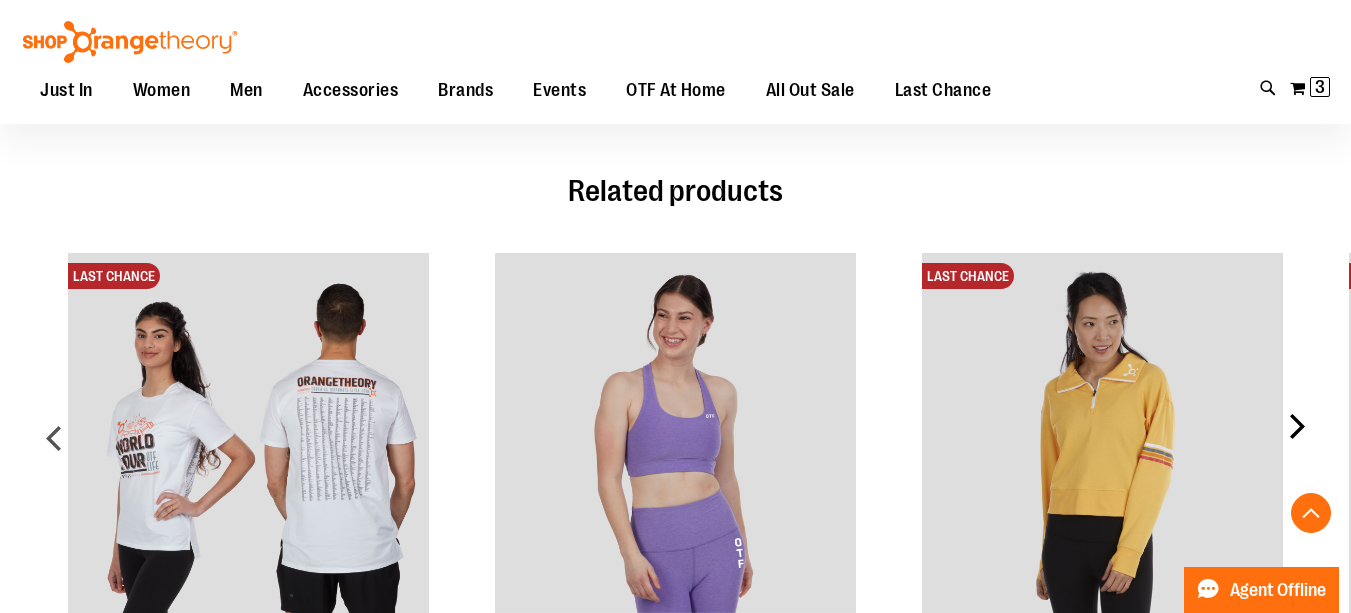 click on "next" at bounding box center [1296, 446] 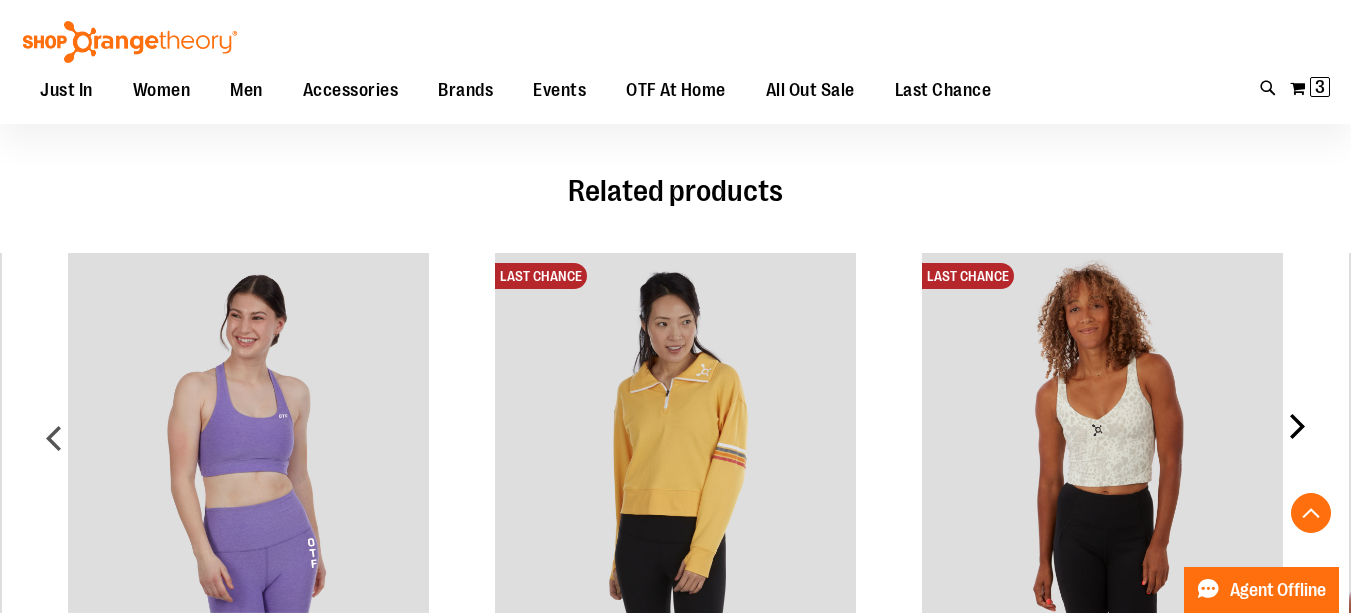 click on "next" at bounding box center (1296, 446) 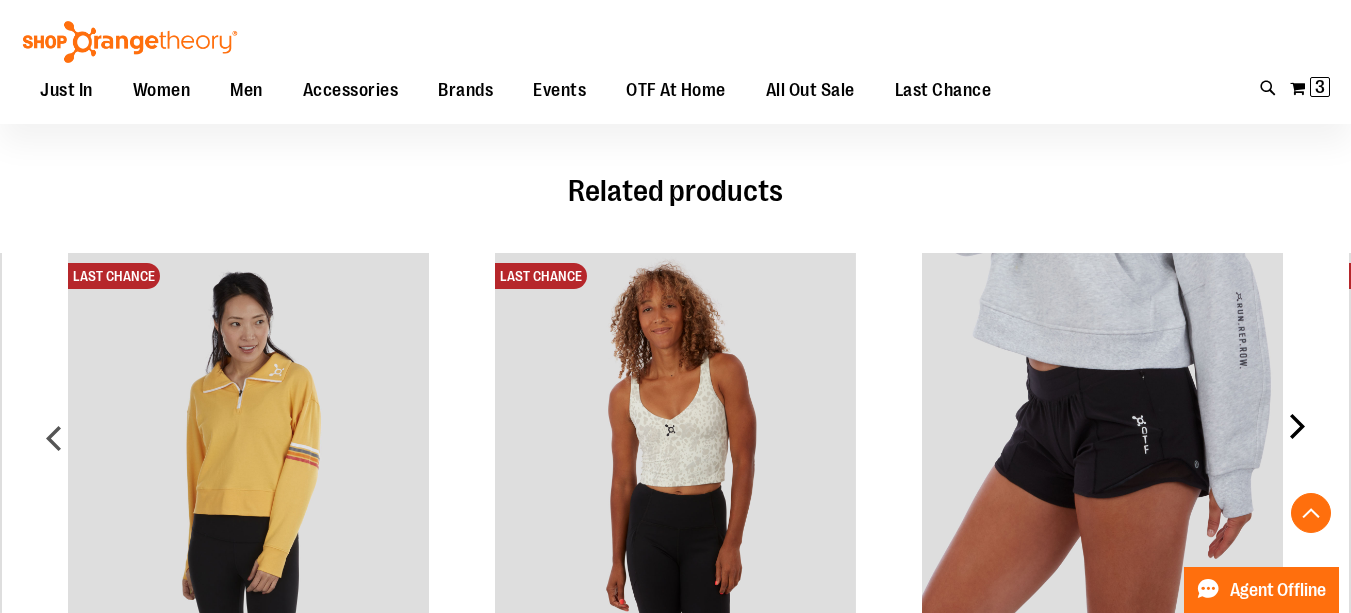 click on "next" at bounding box center [1296, 446] 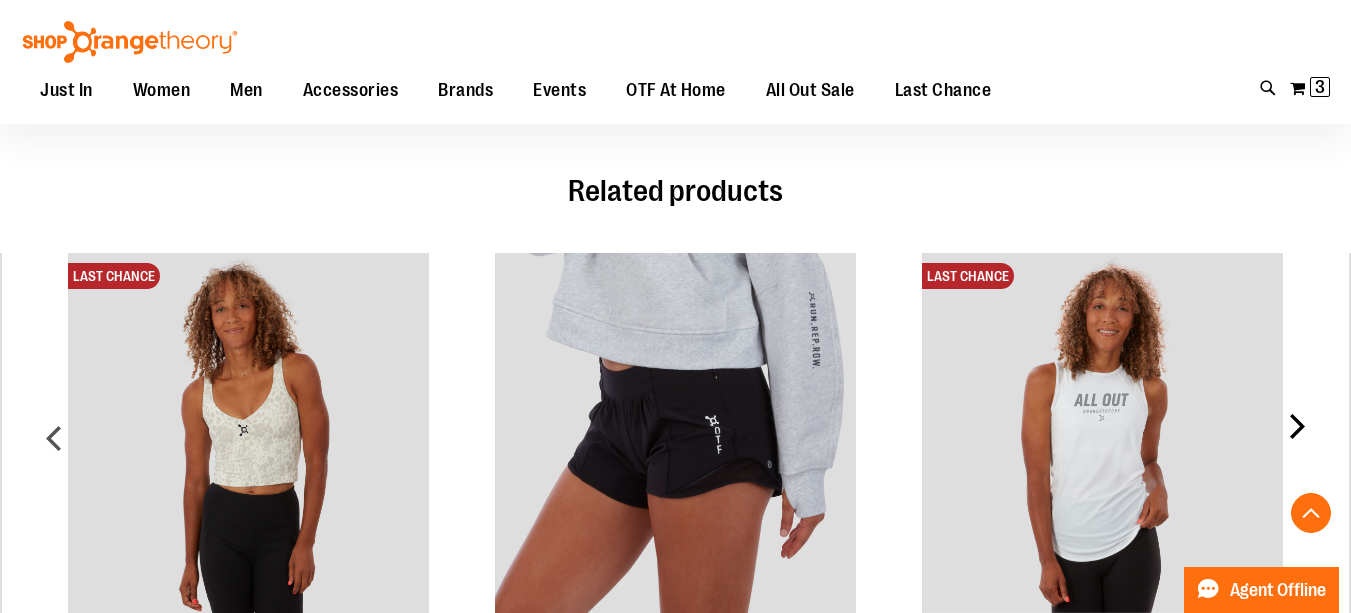 click on "next" at bounding box center [1296, 446] 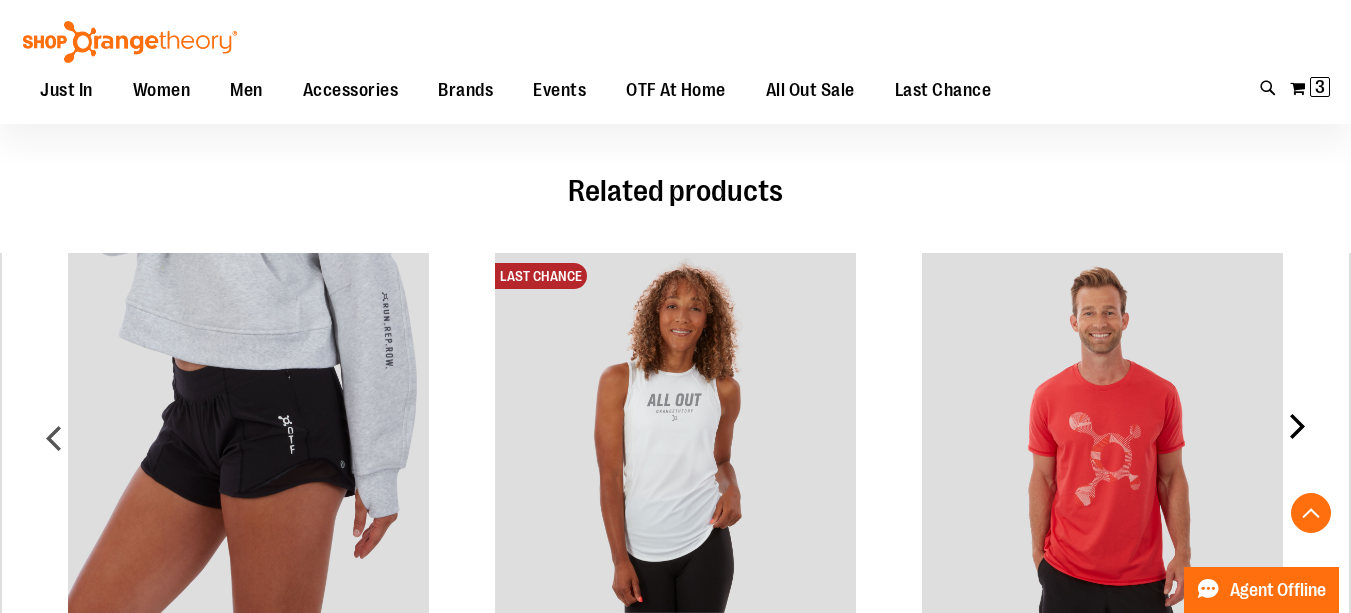 click on "next" at bounding box center (1296, 446) 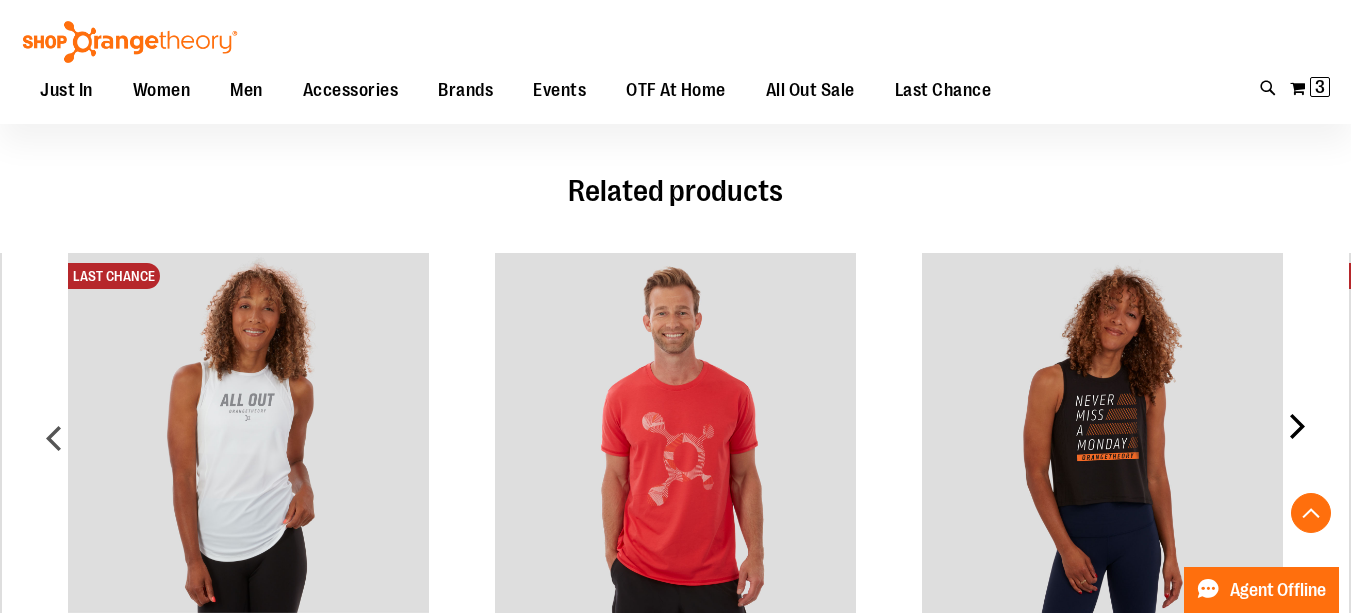 click on "next" at bounding box center [1296, 446] 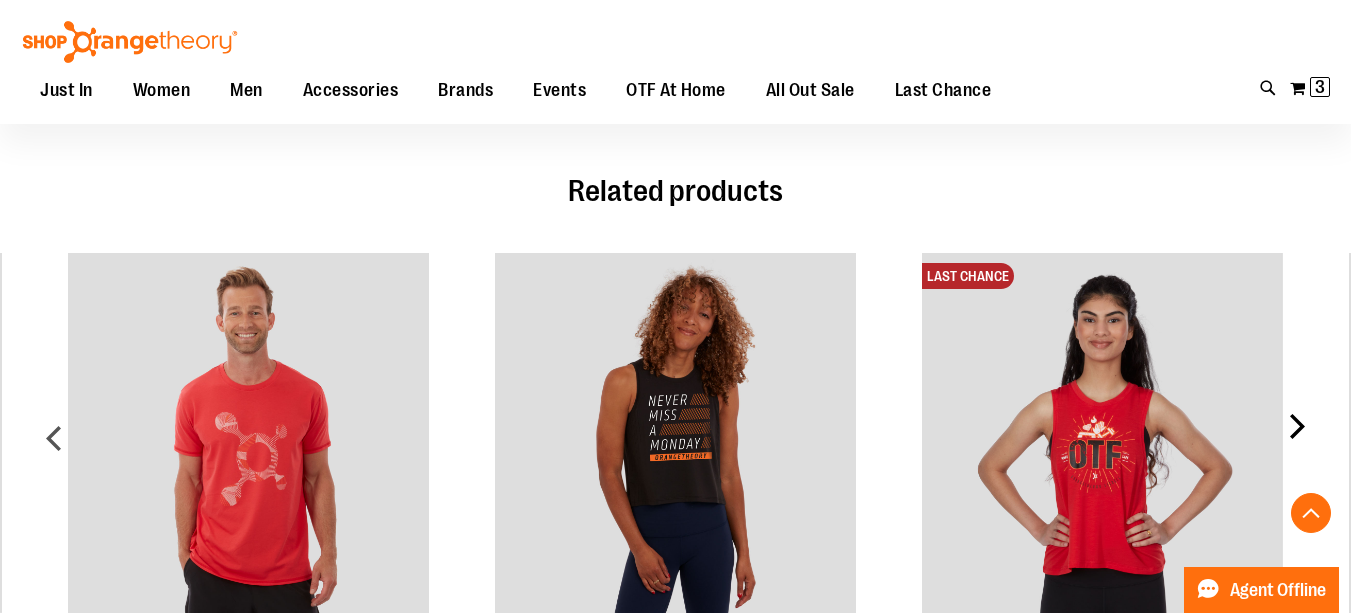 click on "next" at bounding box center [1296, 446] 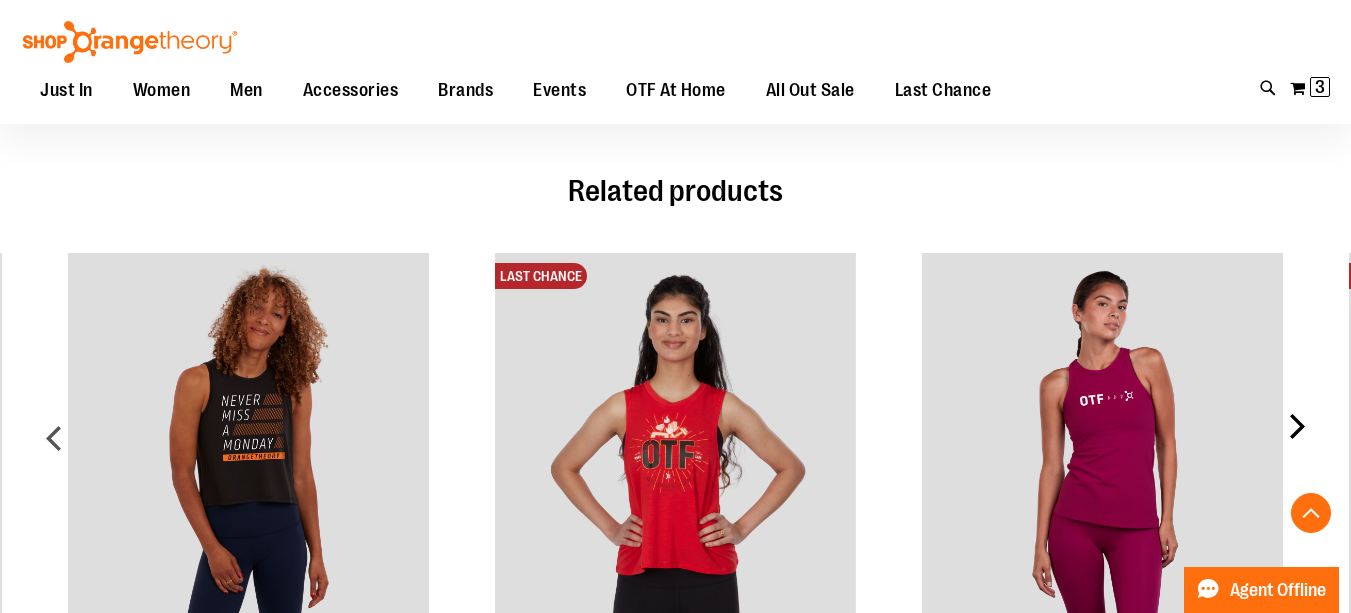 click on "next" at bounding box center (1296, 446) 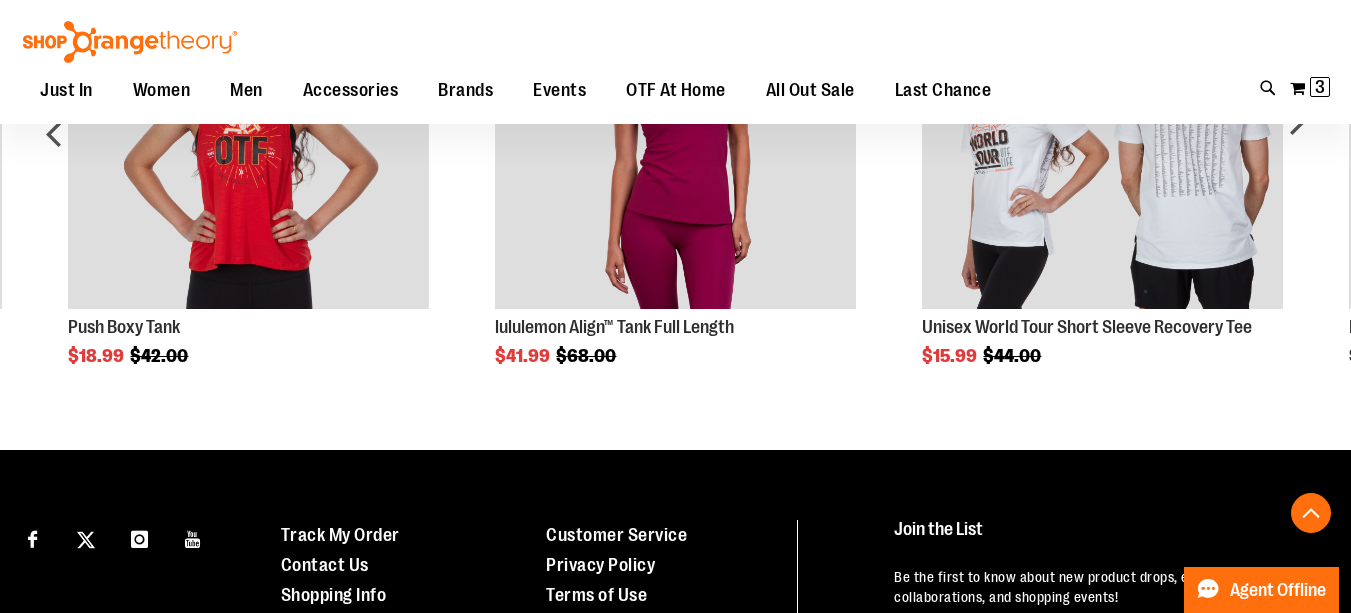 scroll, scrollTop: 1449, scrollLeft: 0, axis: vertical 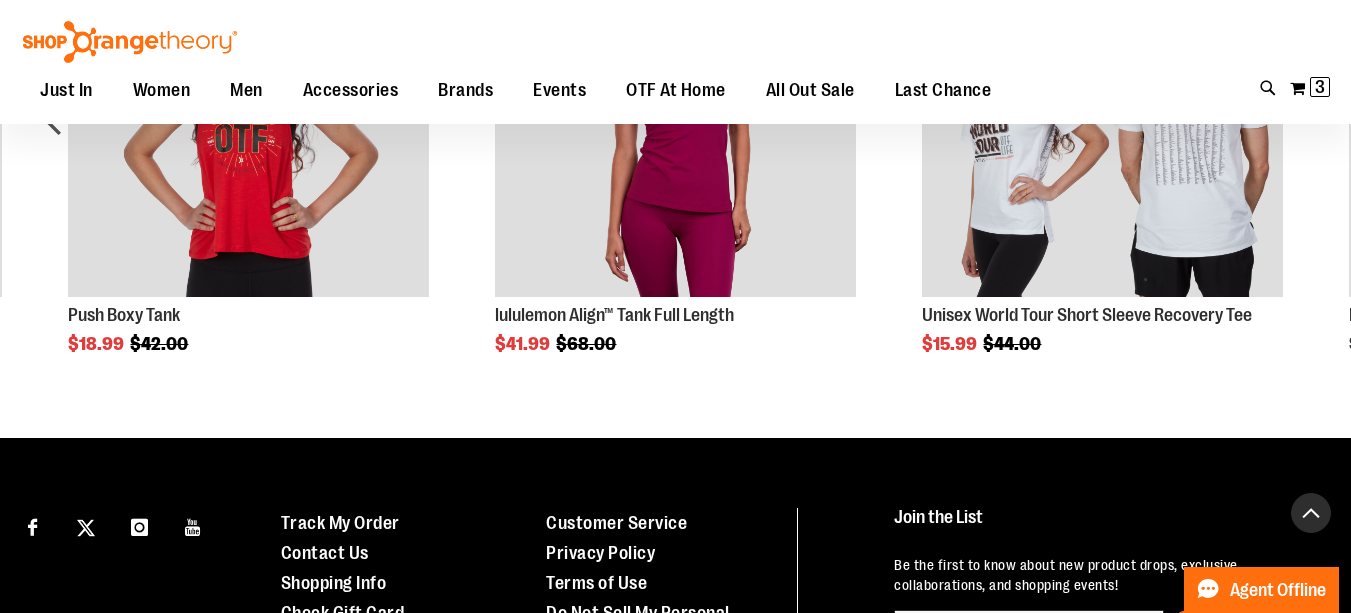 click at bounding box center (1311, 513) 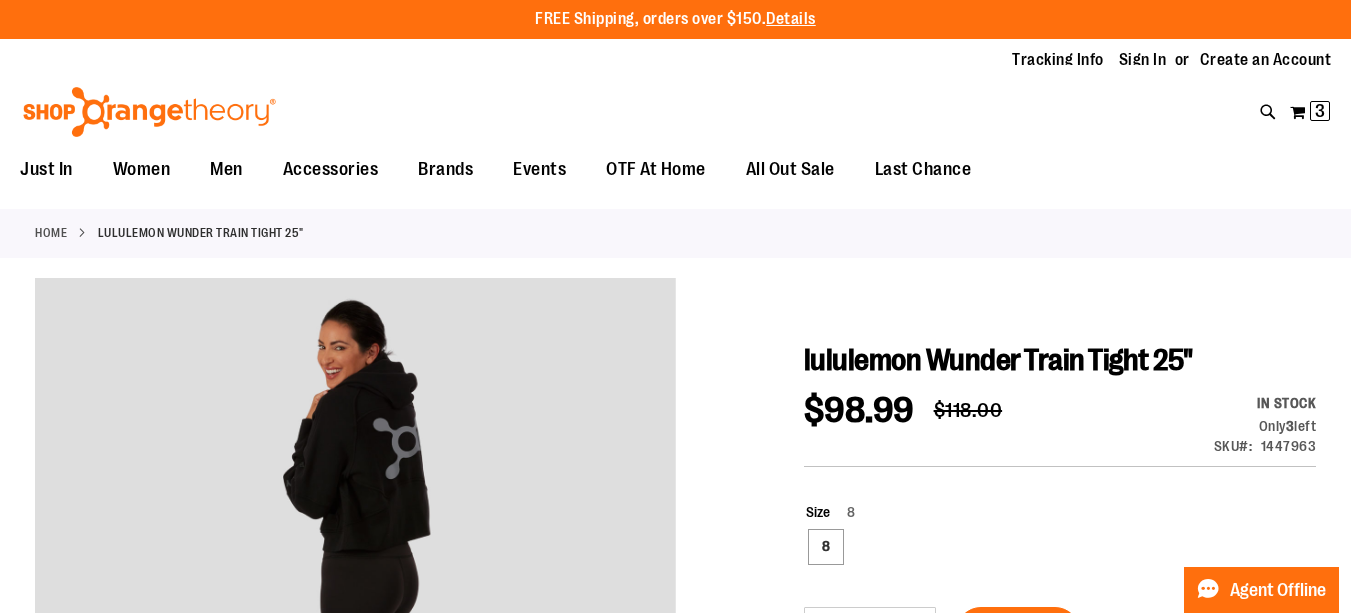 scroll, scrollTop: 0, scrollLeft: 0, axis: both 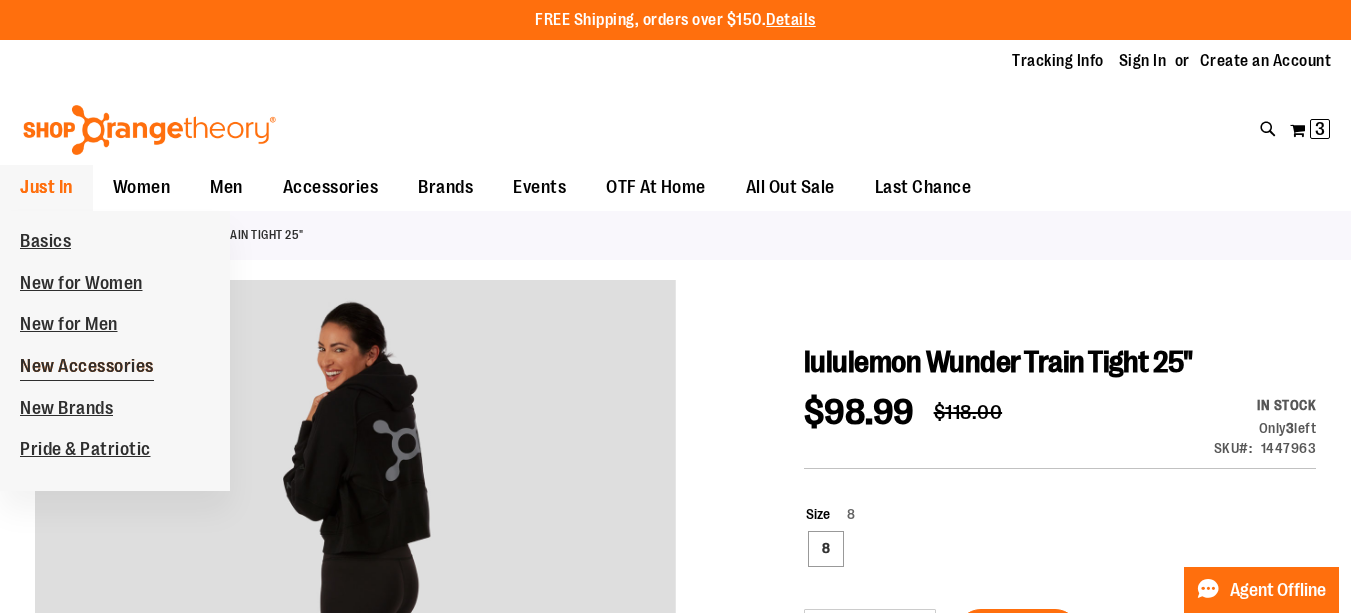 click on "New Accessories" at bounding box center [87, 368] 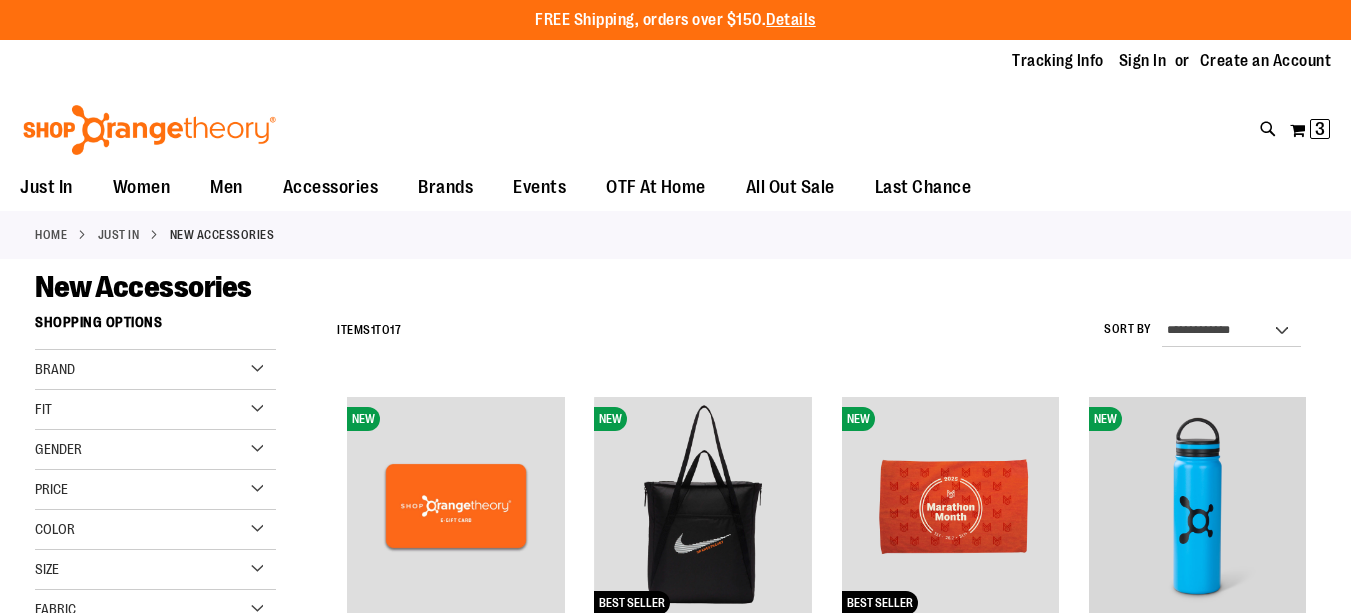 scroll, scrollTop: 0, scrollLeft: 0, axis: both 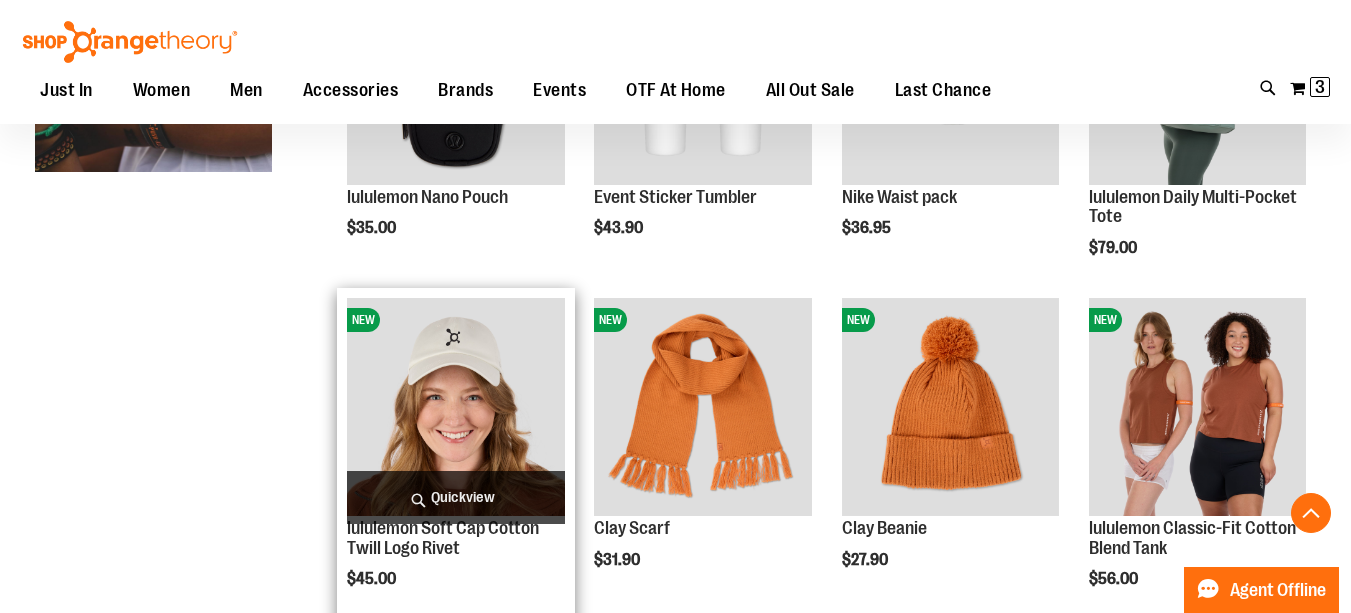 click at bounding box center (455, 406) 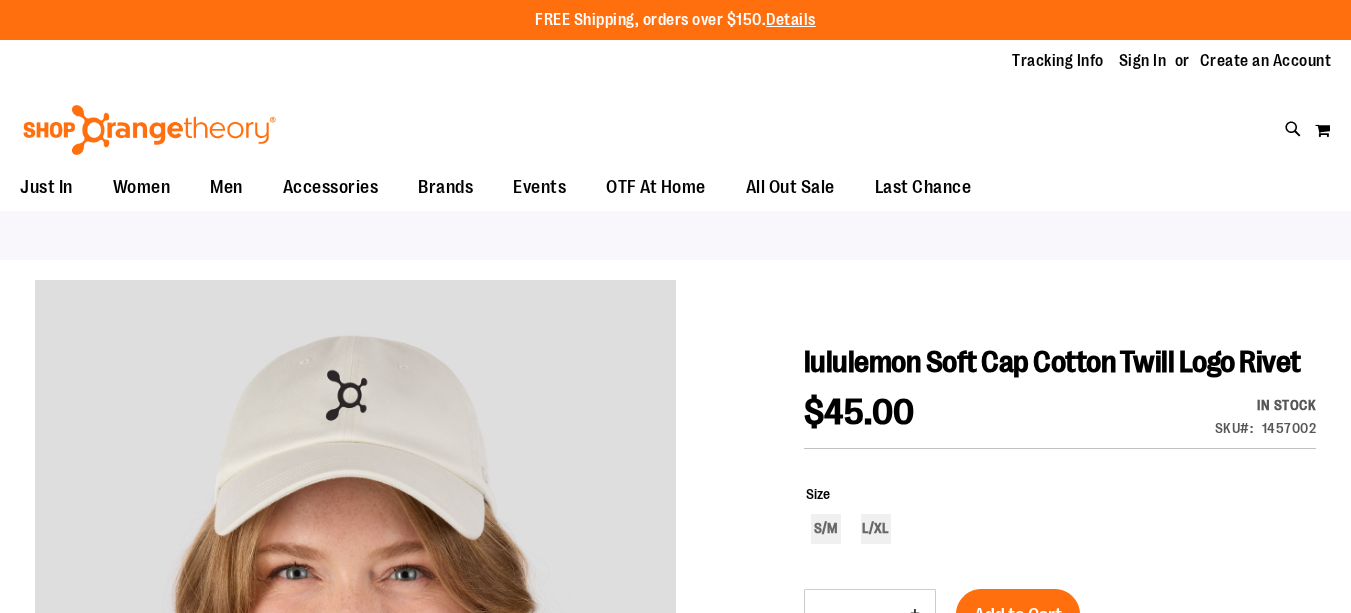 scroll, scrollTop: 0, scrollLeft: 0, axis: both 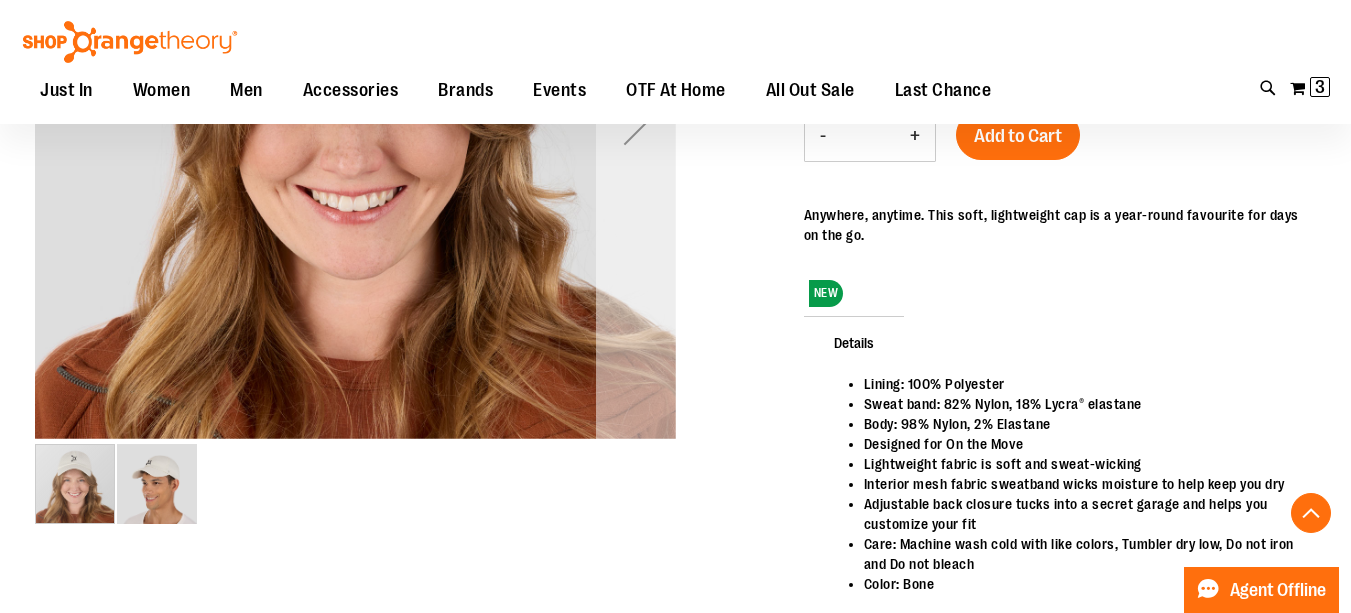 click at bounding box center [636, 122] 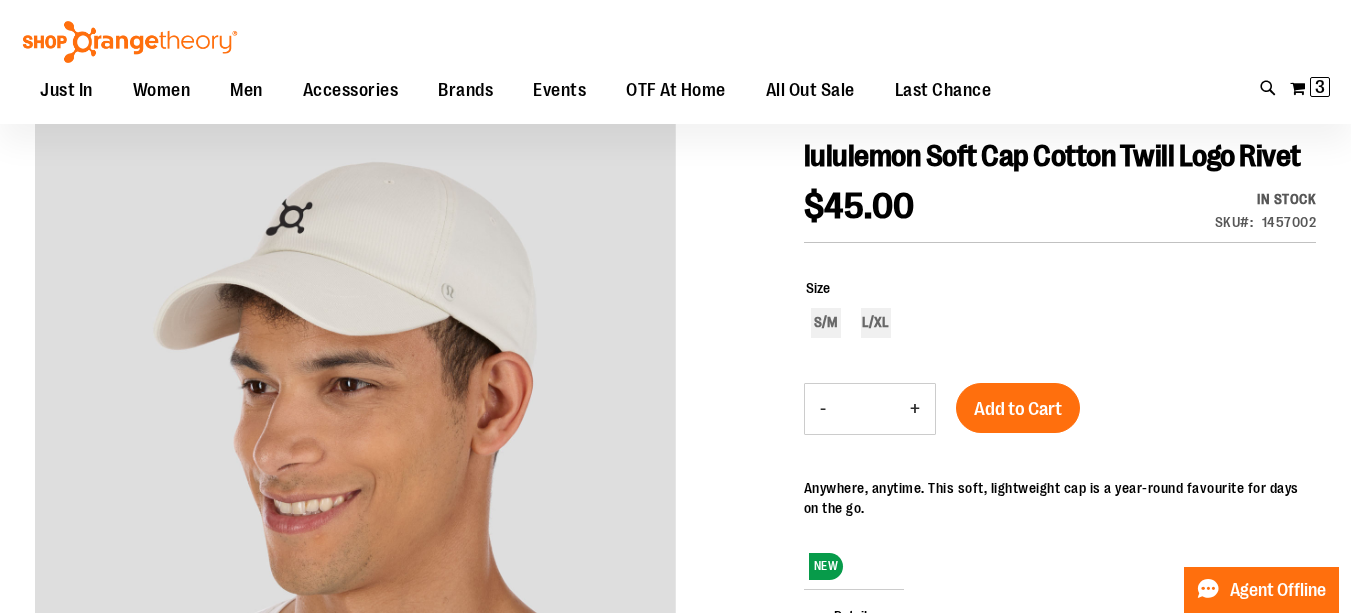scroll, scrollTop: 198, scrollLeft: 0, axis: vertical 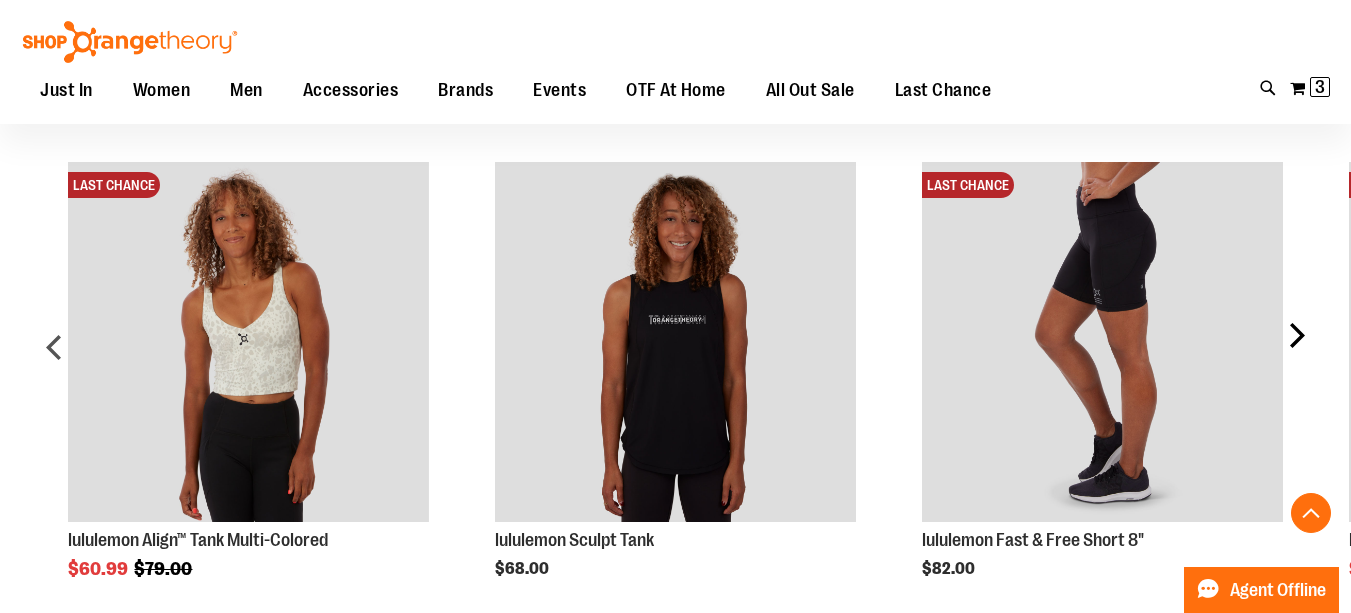 click on "next" at bounding box center (1296, 355) 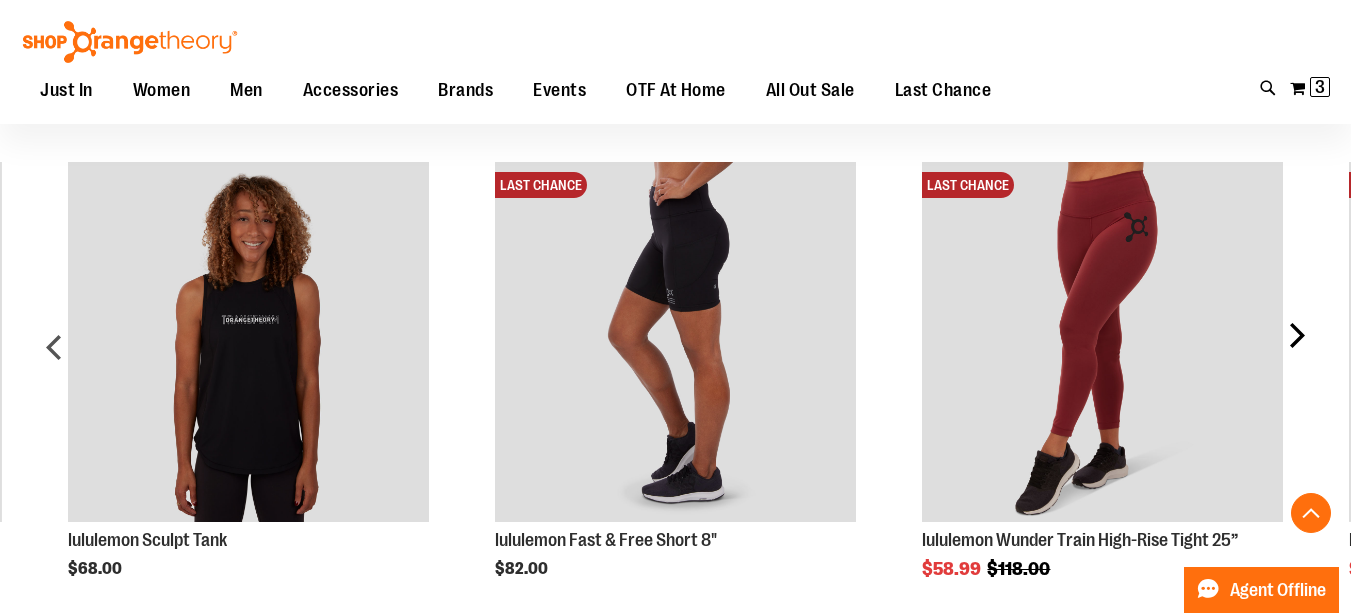 click on "next" at bounding box center [1296, 355] 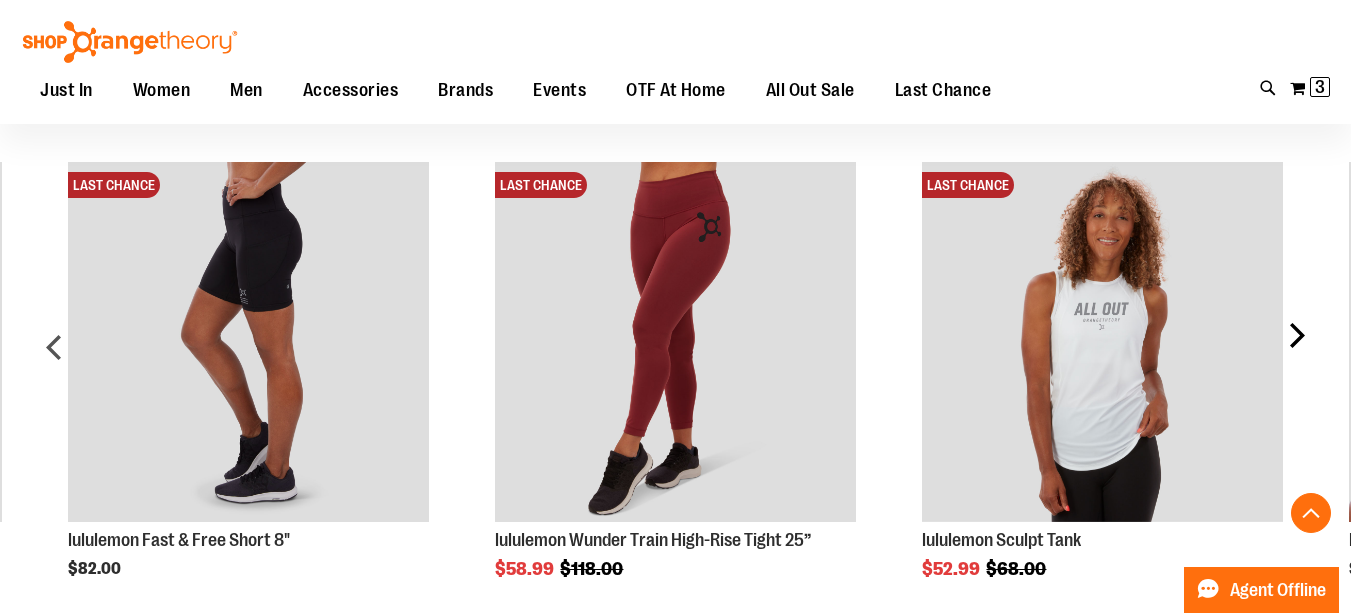 click on "next" at bounding box center (1296, 355) 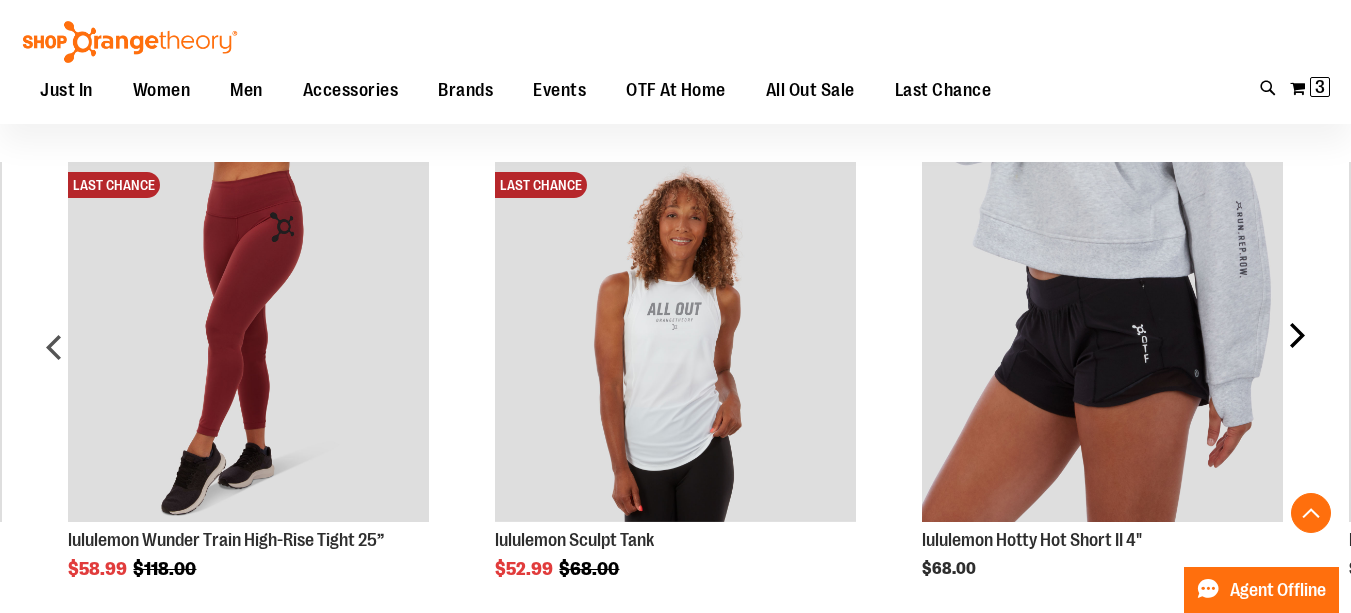 click on "next" at bounding box center (1296, 355) 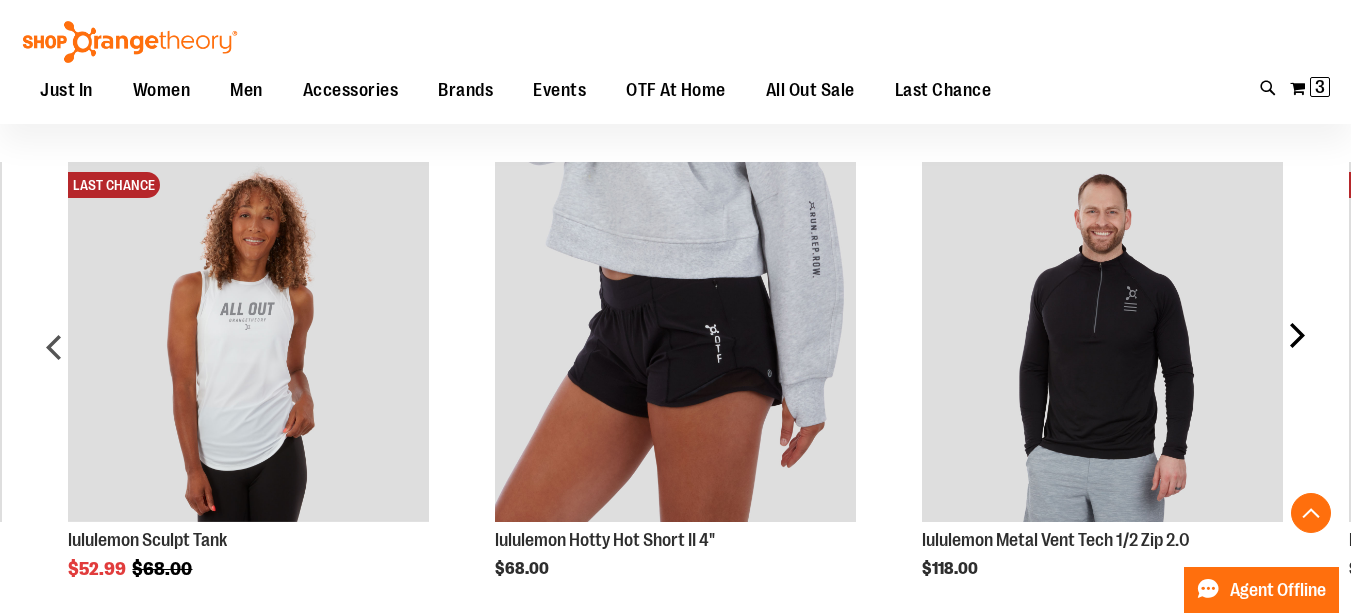 click on "next" at bounding box center [1296, 355] 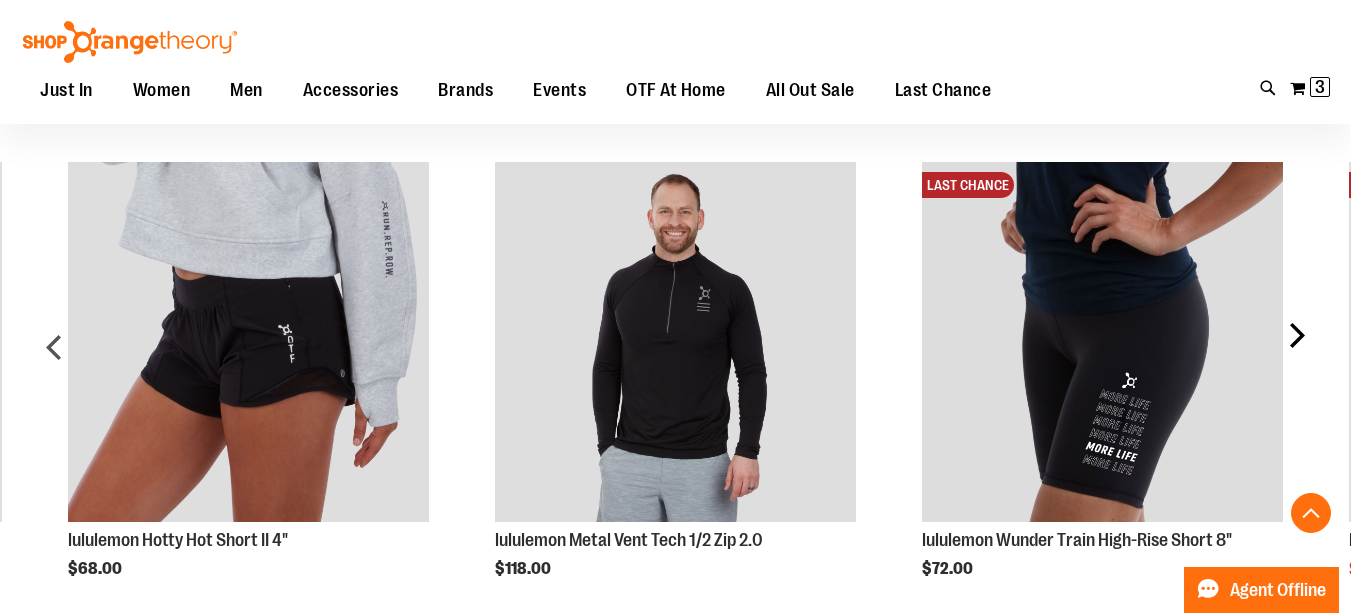 click on "next" at bounding box center [1296, 355] 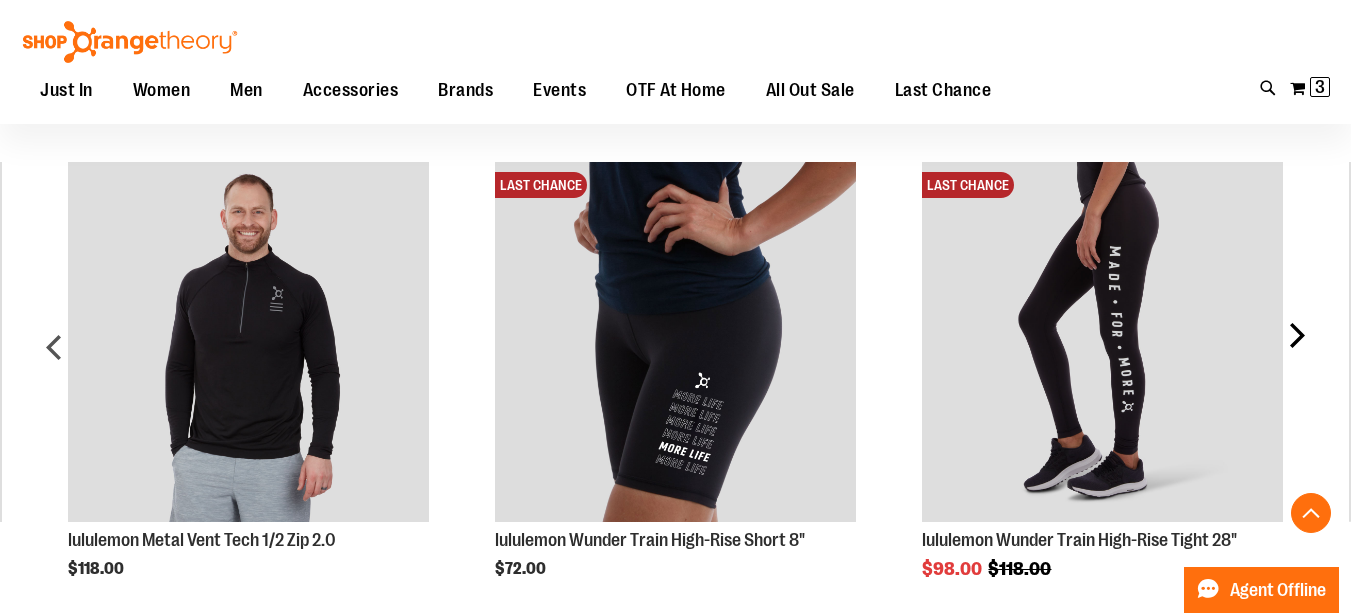 click on "next" at bounding box center (1296, 355) 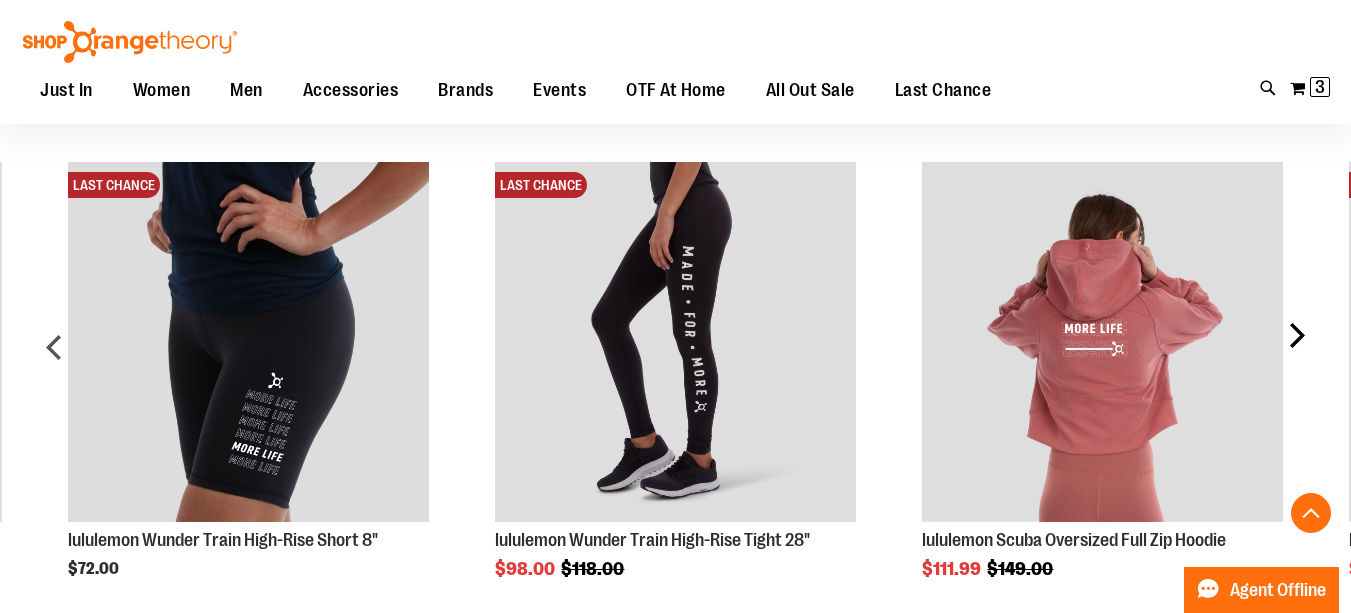 click on "next" at bounding box center (1296, 355) 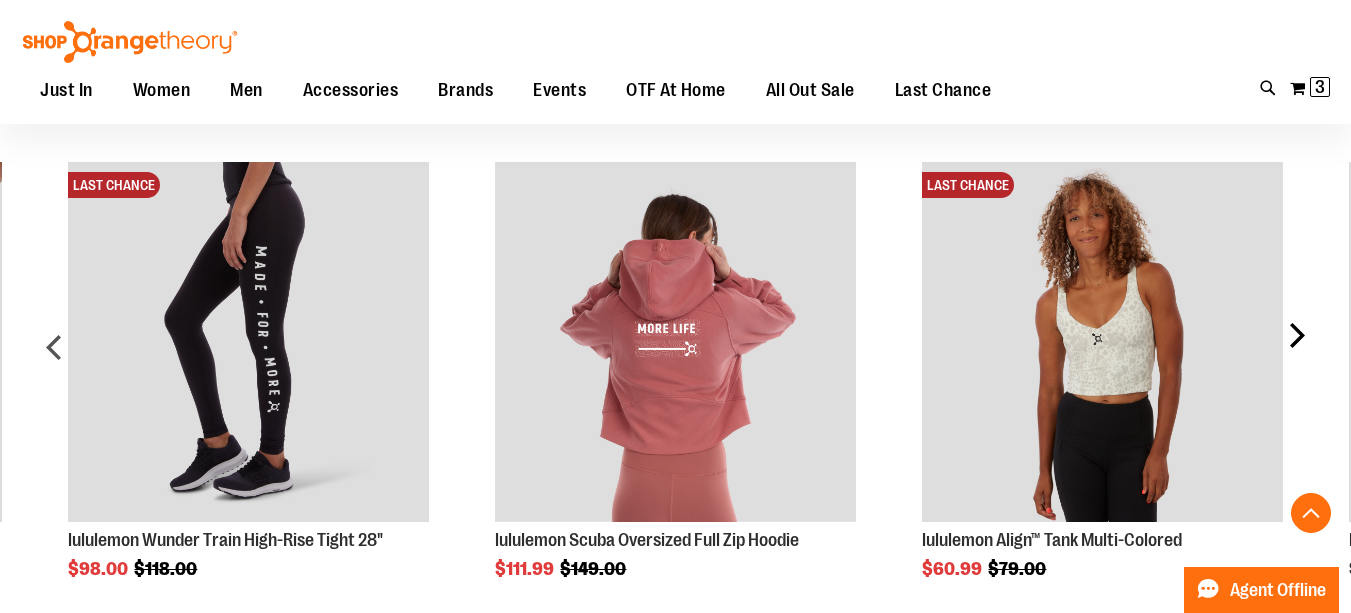 click on "next" at bounding box center (1296, 355) 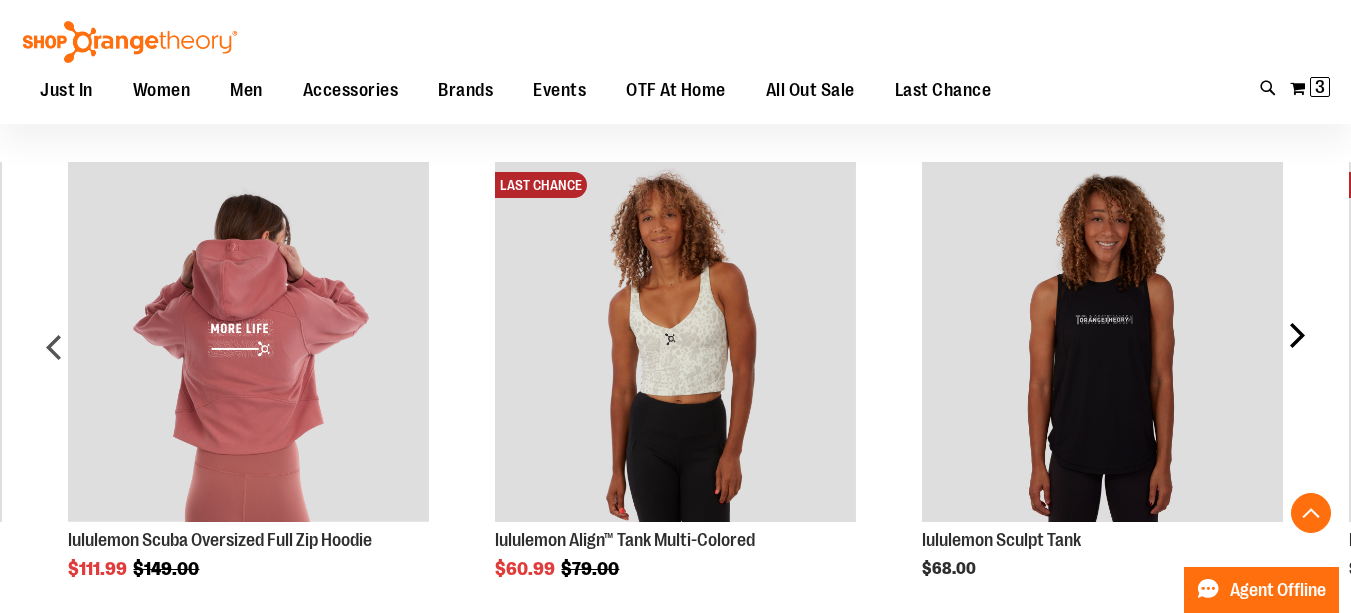 click on "next" at bounding box center (1296, 355) 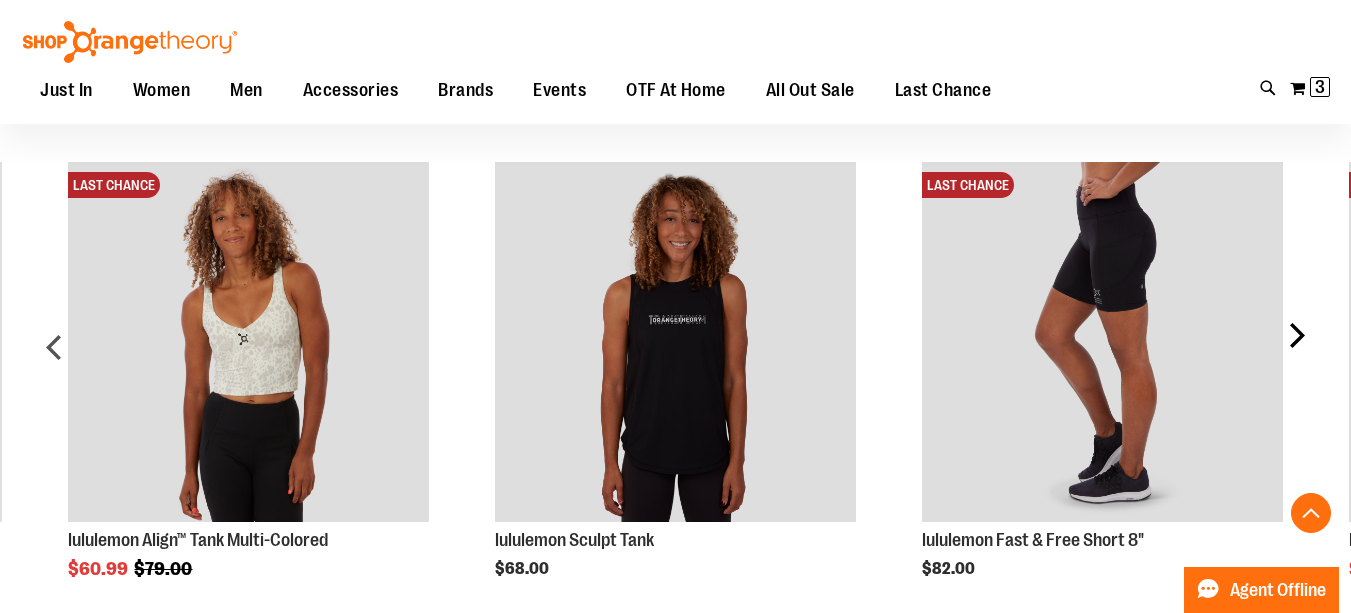 click on "next" at bounding box center [1296, 355] 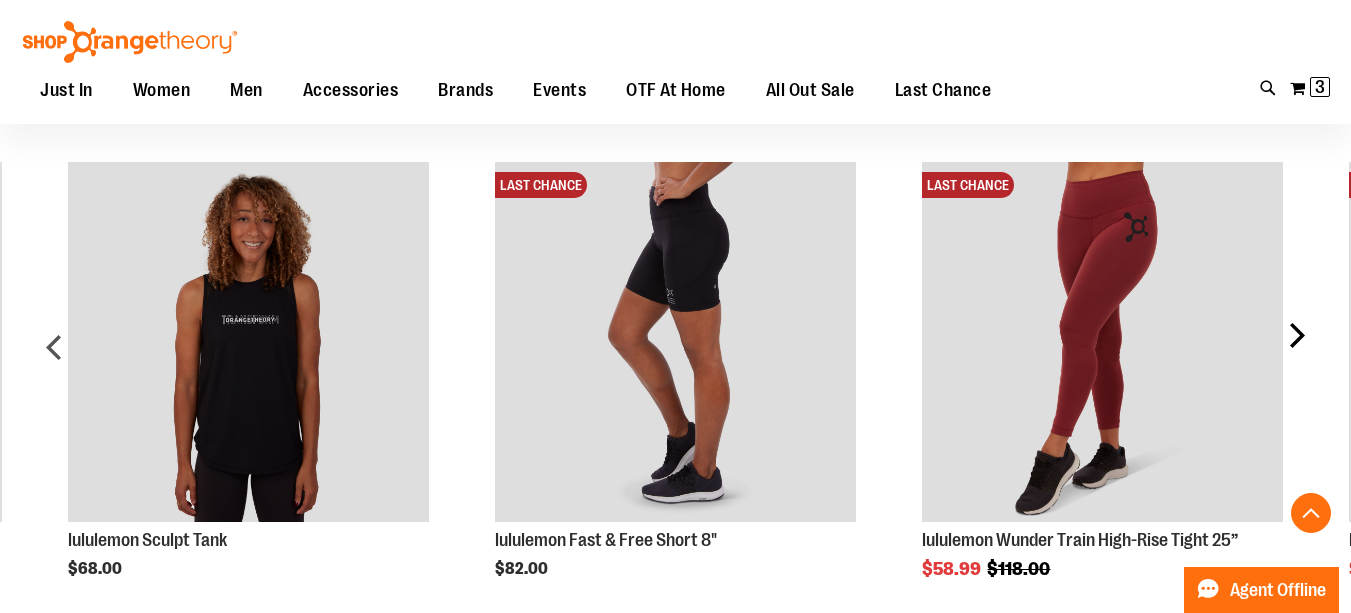 click on "next" at bounding box center (1296, 355) 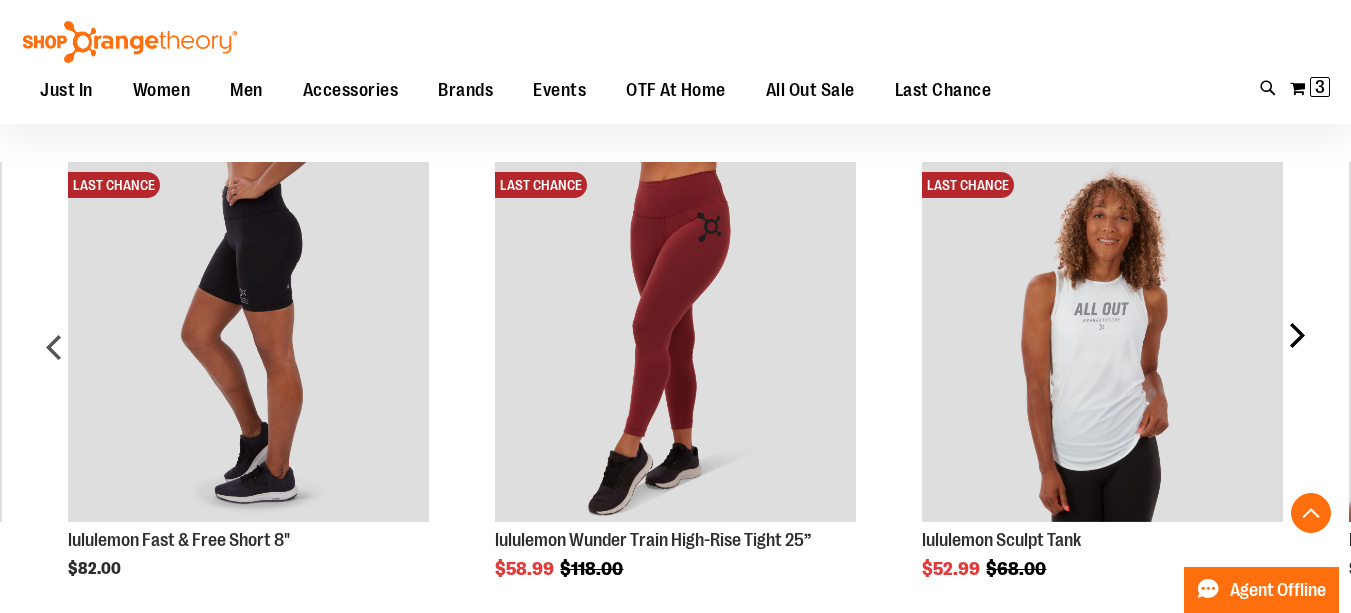 click on "next" at bounding box center [1296, 355] 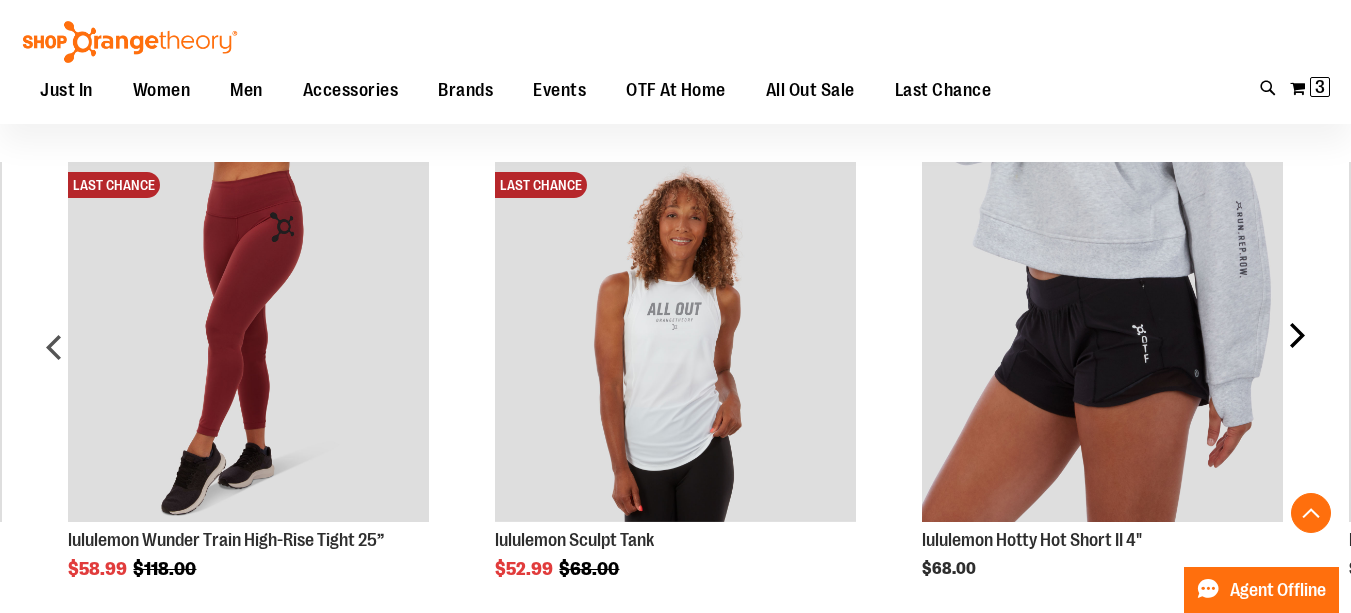 click on "next" at bounding box center (1296, 355) 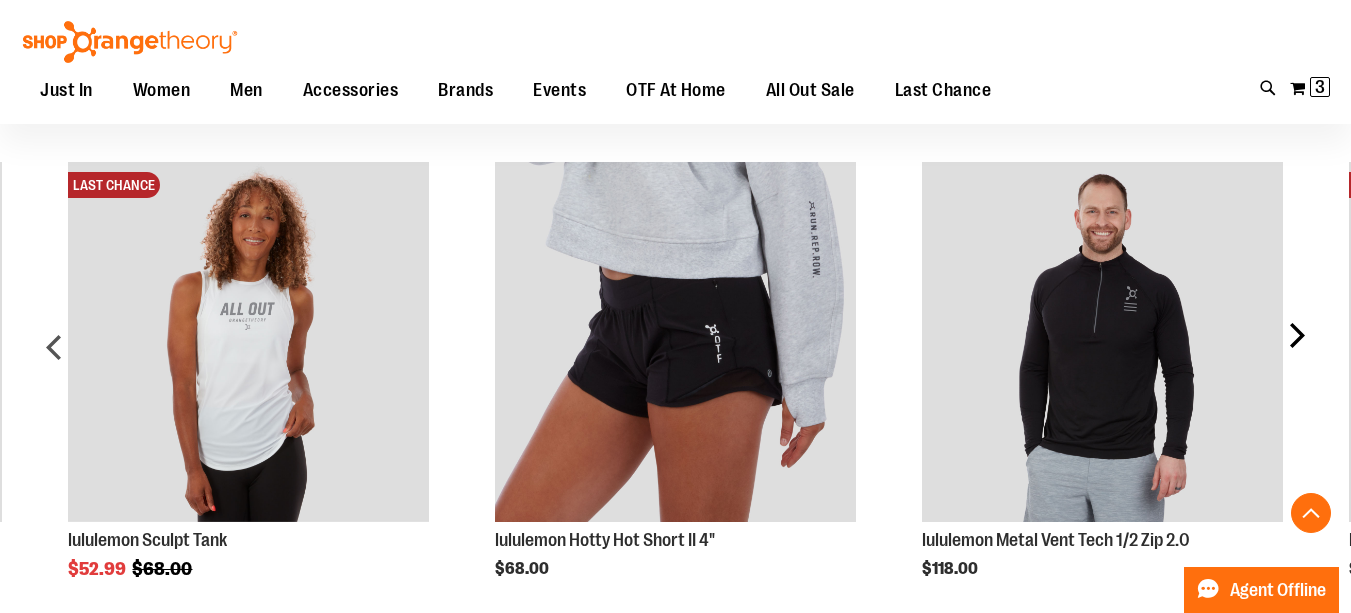 click on "next" at bounding box center [1296, 355] 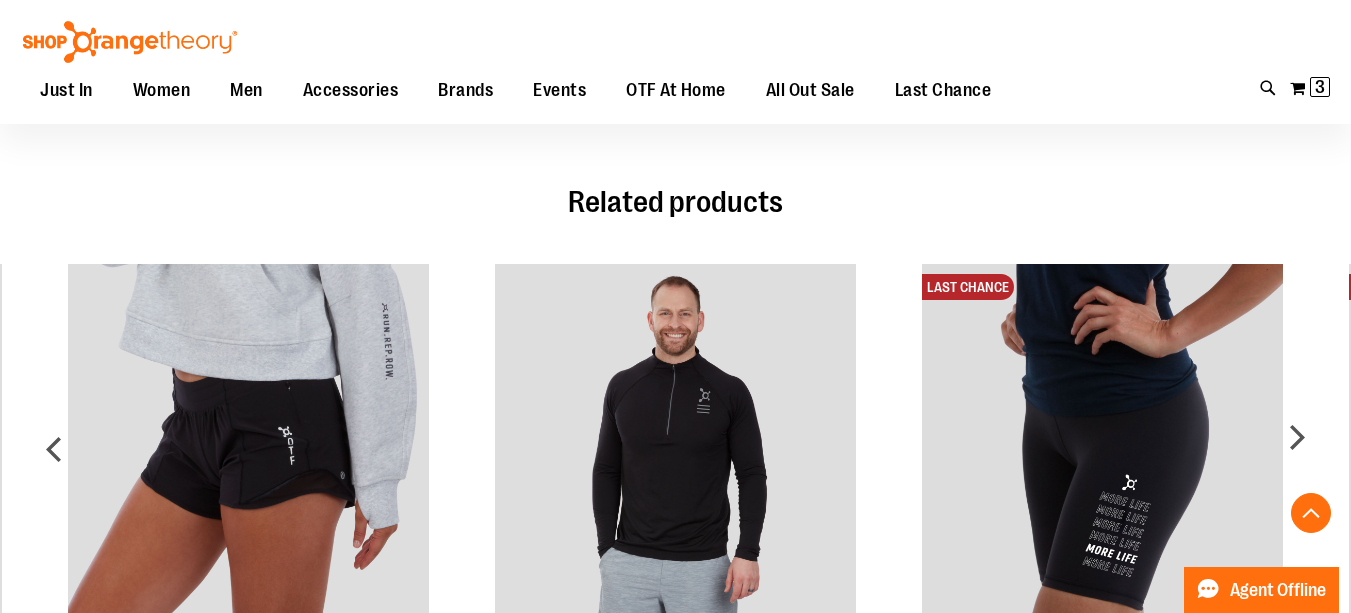 scroll, scrollTop: 981, scrollLeft: 0, axis: vertical 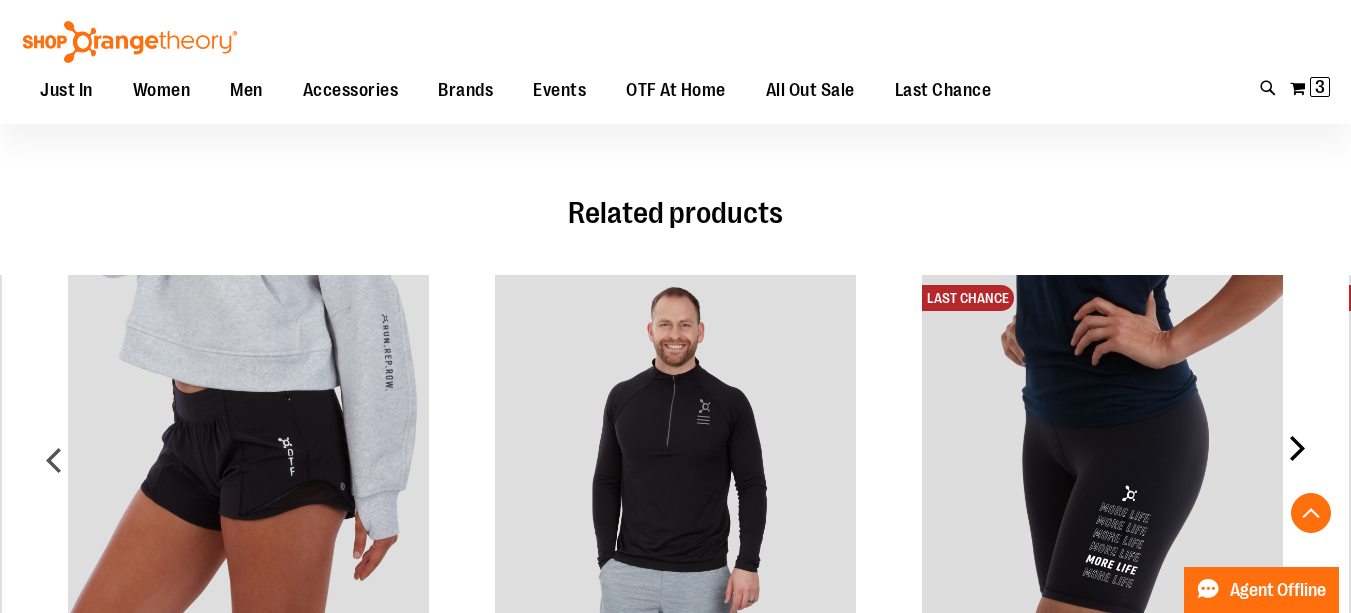 click on "next" at bounding box center (1296, 468) 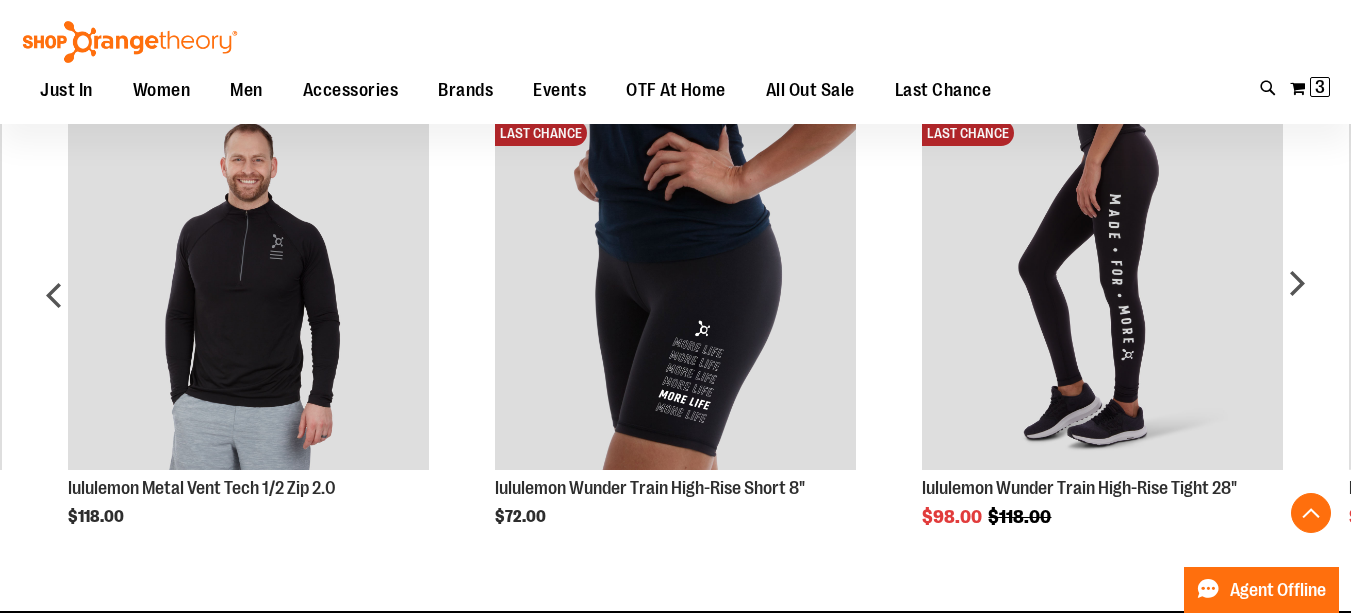 scroll, scrollTop: 1218, scrollLeft: 0, axis: vertical 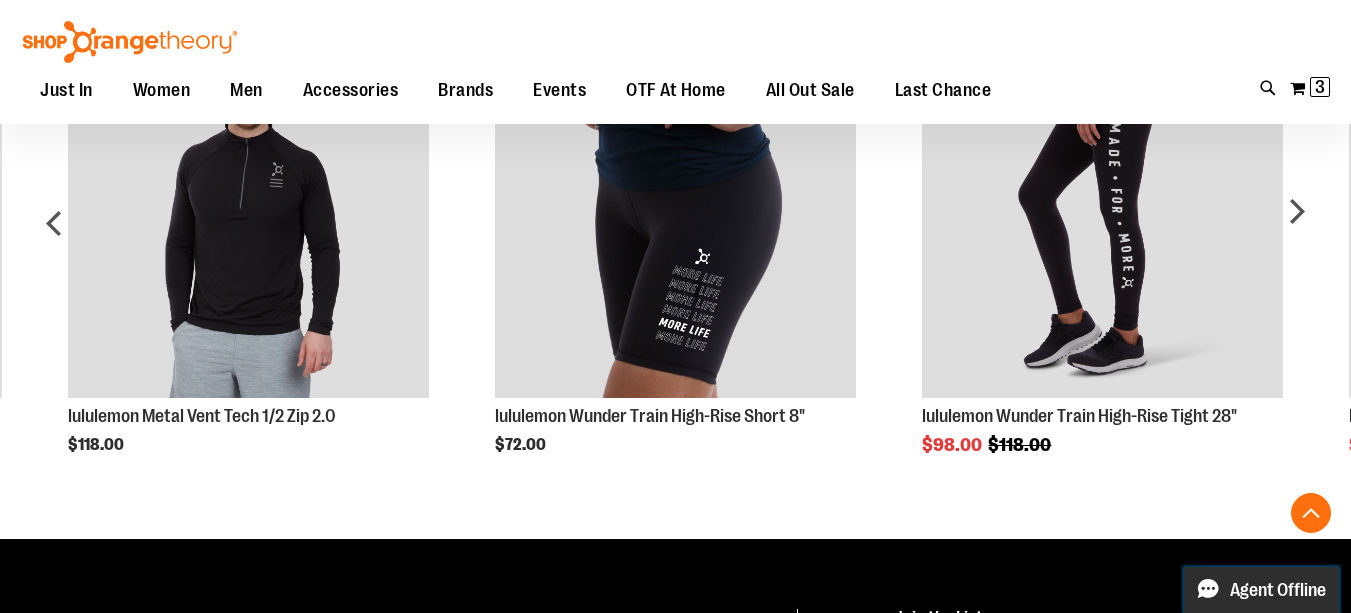 click on "Agent Offline" at bounding box center (1278, 590) 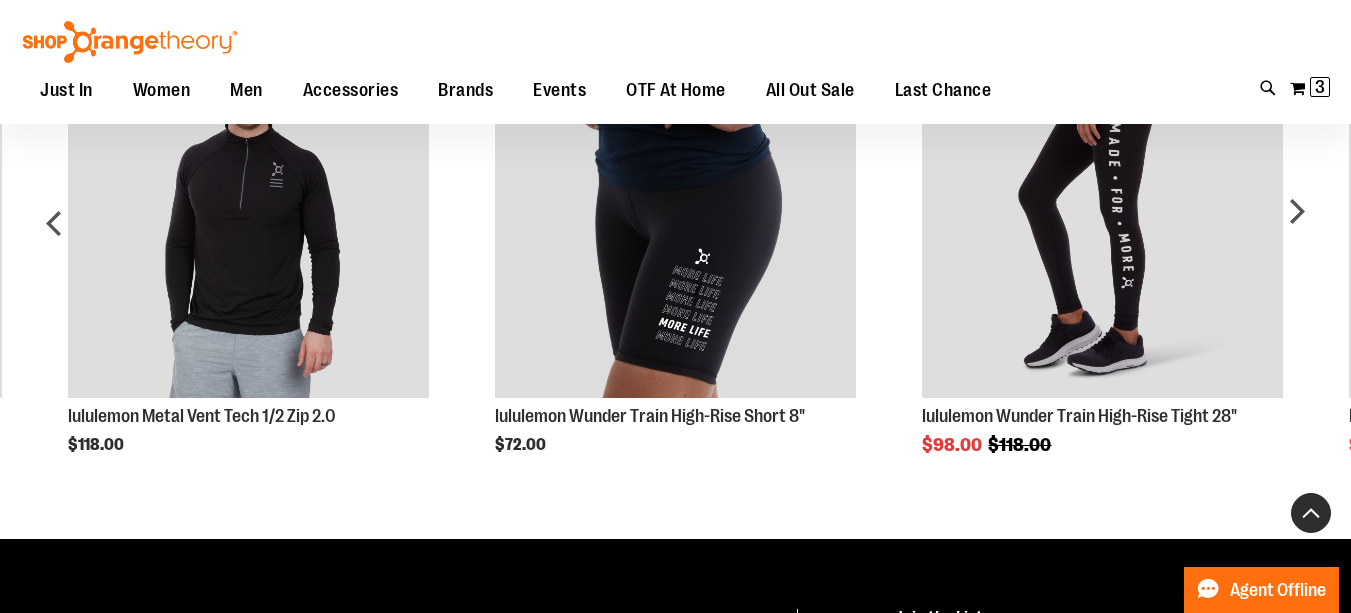 click at bounding box center (1311, 513) 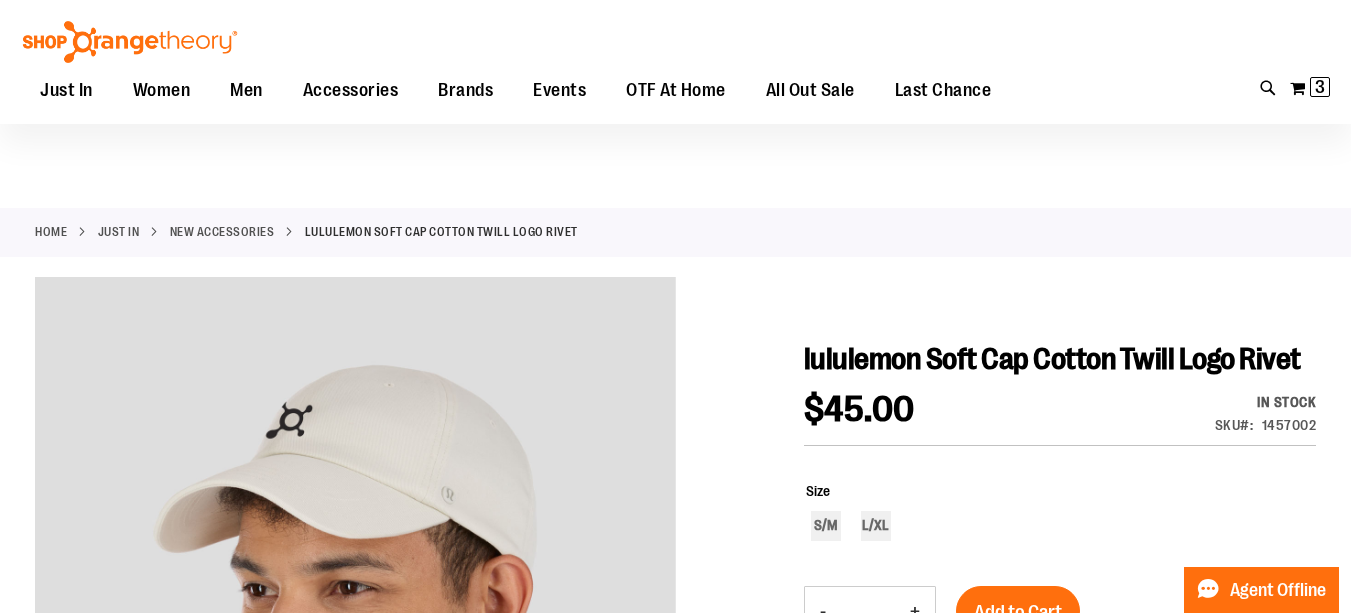 scroll, scrollTop: 0, scrollLeft: 0, axis: both 